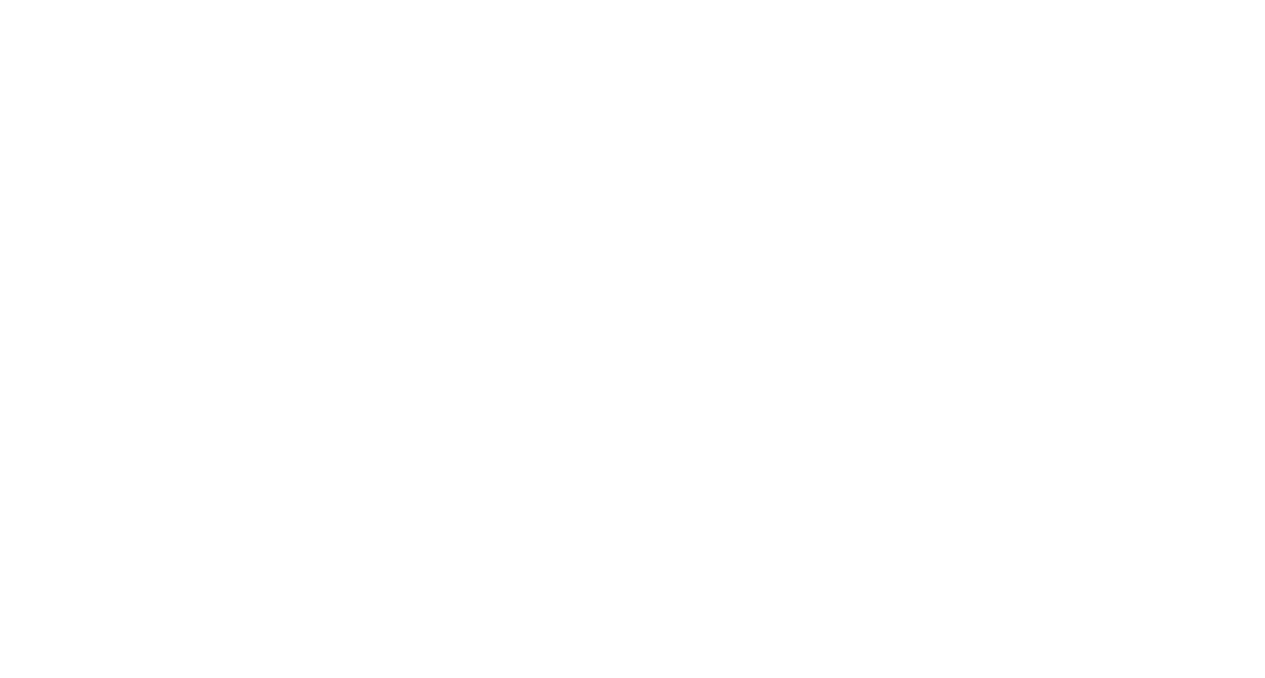 scroll, scrollTop: 0, scrollLeft: 0, axis: both 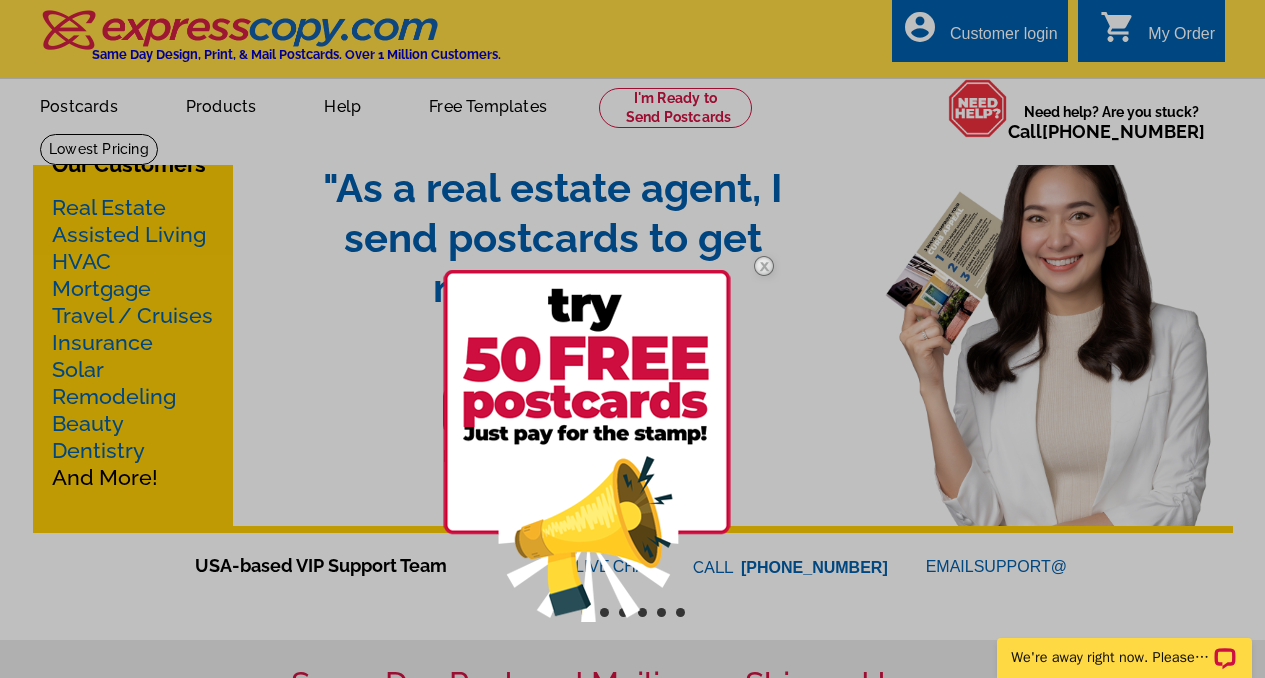 click at bounding box center [632, 339] 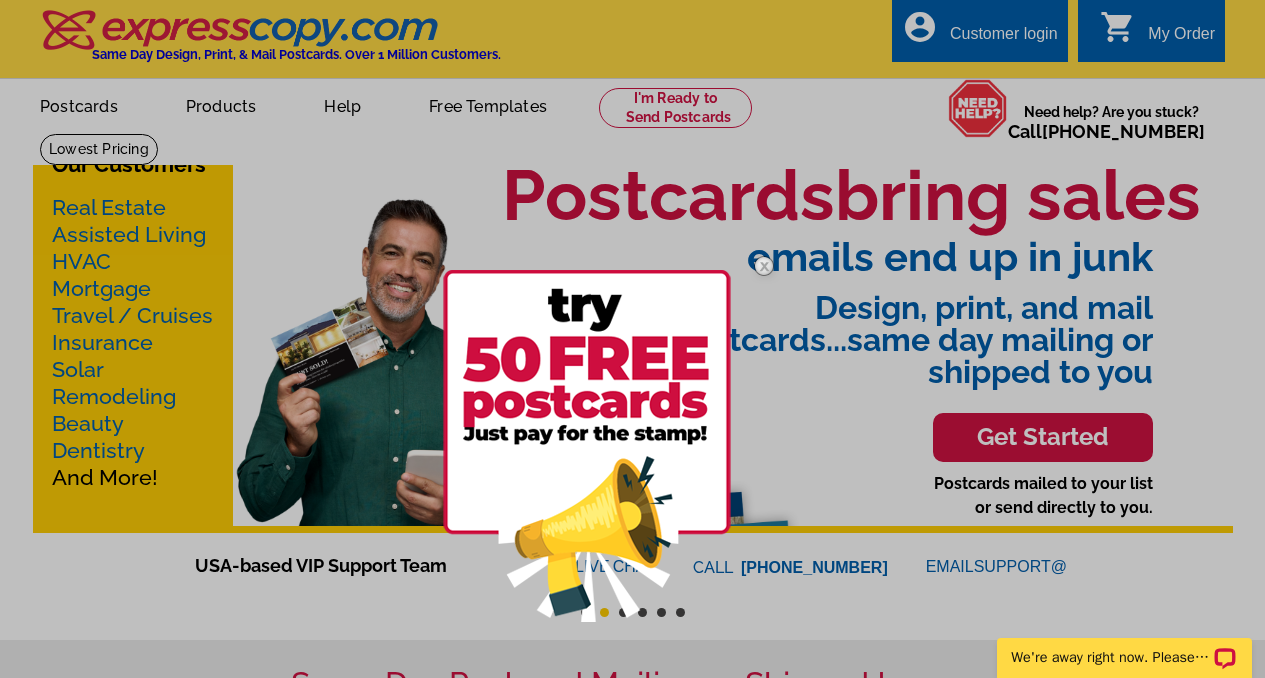 click at bounding box center [587, 446] 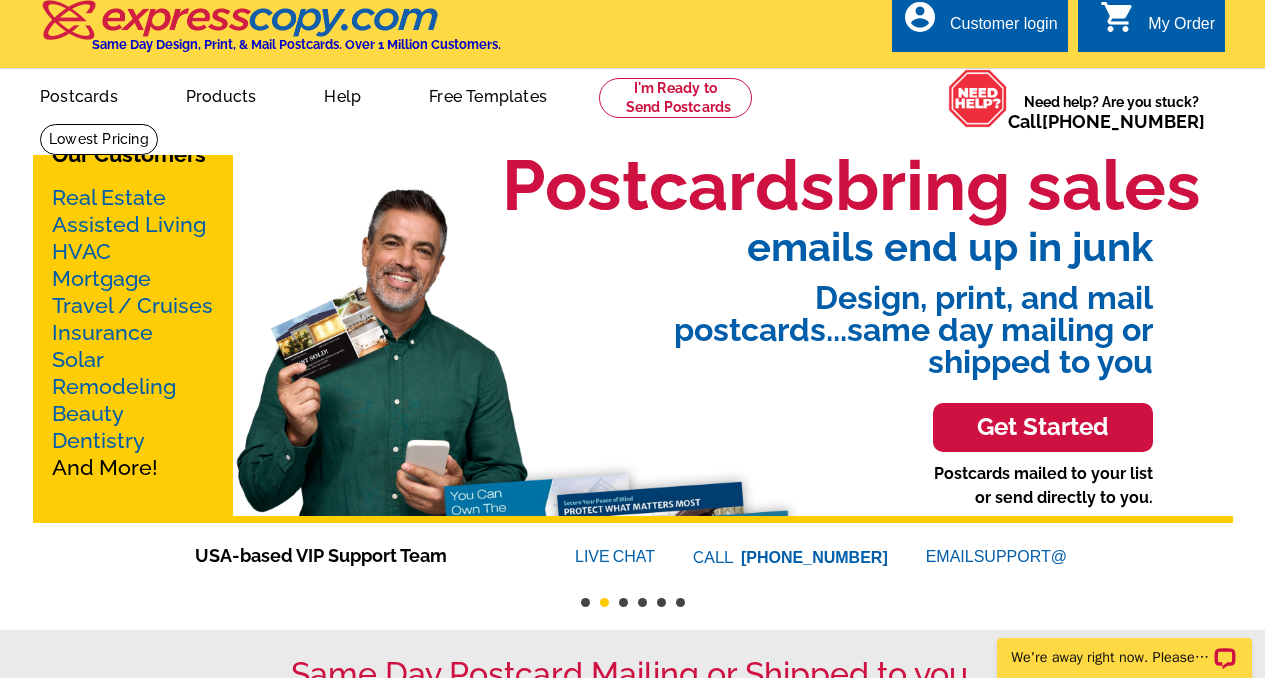 scroll, scrollTop: 0, scrollLeft: 0, axis: both 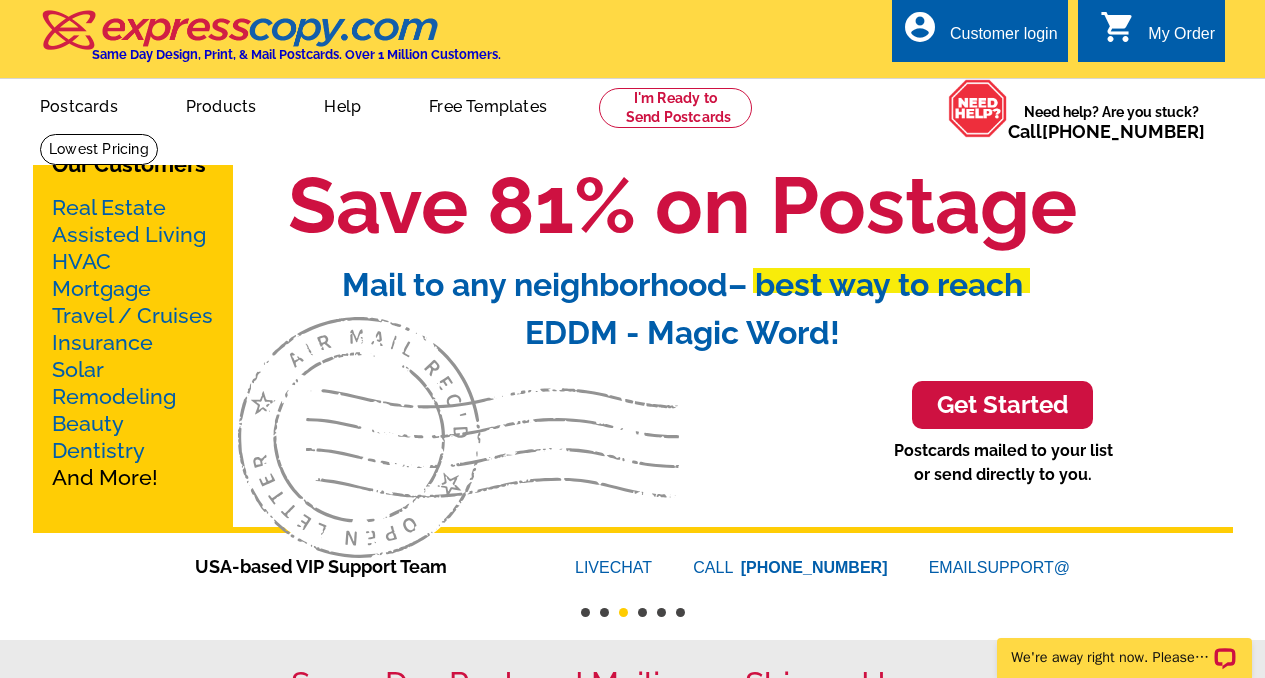 click on "Get Started" at bounding box center [1002, 405] 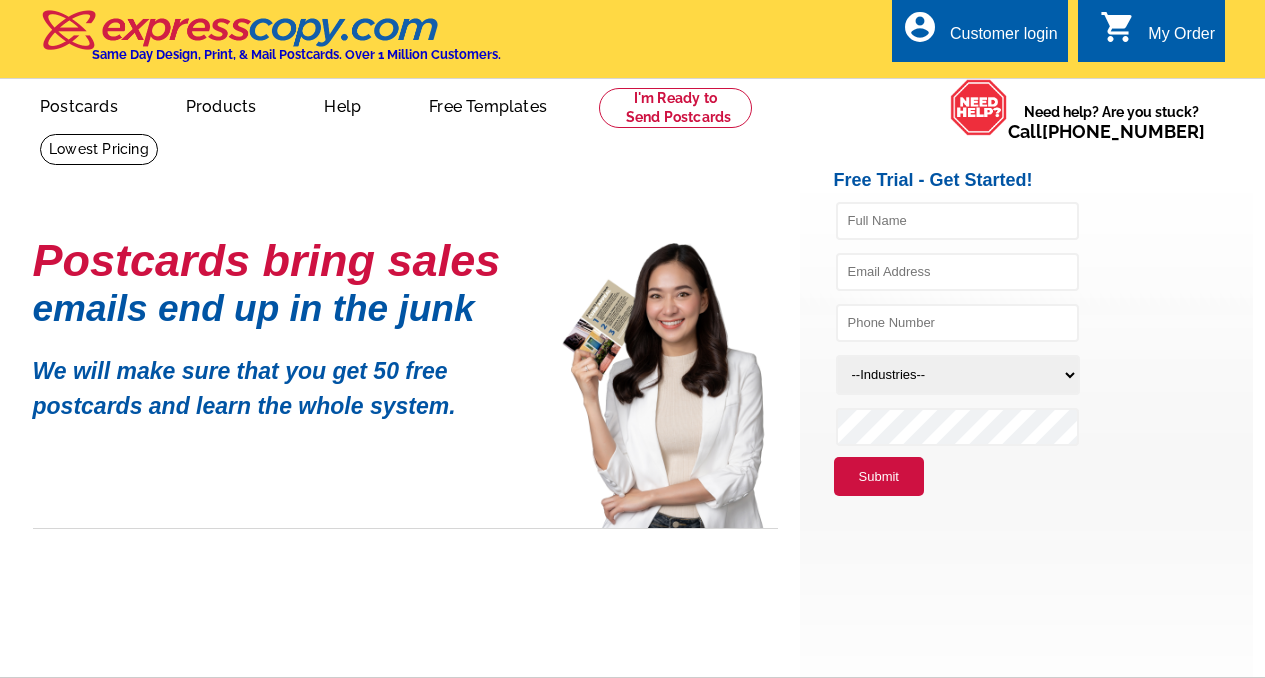 scroll, scrollTop: 0, scrollLeft: 0, axis: both 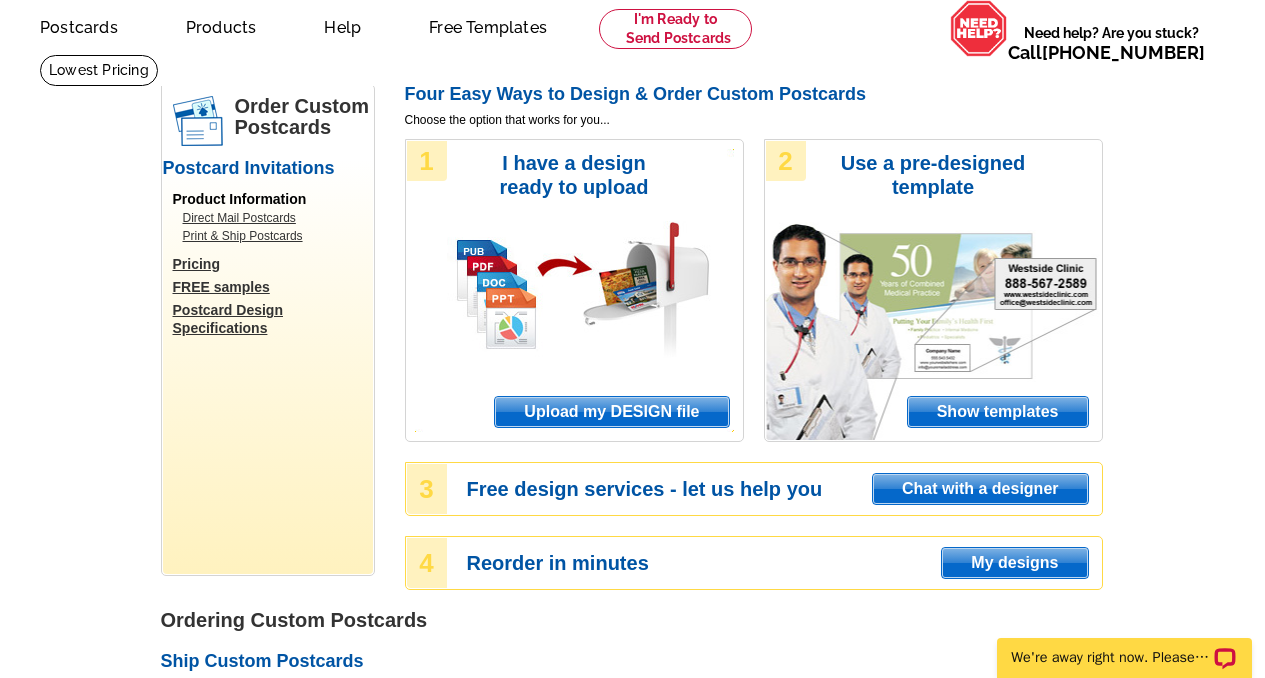 click on "Show templates" at bounding box center [998, 412] 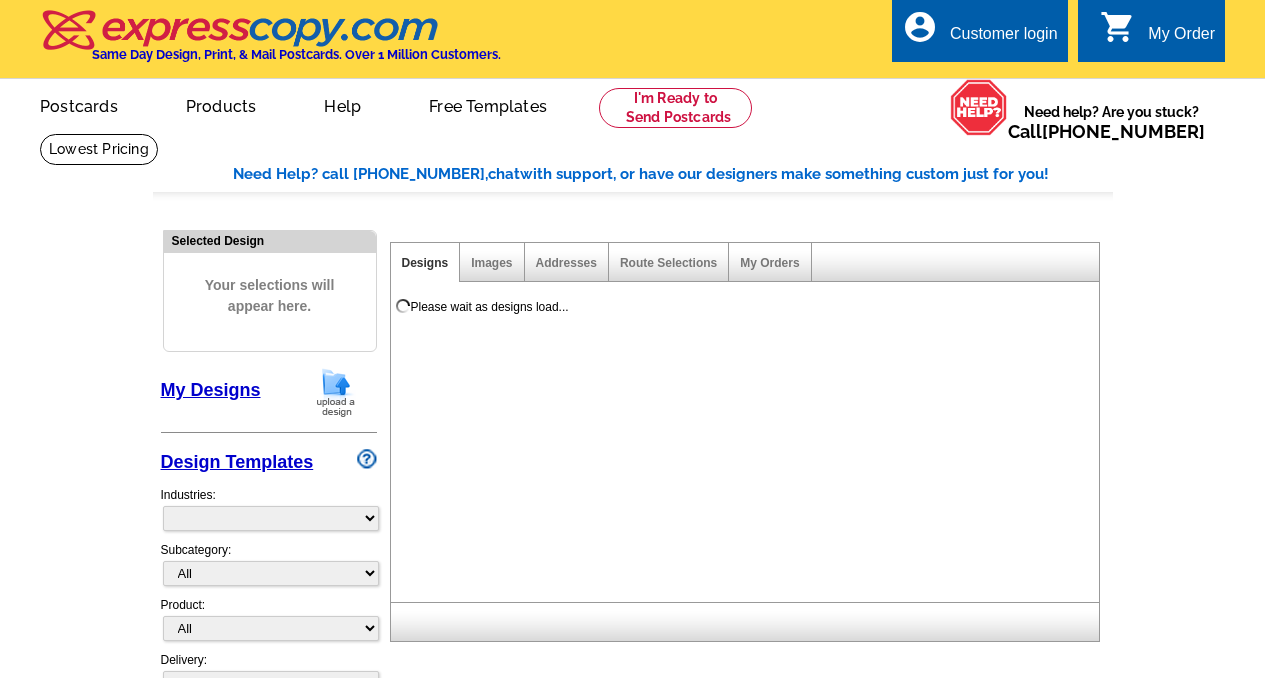 scroll, scrollTop: 0, scrollLeft: 0, axis: both 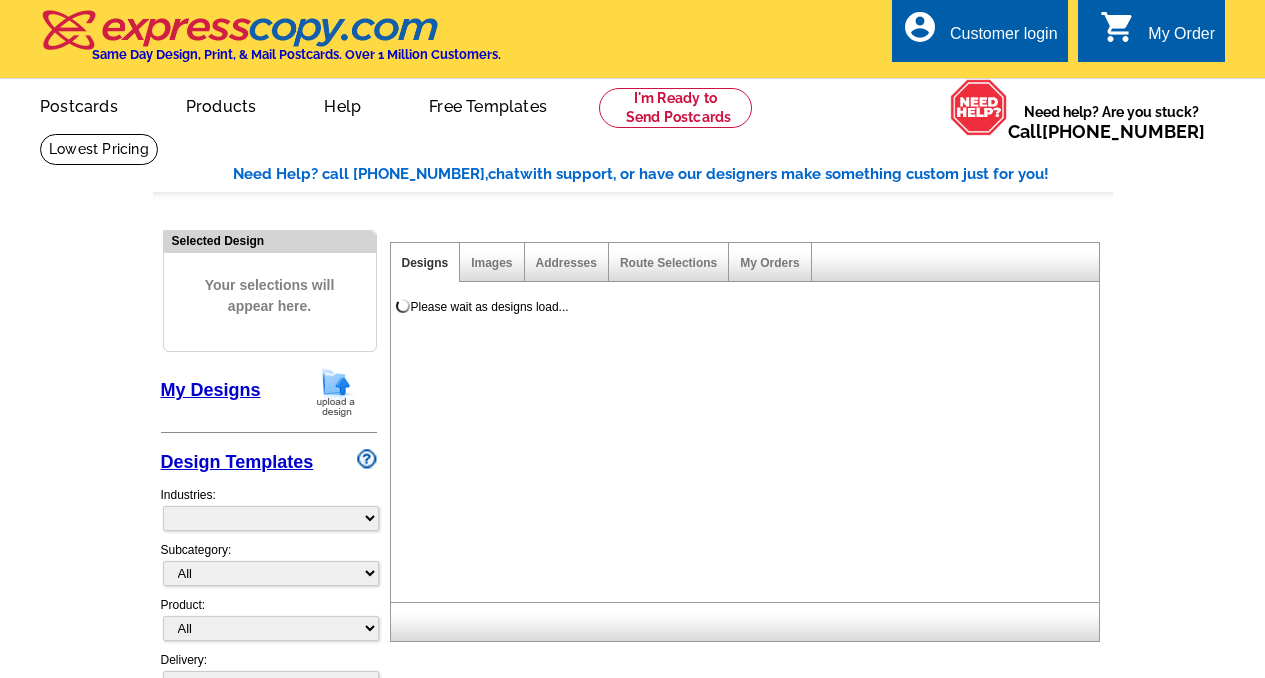 select on "971" 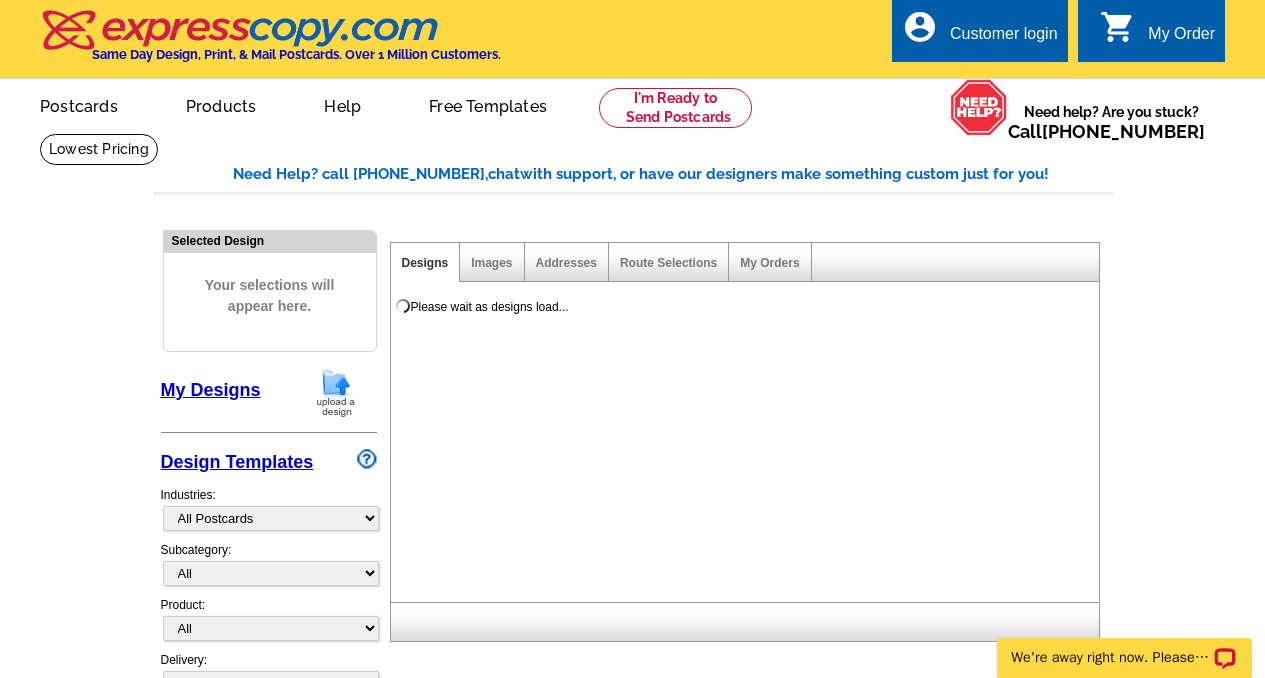 scroll, scrollTop: 0, scrollLeft: 0, axis: both 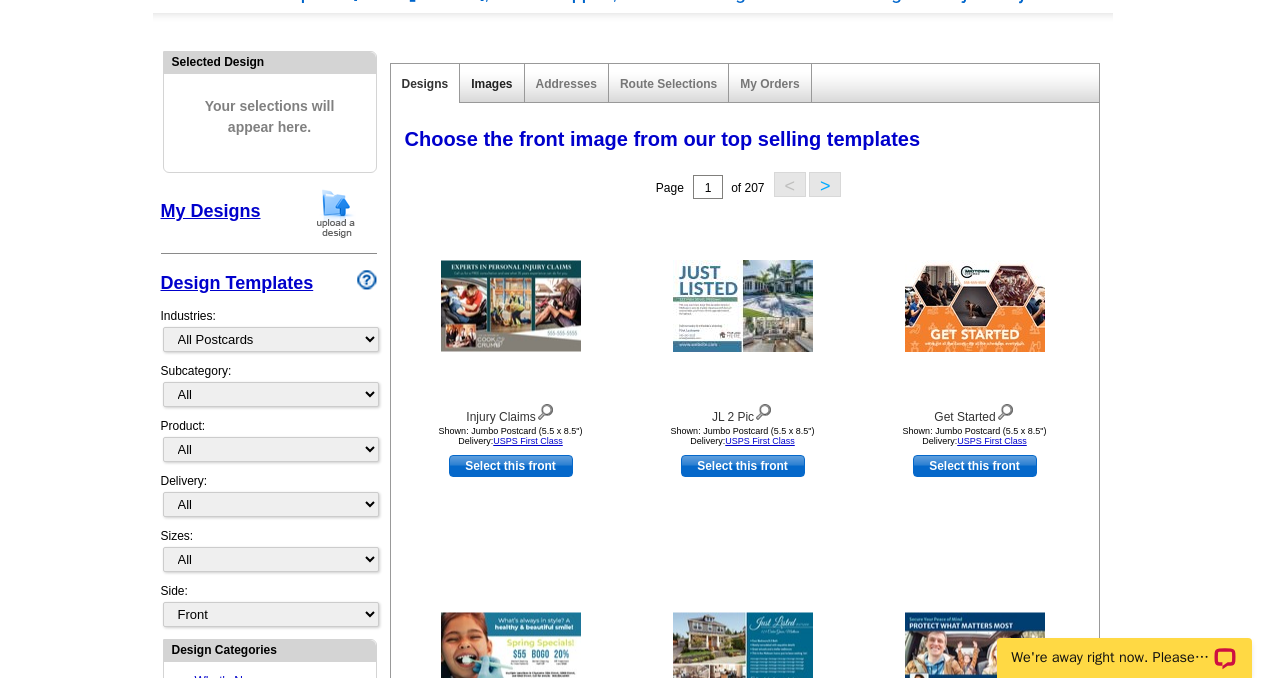 click on "Images" at bounding box center [491, 84] 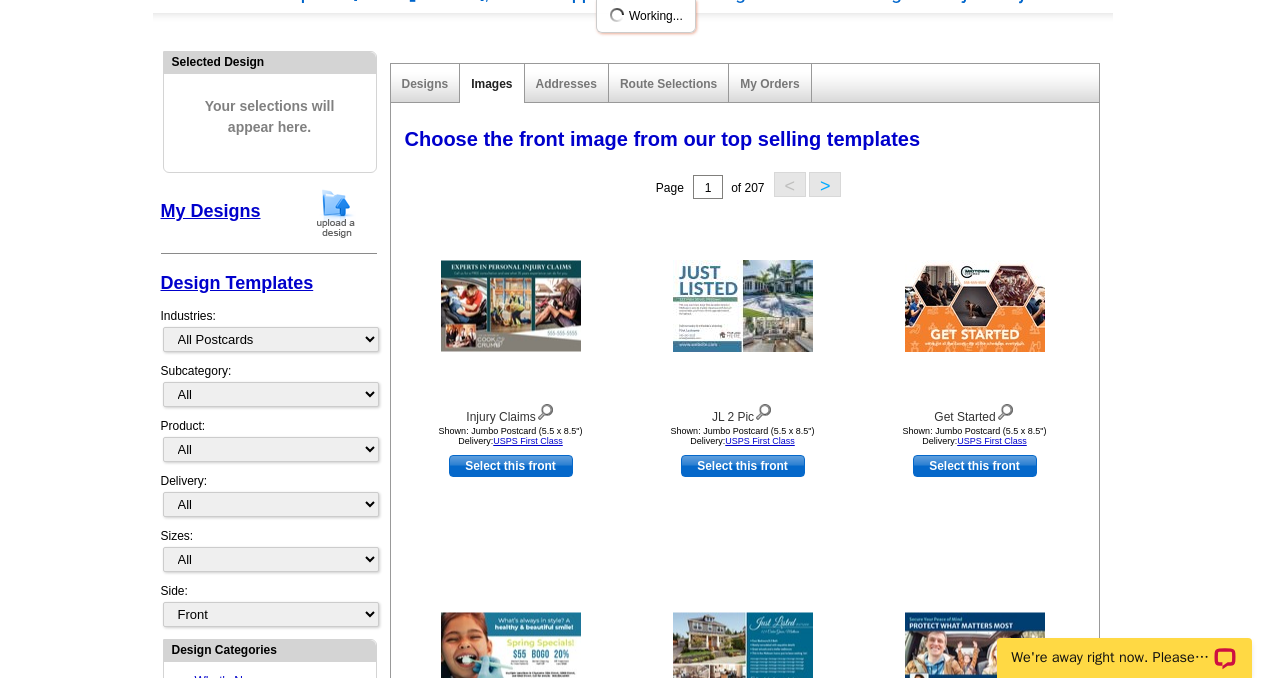 click on "Images" at bounding box center [491, 84] 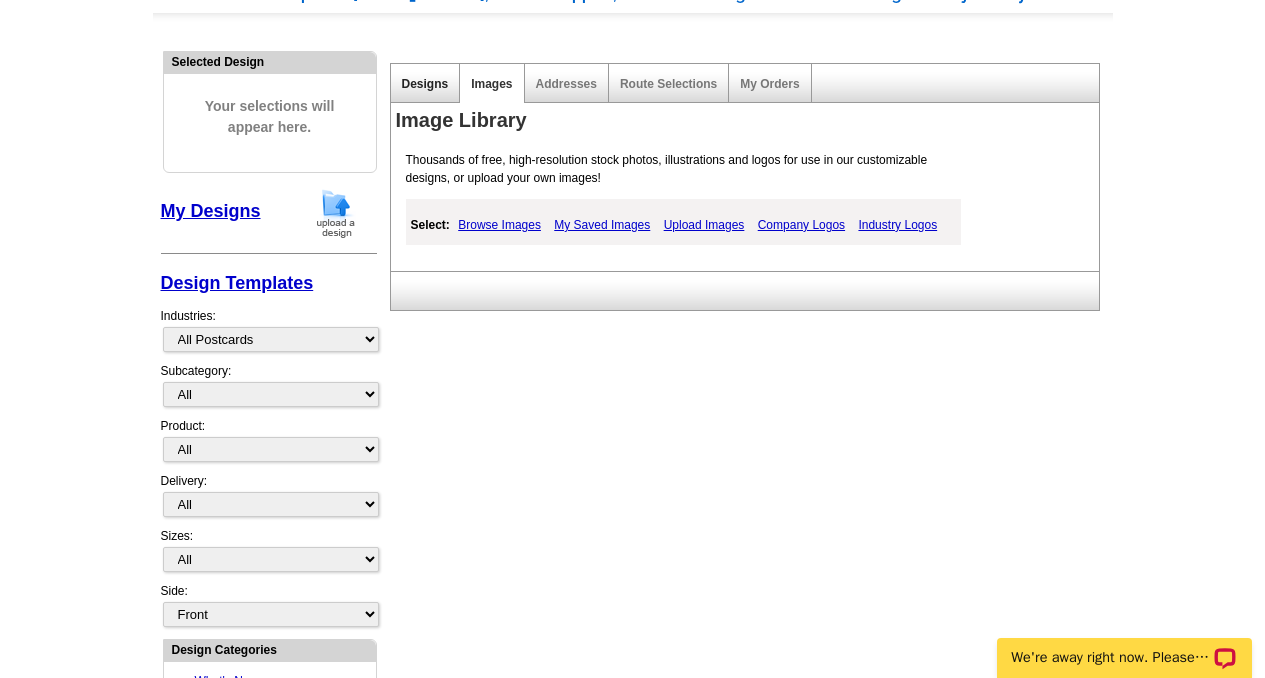 click on "Designs" at bounding box center (425, 84) 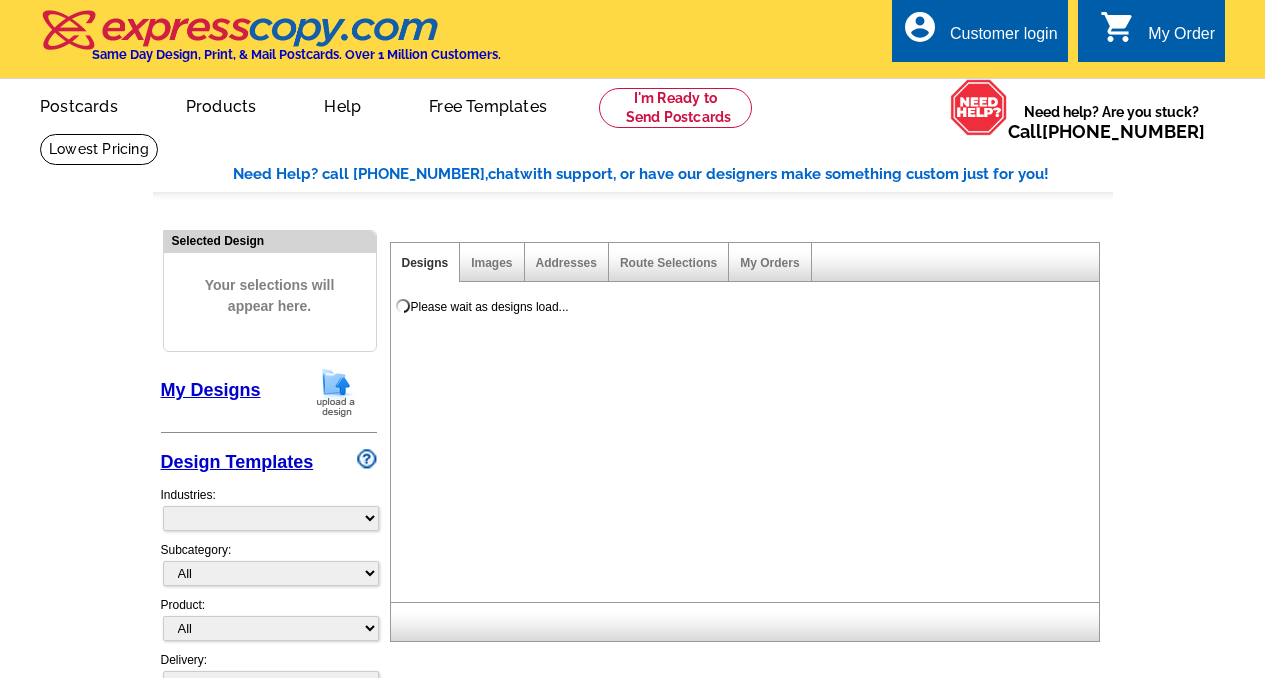 scroll, scrollTop: 0, scrollLeft: 0, axis: both 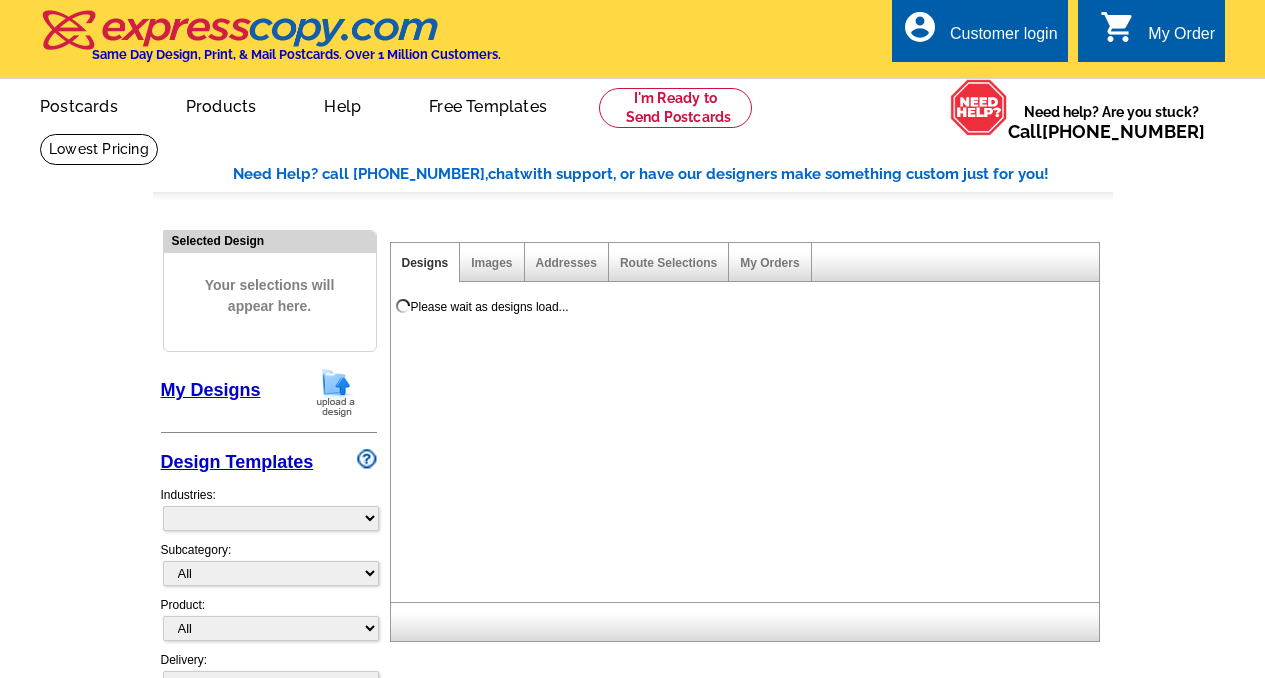 select on "785" 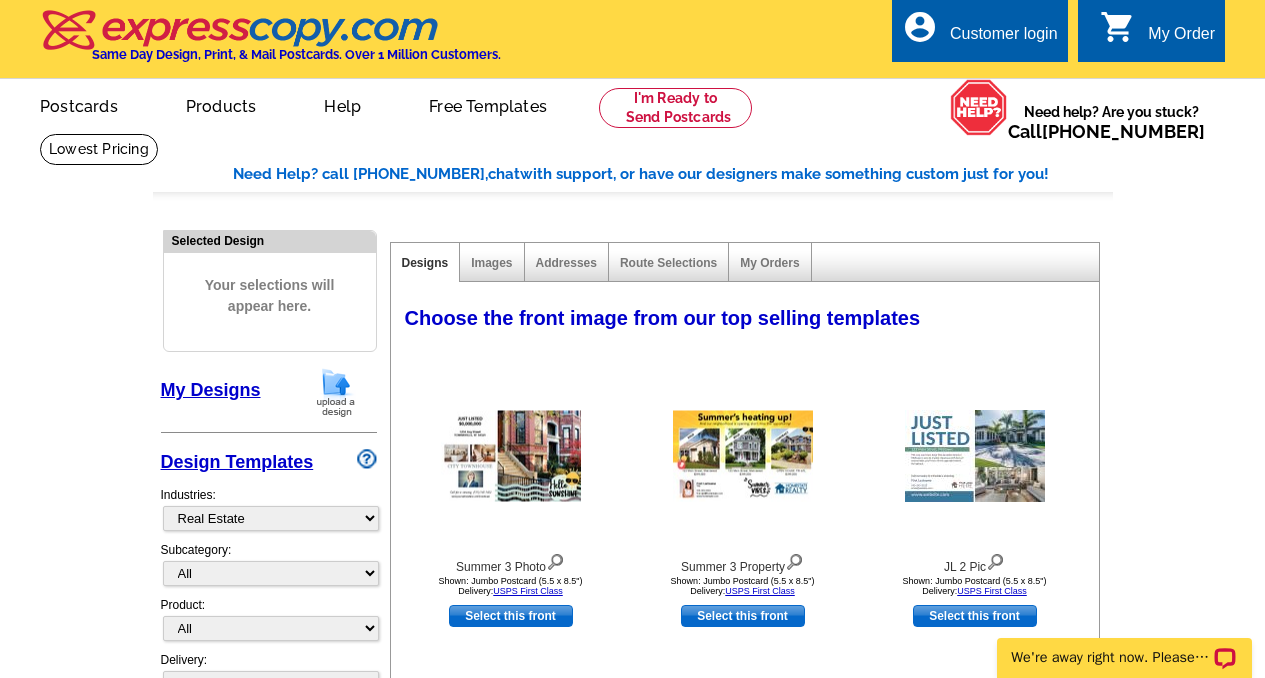 scroll, scrollTop: 0, scrollLeft: 0, axis: both 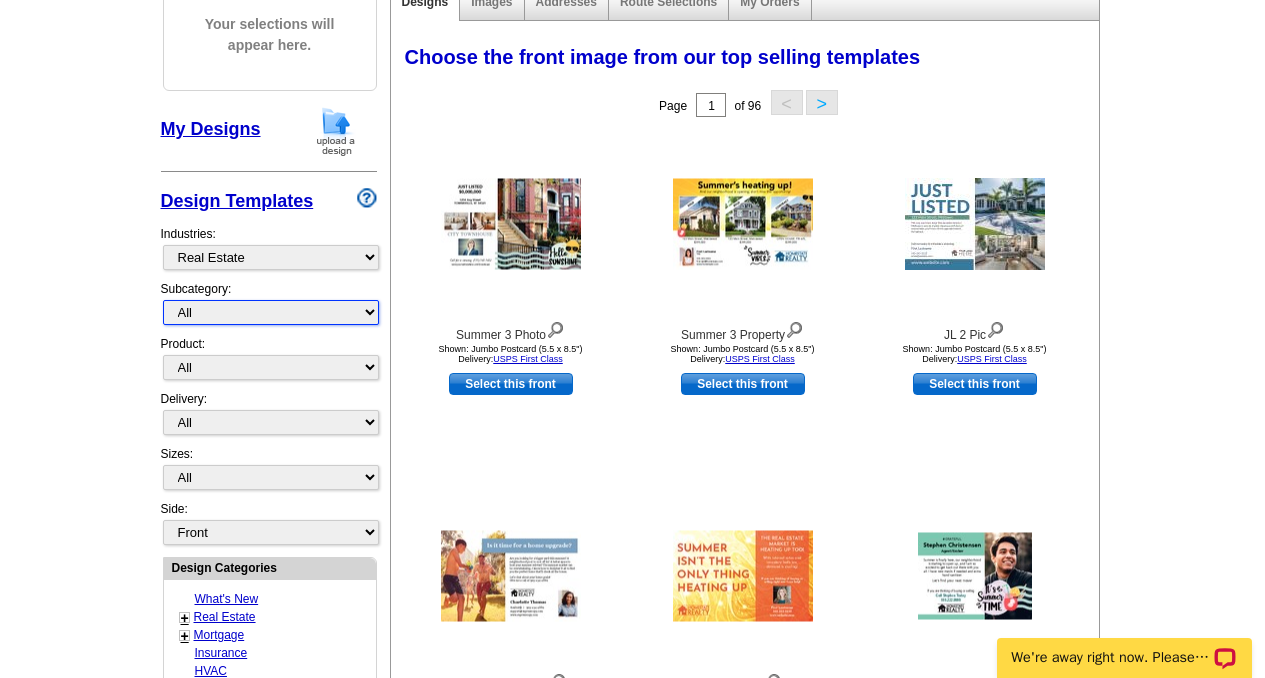 click on "All RE/MAX® Referrals Keller Williams® Berkshire Hathaway Home Services Century 21 Commercial Real Estate QR Code Cards 1st Time Home Buyer Distressed Homeowners Social Networking Farming Just Listed Just Sold Open House Market Report" at bounding box center [271, 312] 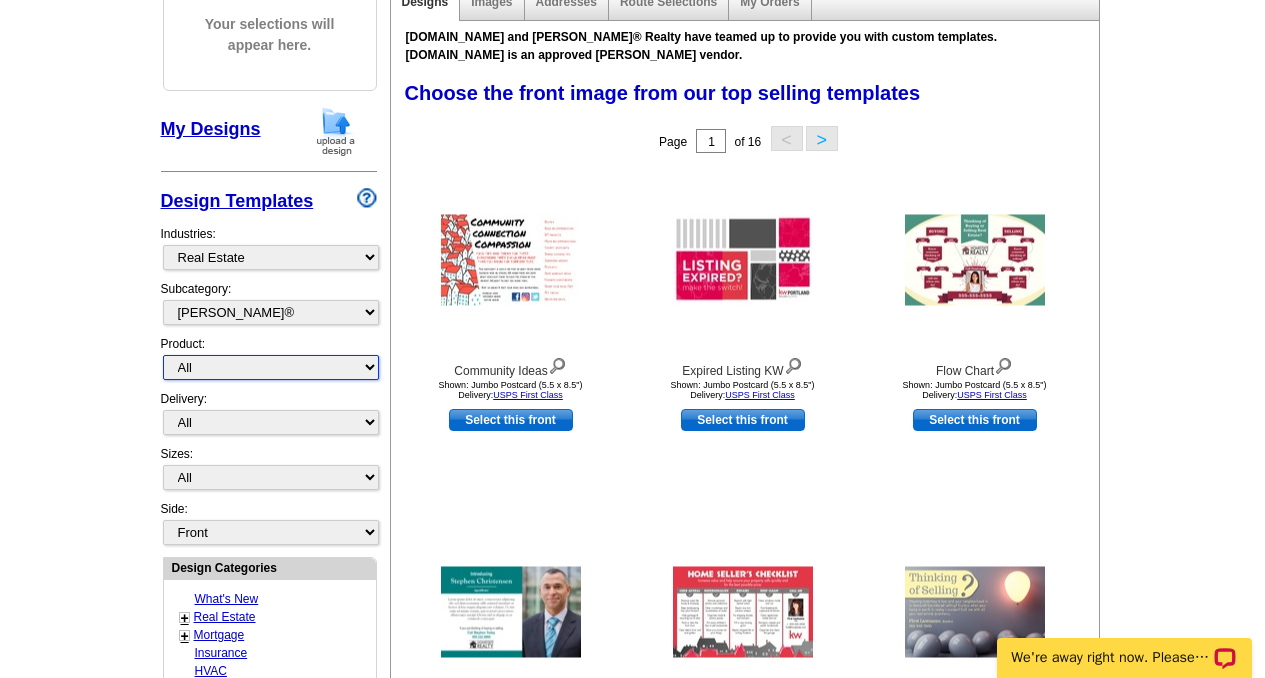 click on "All
Postcards
Letters and flyers
Business Cards
Door Hangers
Greeting Cards" at bounding box center [271, 367] 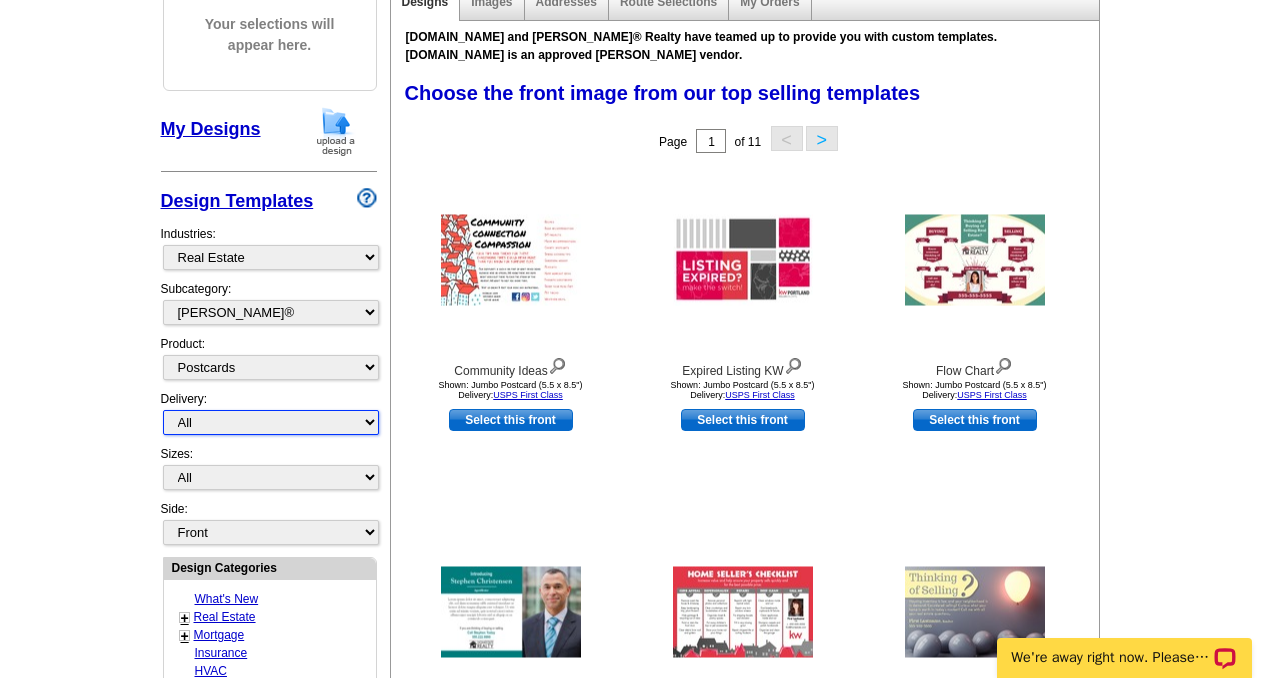 click on "All
First Class Mail
Shipped to Me
EDDM Save 66% on Postage" at bounding box center (271, 422) 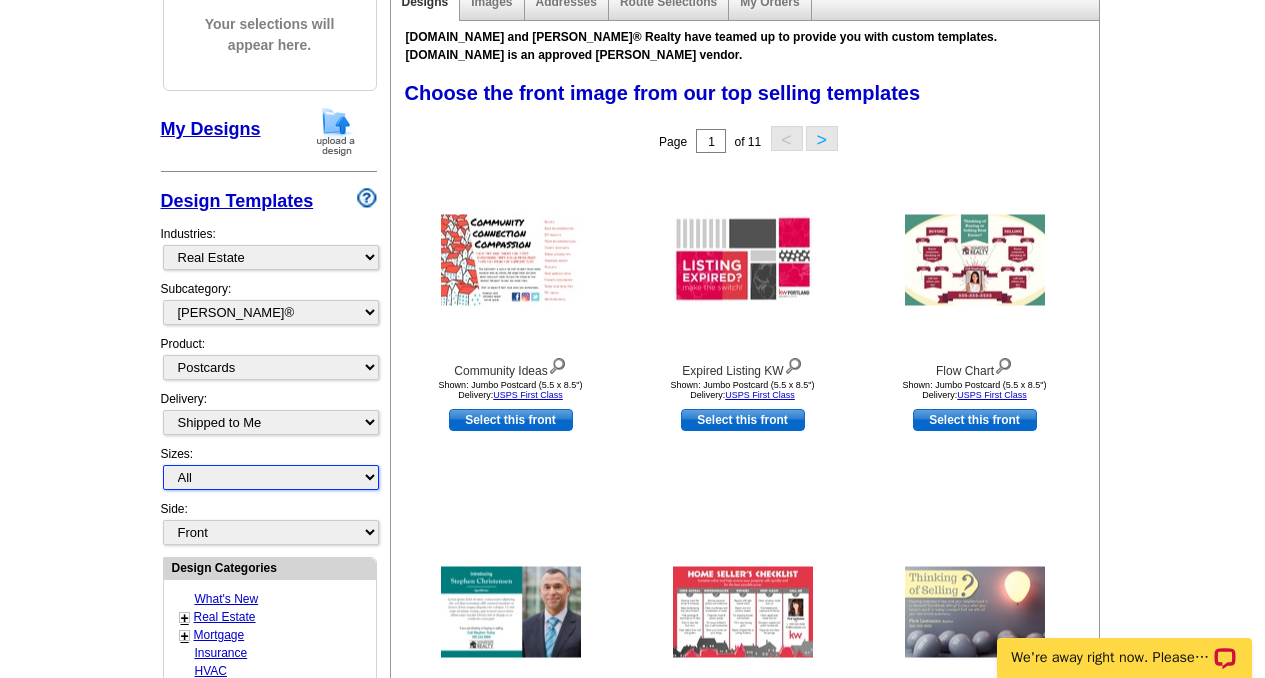 click on "All Jumbo Postcard (5.5" x 8.5") Regular Postcard (4.25" x 5.6") Panoramic Postcard (5.75" x 11.25") Giant Postcard (8.5" x 11") EDDM Postcard (6.125" x 8.25")" at bounding box center [271, 477] 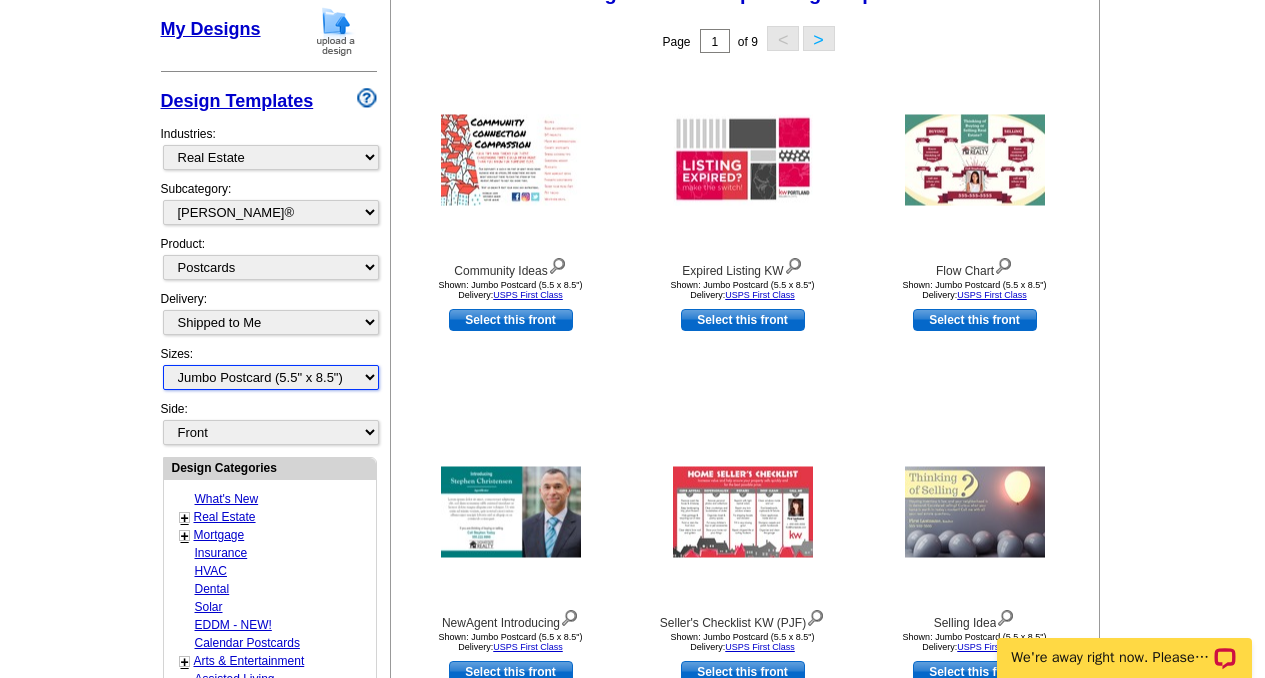 scroll, scrollTop: 367, scrollLeft: 0, axis: vertical 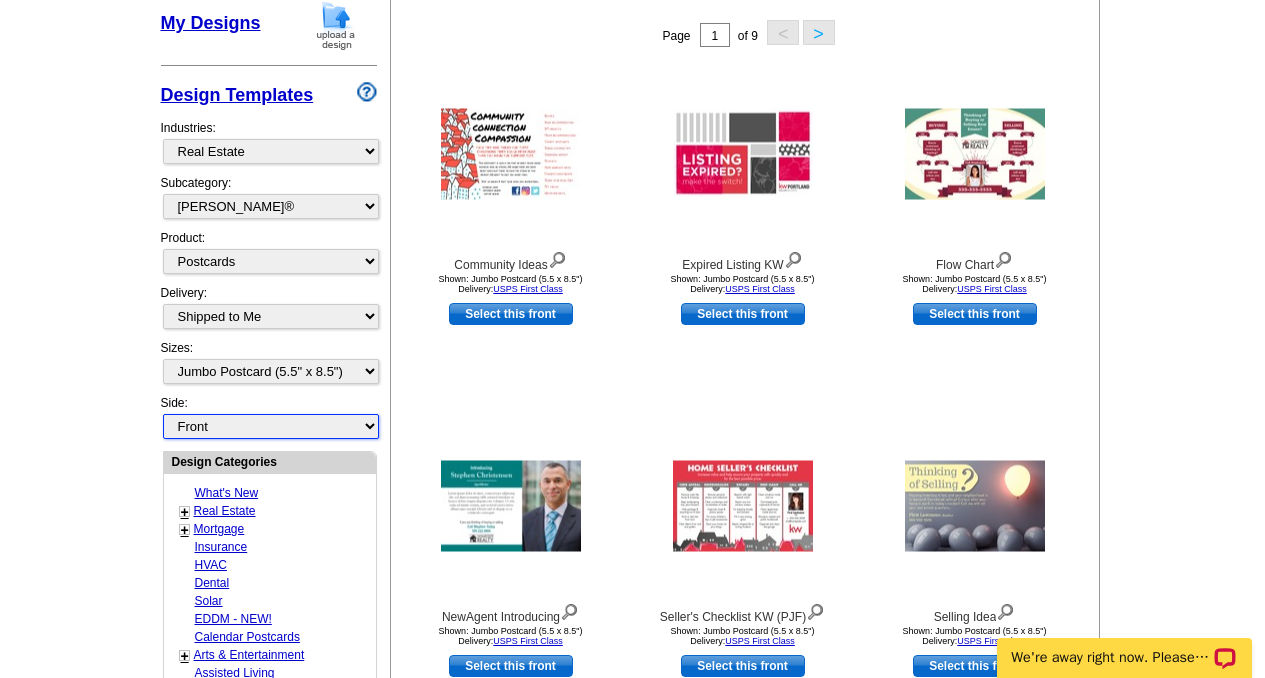 click on "Front Back" at bounding box center [271, 426] 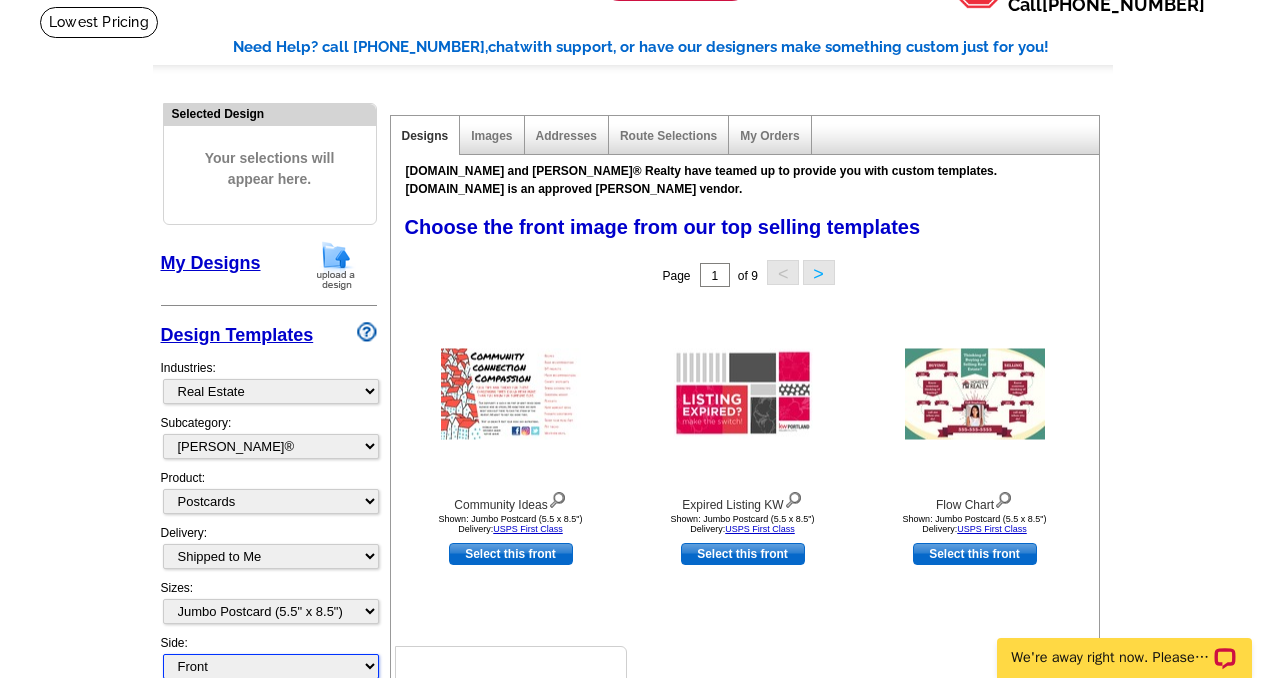 scroll, scrollTop: 141, scrollLeft: 0, axis: vertical 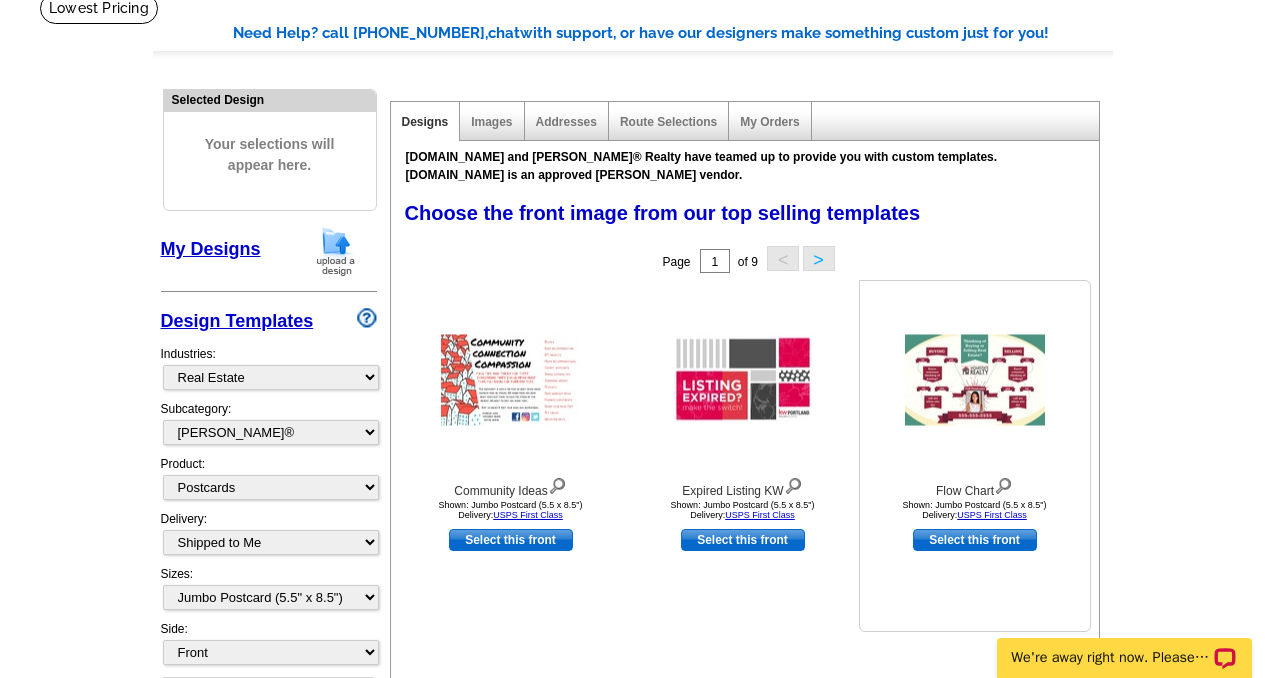 click at bounding box center [975, 380] 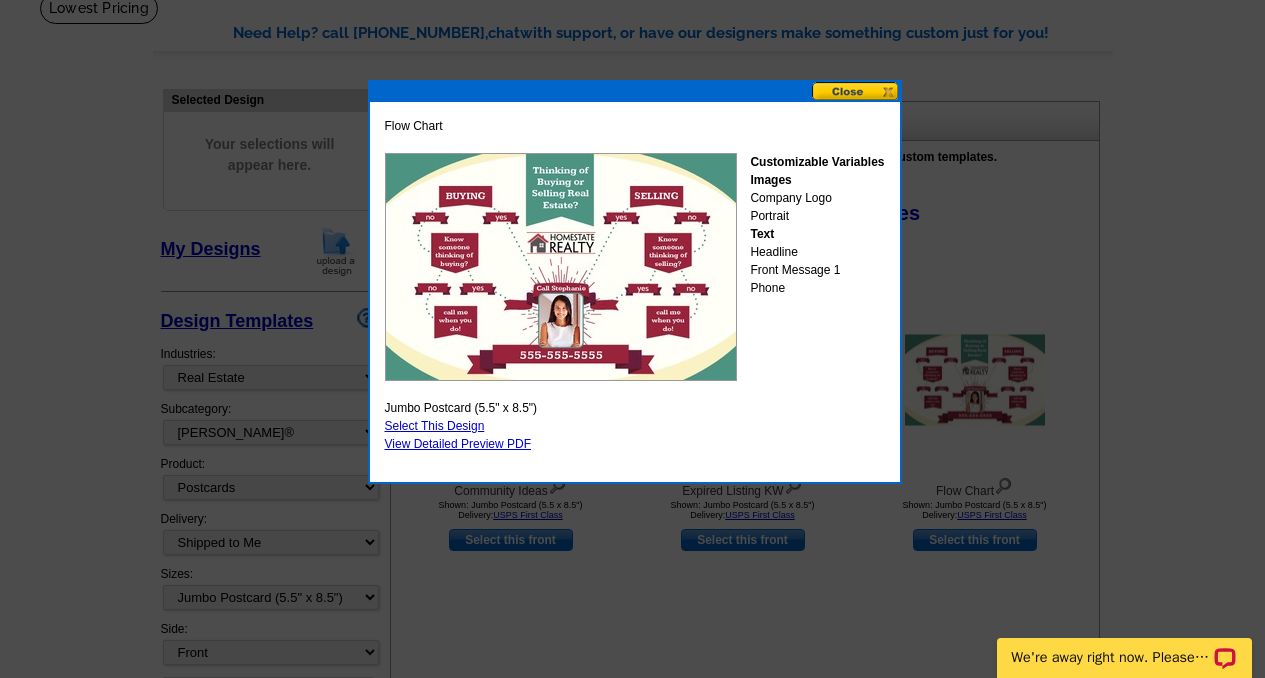click at bounding box center (856, 91) 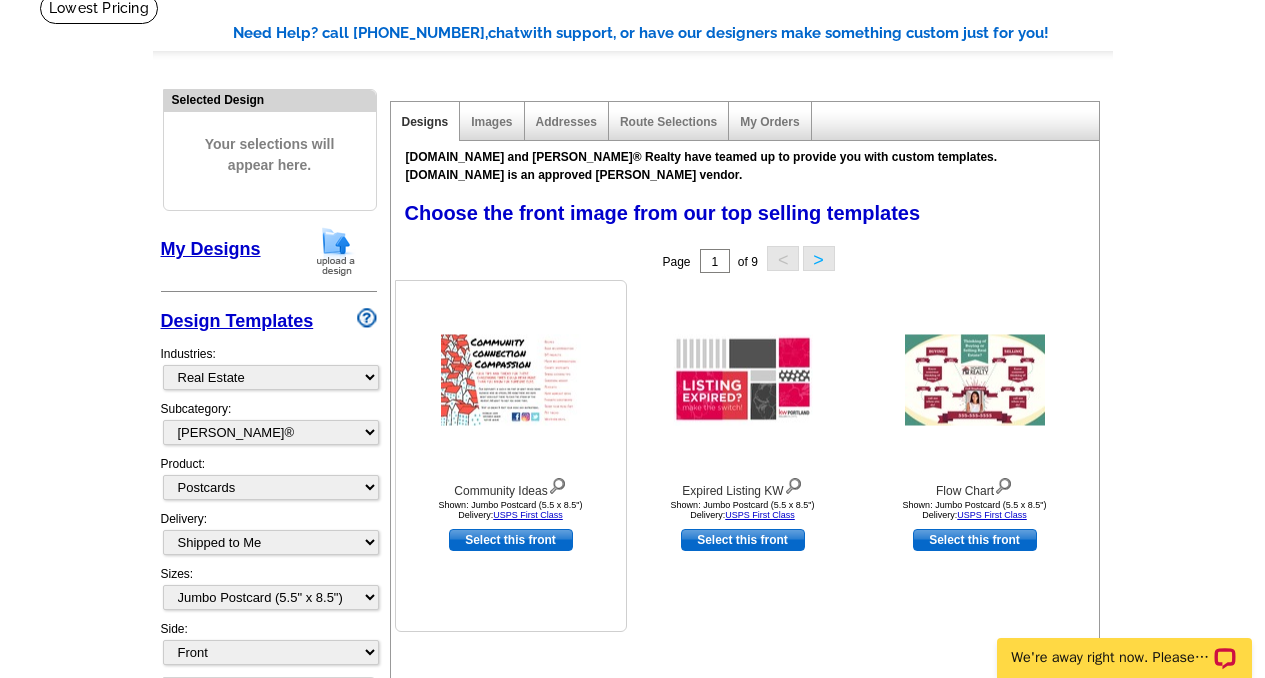 click at bounding box center (511, 380) 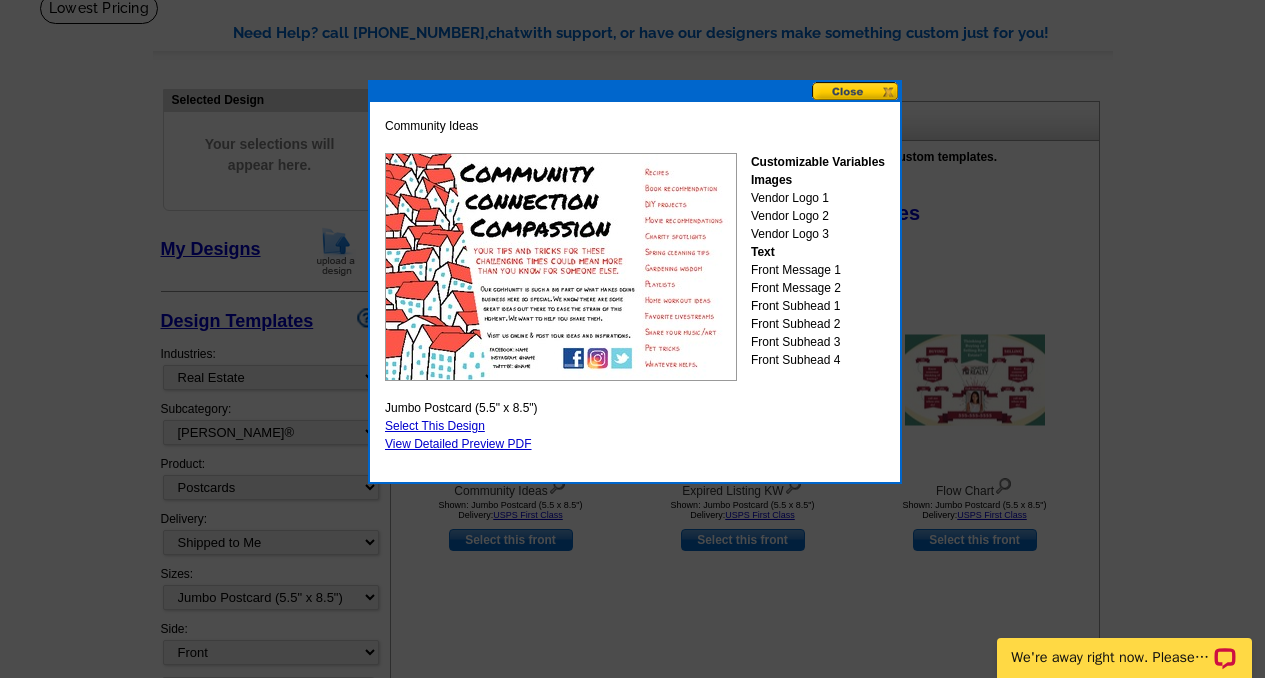 click at bounding box center [856, 91] 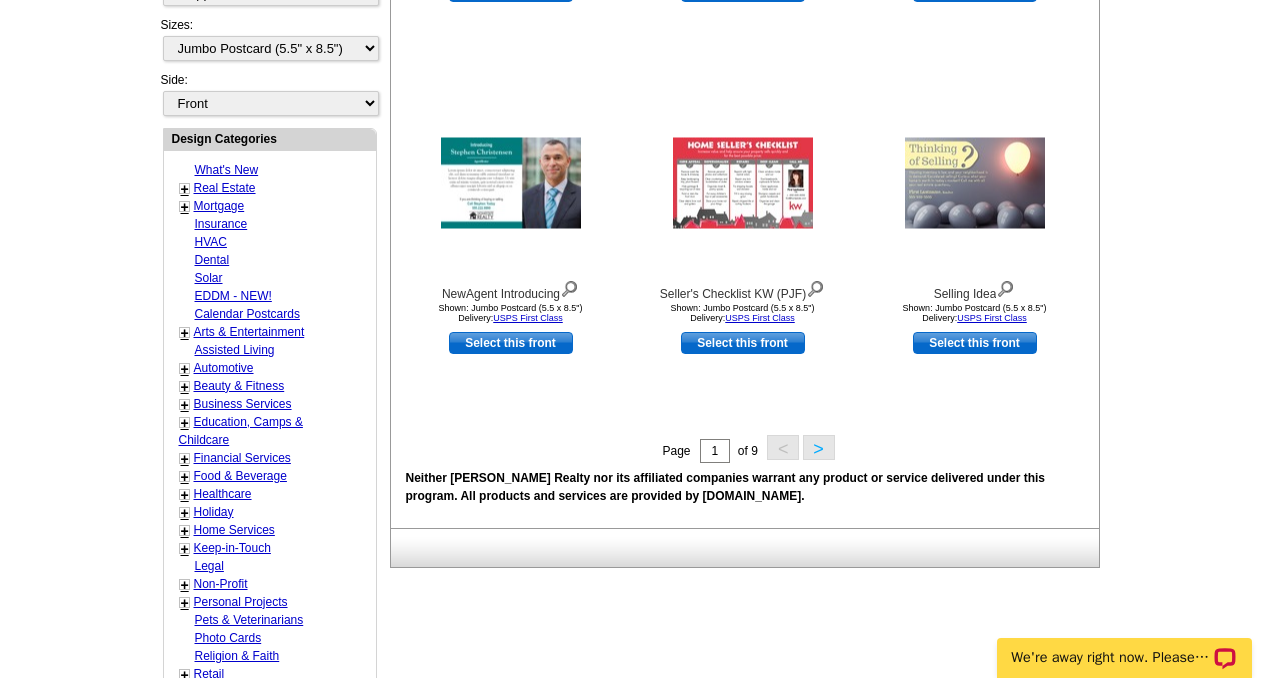 scroll, scrollTop: 693, scrollLeft: 0, axis: vertical 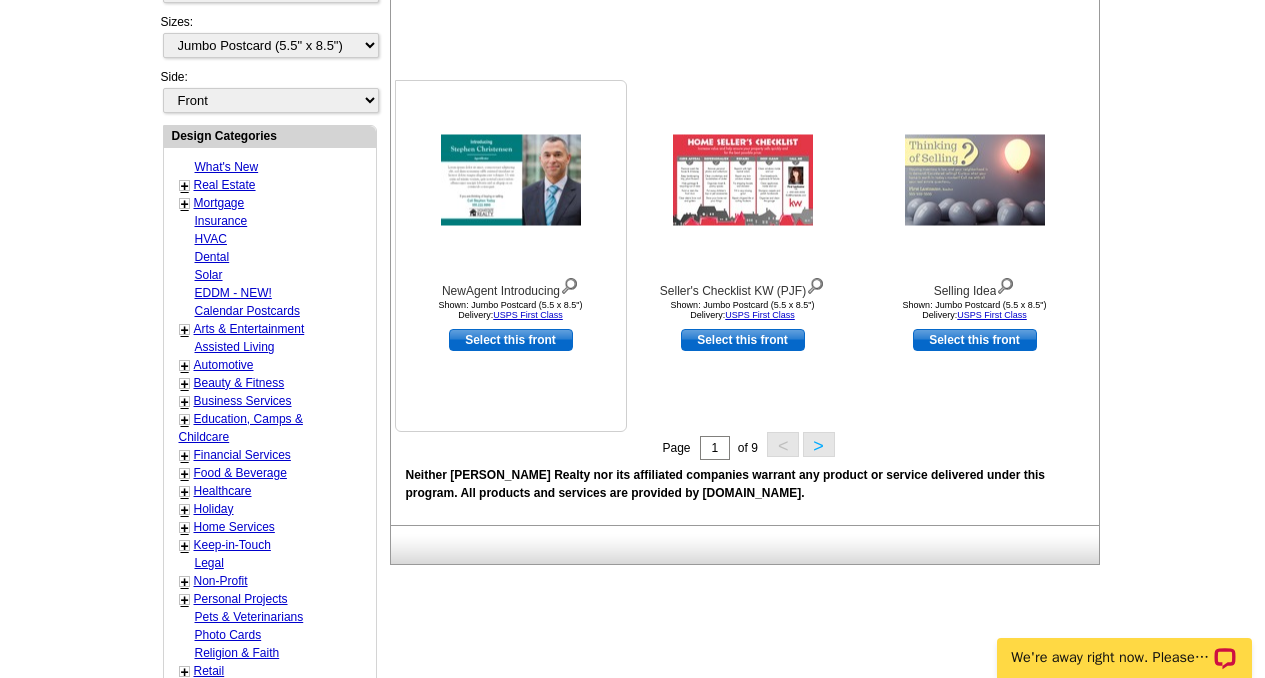 click at bounding box center (511, 180) 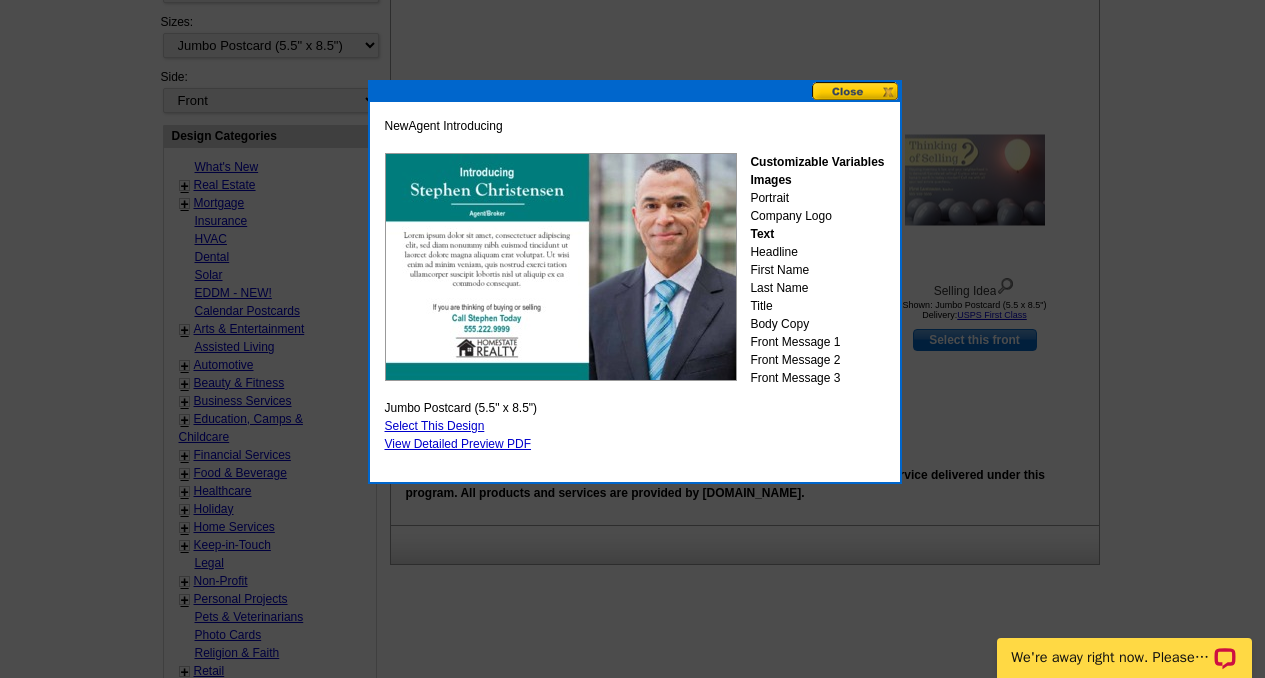 click on "NewAgent Introducing
Customizable Variables
Images
Portrait
Company Logo
Text
Headline
First Name
Last Name
Title
Body Copy
Front Message 1
Front Message 2
Front Message 3
Jumbo Postcard (5.5" x 8.5")
Select This Design
View Detailed Preview PDF" at bounding box center [635, 285] 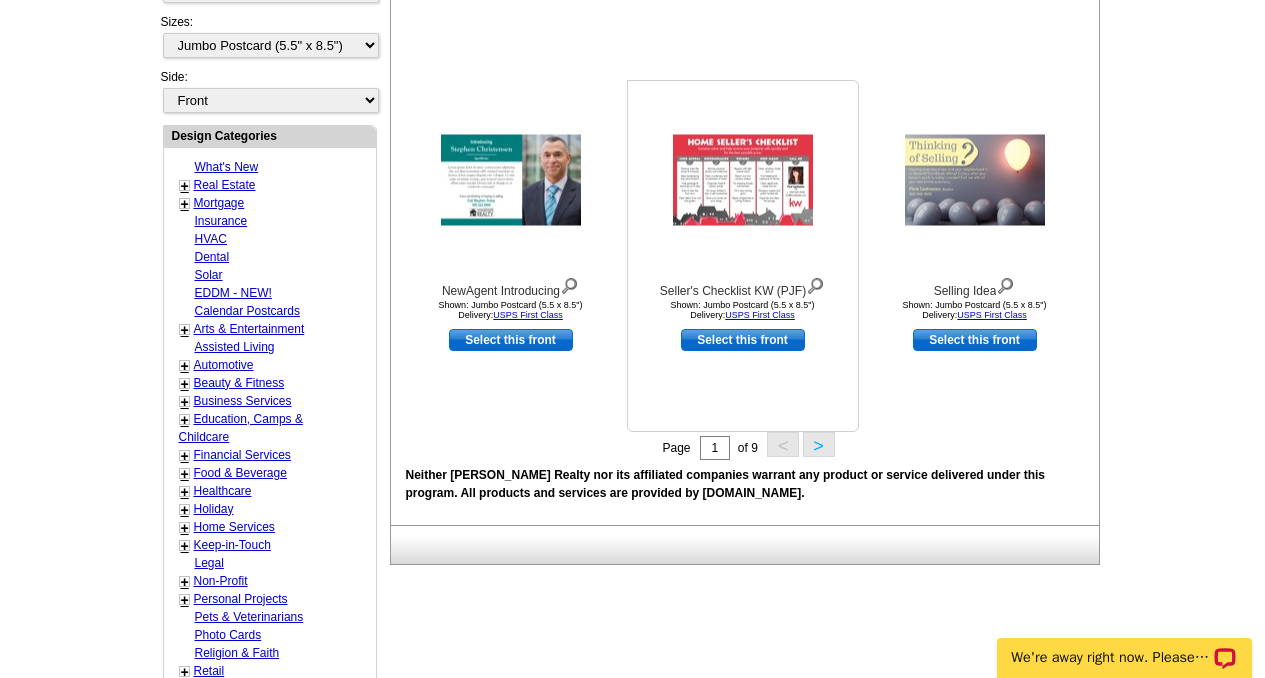 click at bounding box center [743, 180] 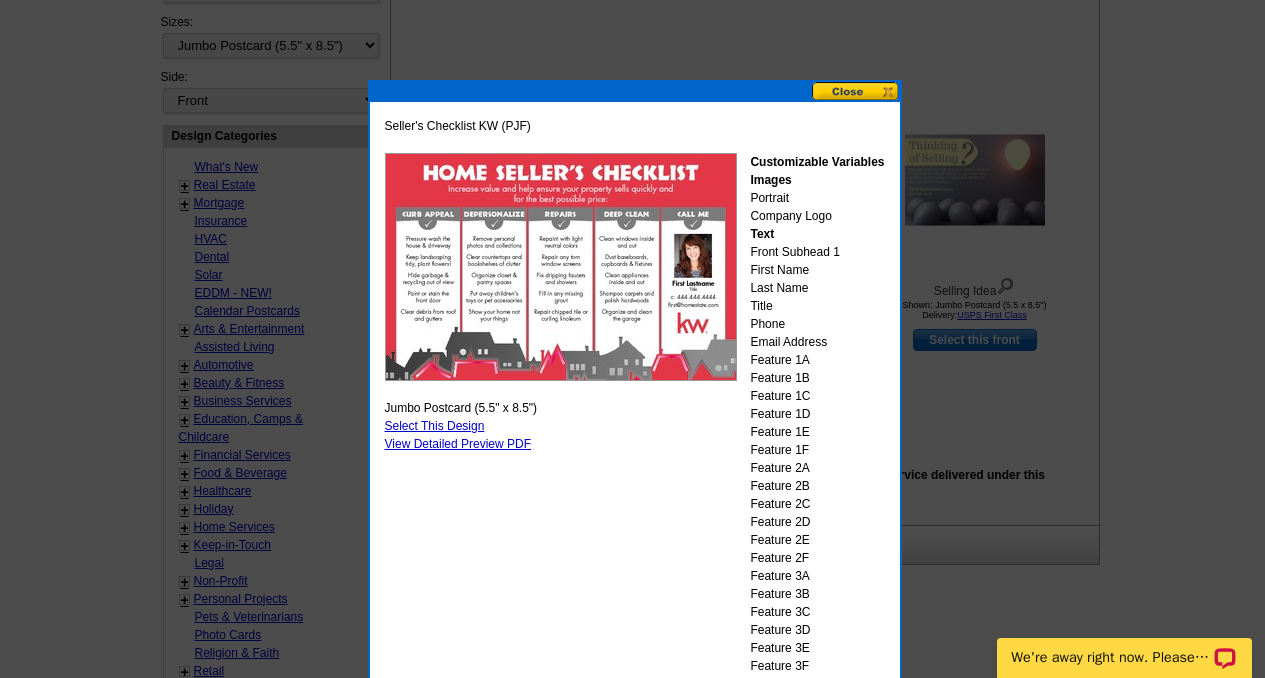 click at bounding box center (856, 91) 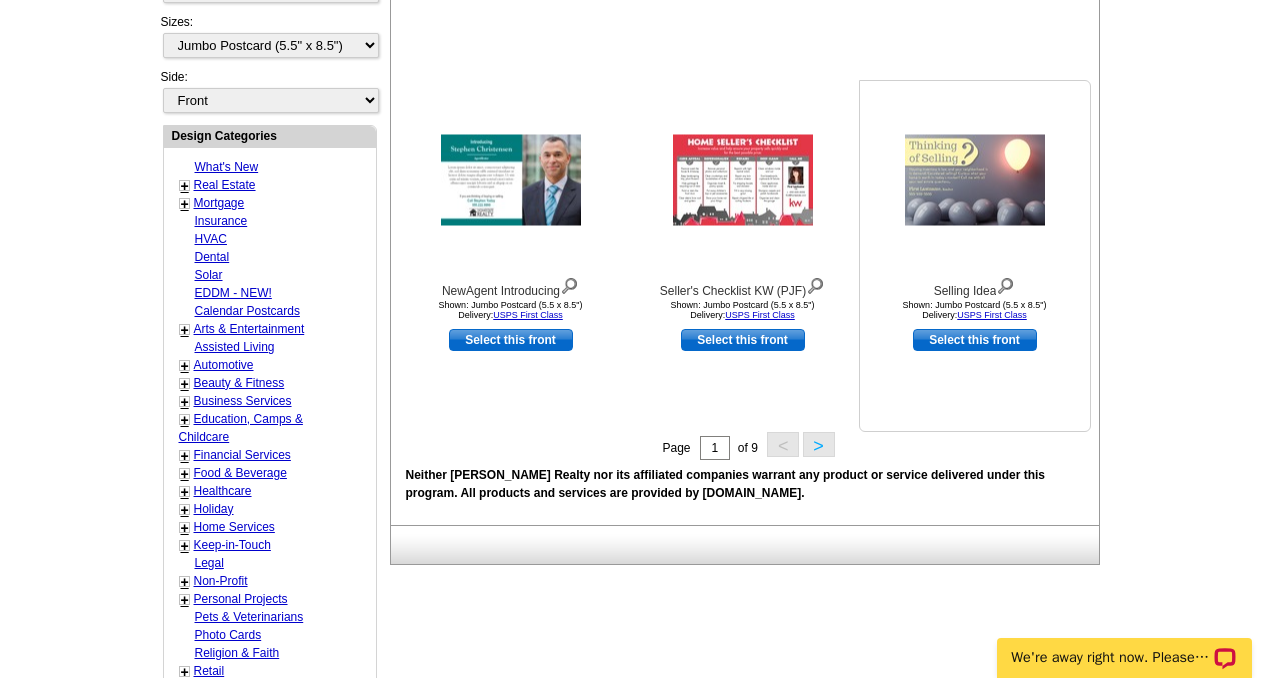 click at bounding box center (975, 180) 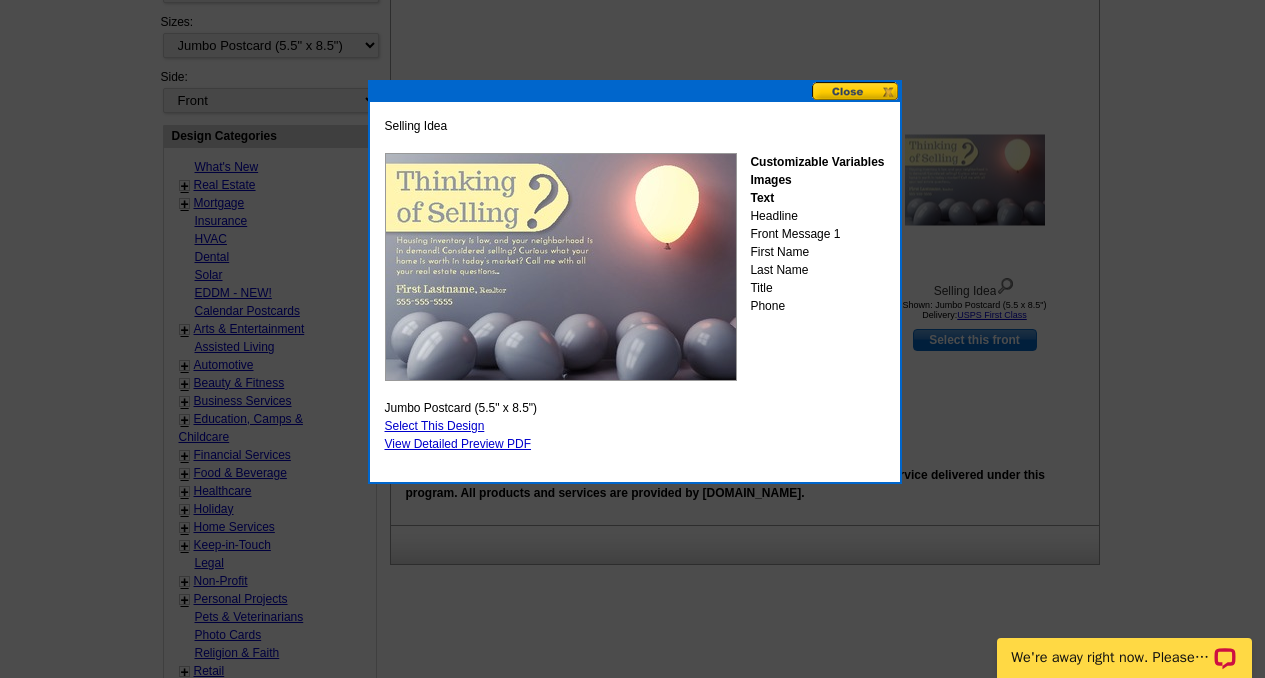 click at bounding box center [856, 91] 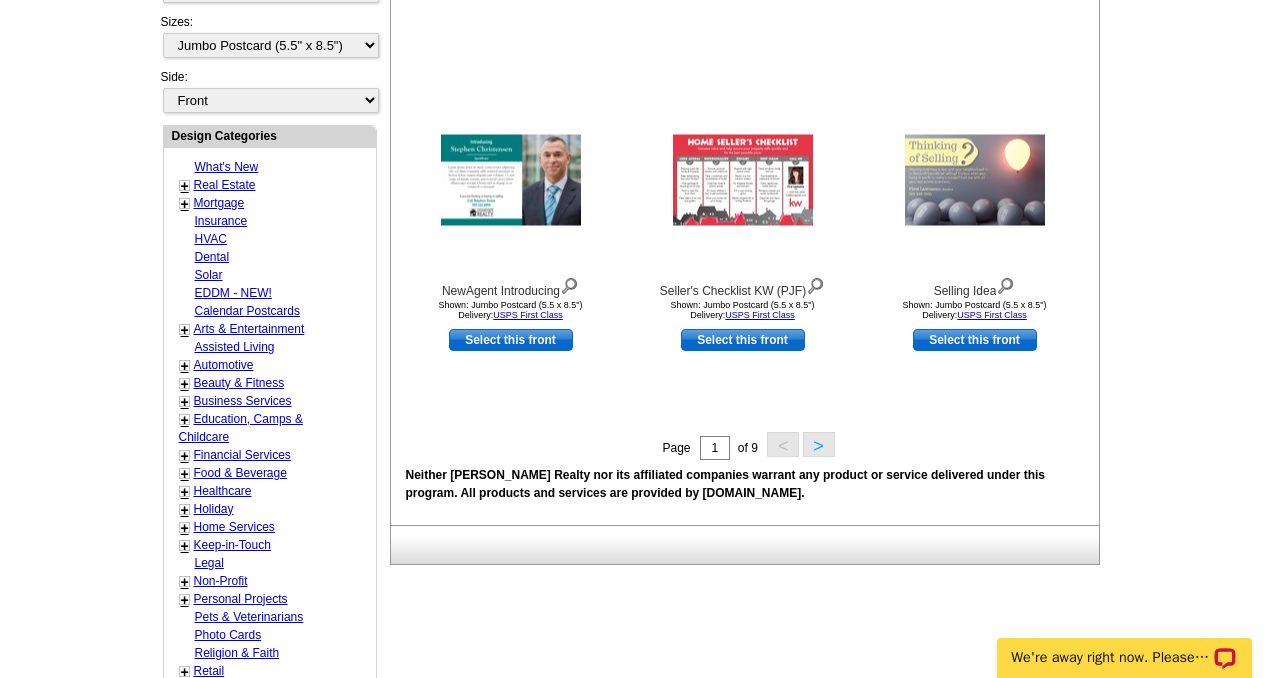 click on ">" at bounding box center (819, 444) 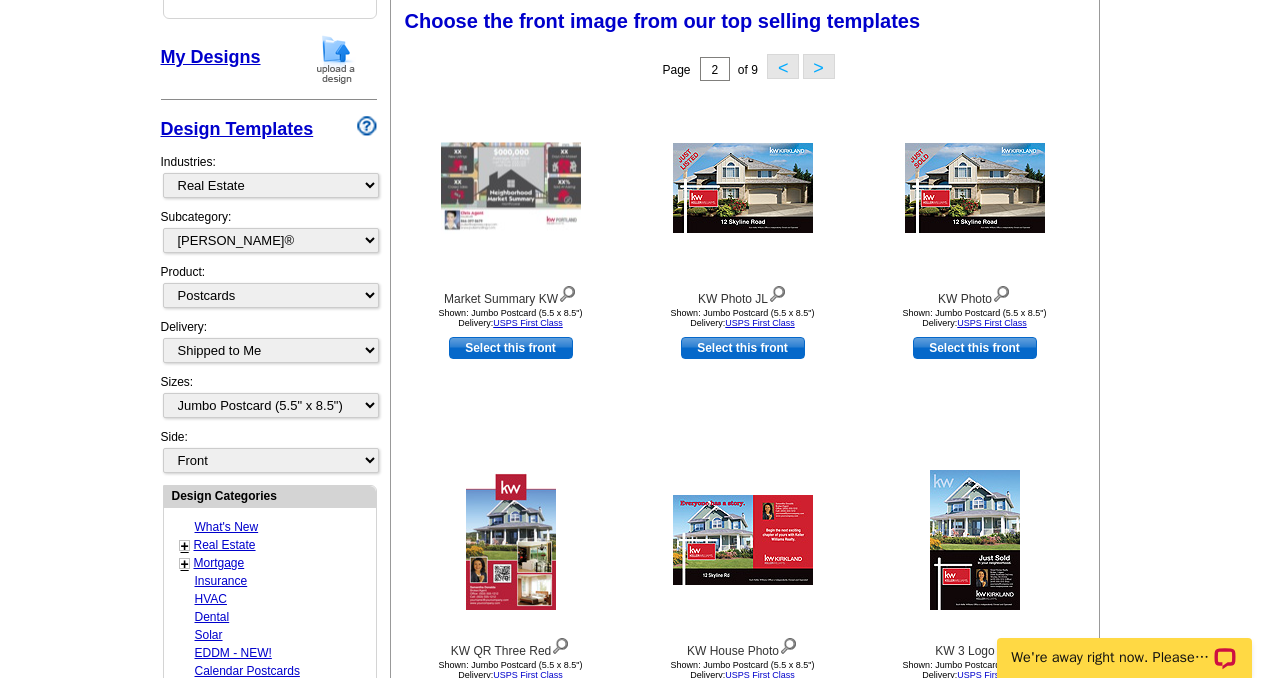 scroll, scrollTop: 330, scrollLeft: 0, axis: vertical 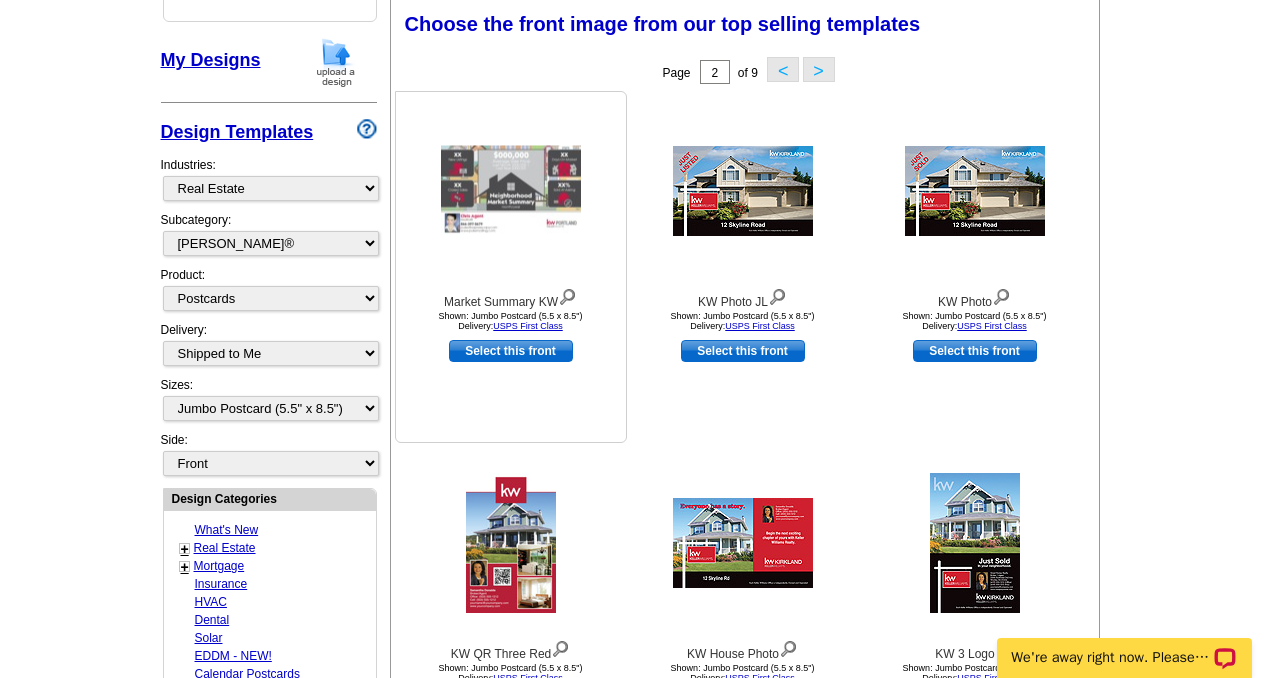 click at bounding box center [511, 191] 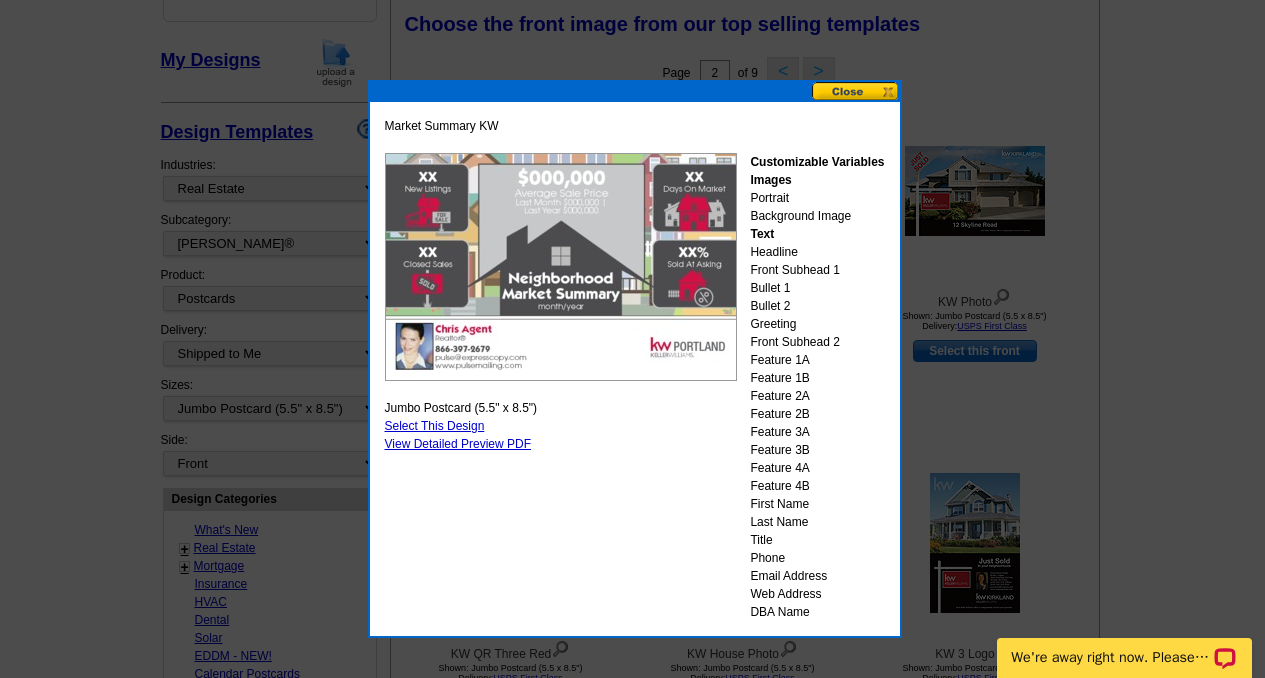 click at bounding box center (856, 91) 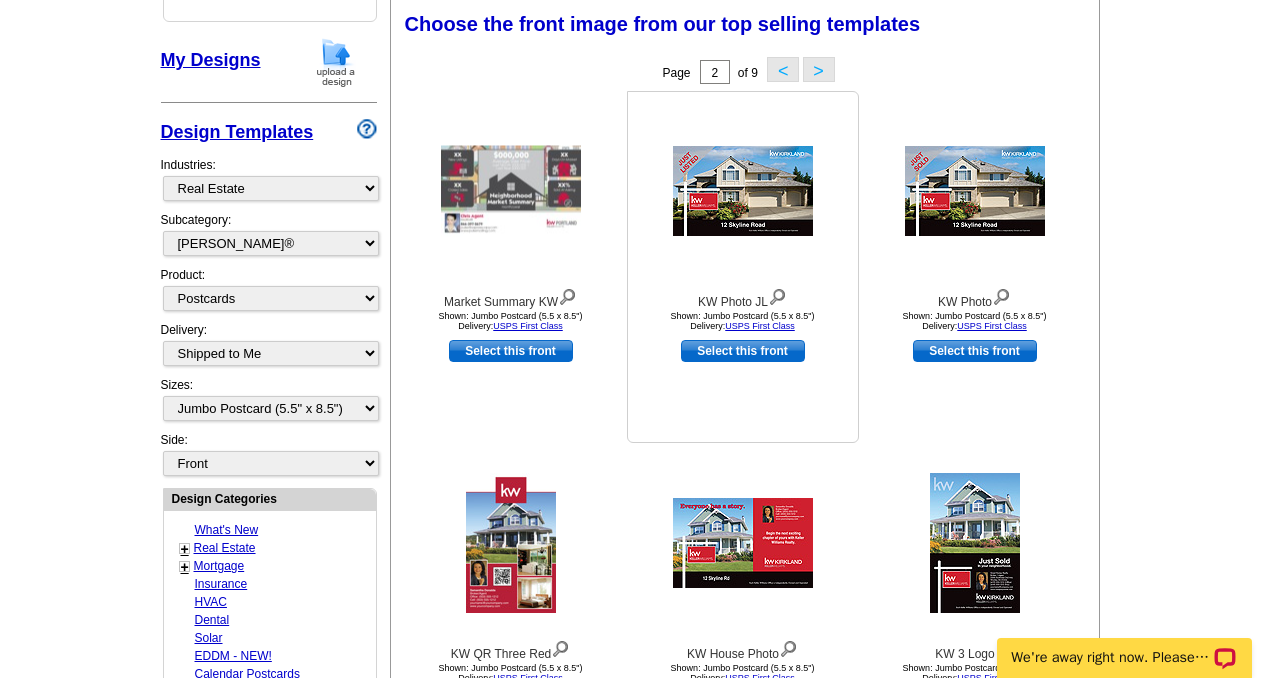 click at bounding box center (743, 191) 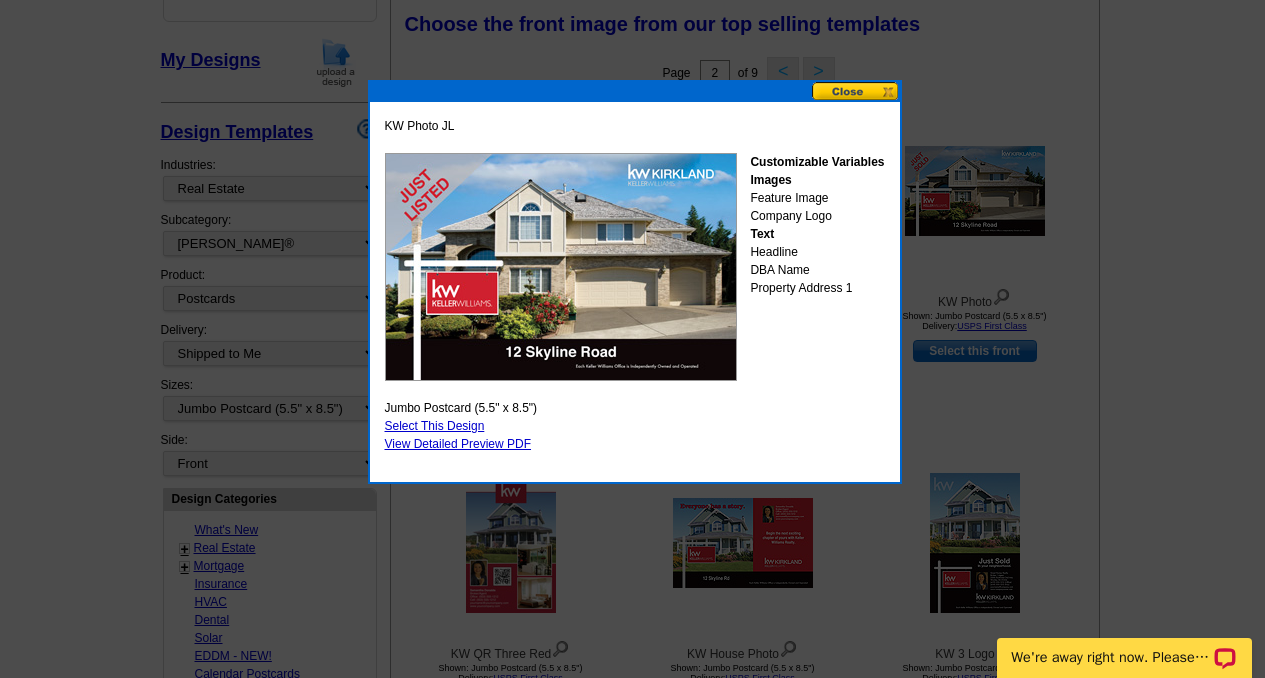 click at bounding box center [856, 91] 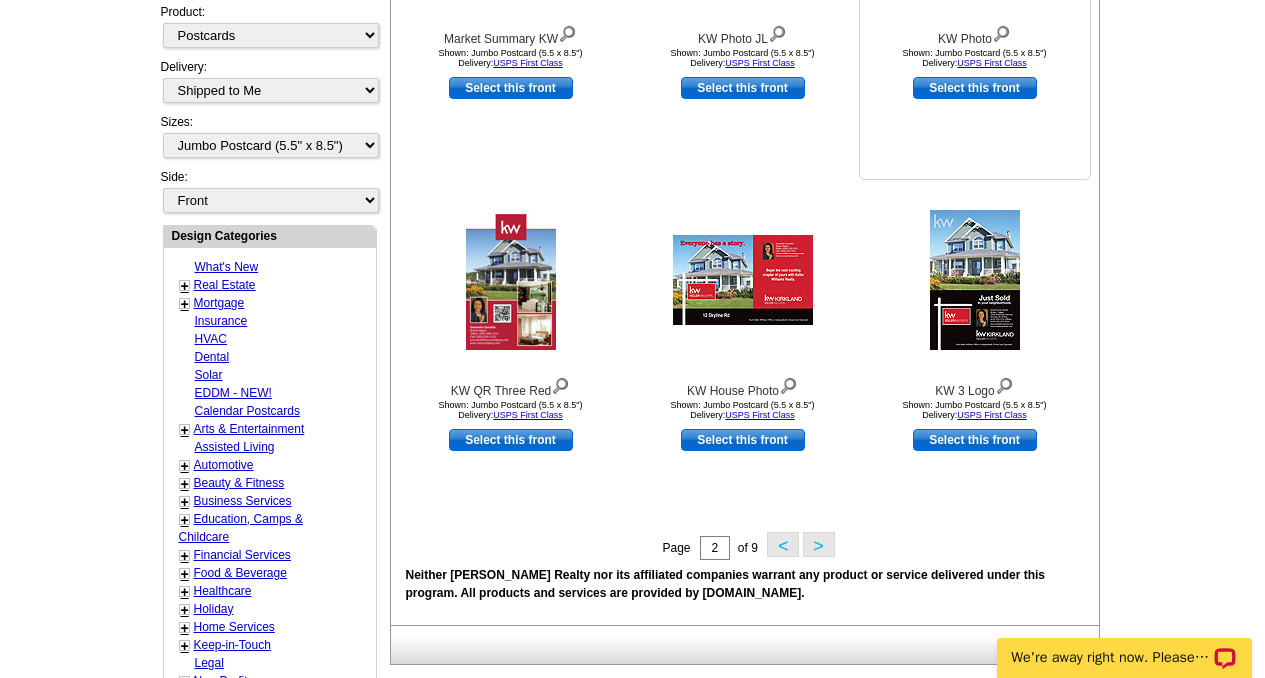 scroll, scrollTop: 597, scrollLeft: 0, axis: vertical 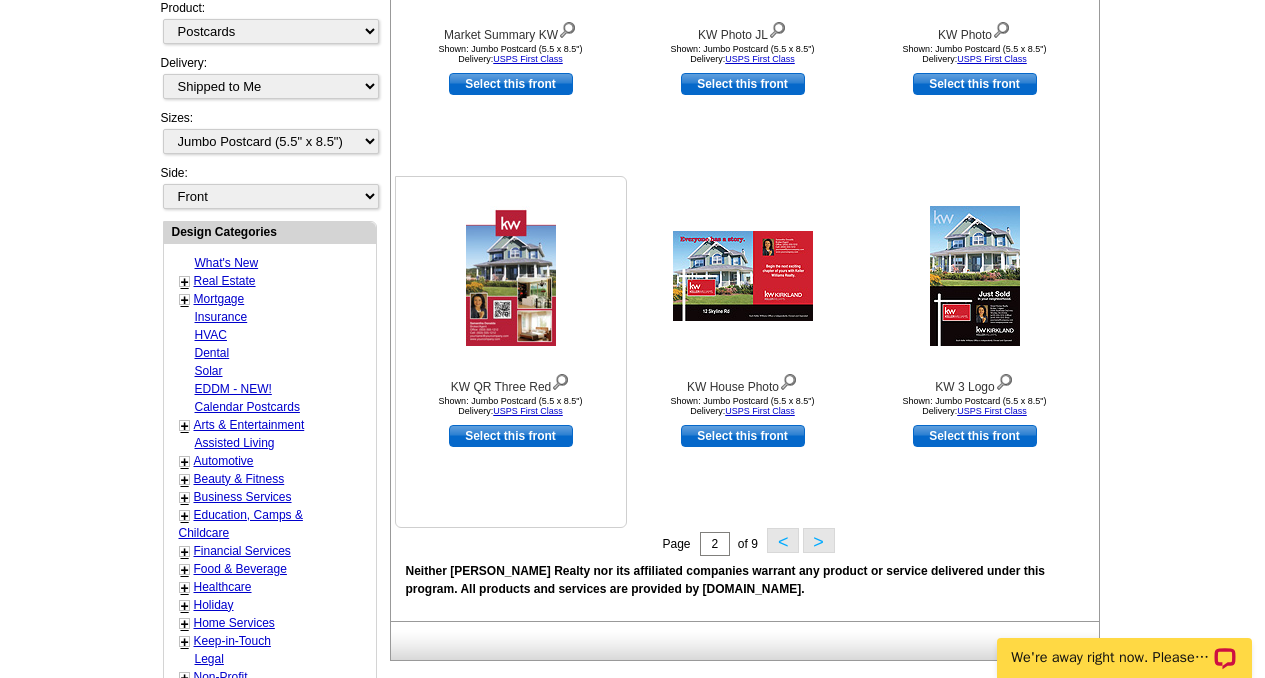 click at bounding box center (511, 276) 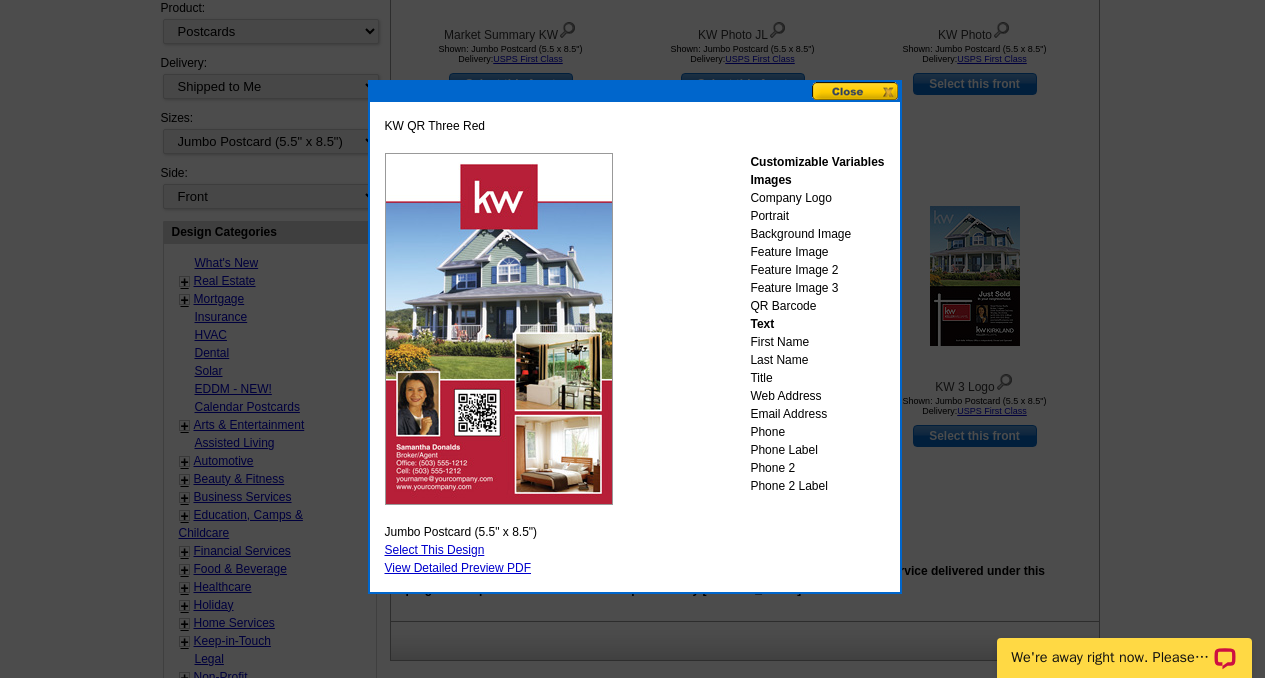click at bounding box center (856, 91) 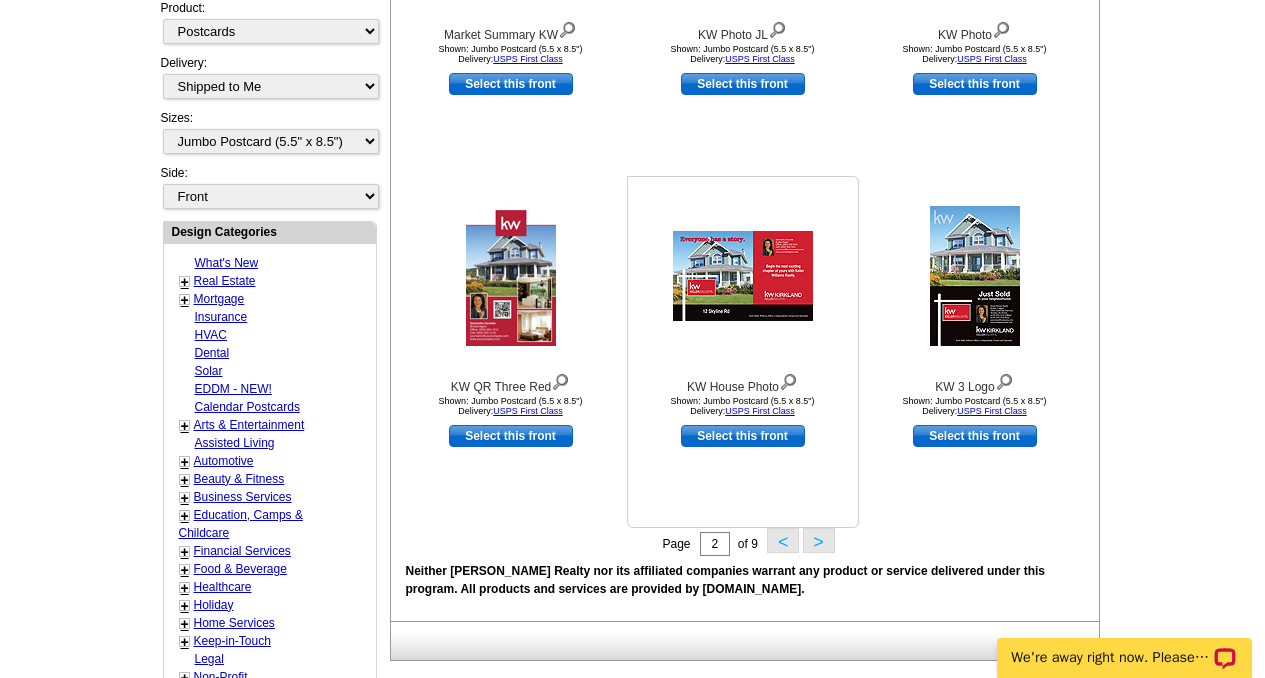 click at bounding box center [743, 276] 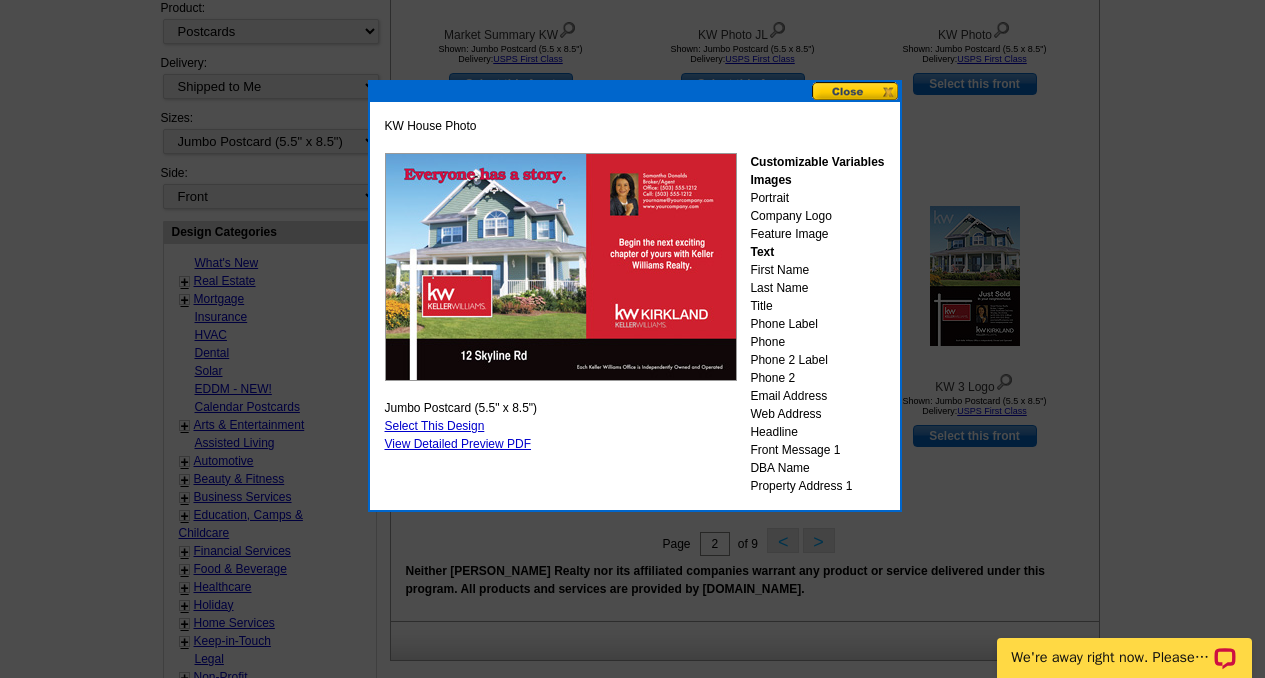 click at bounding box center [856, 91] 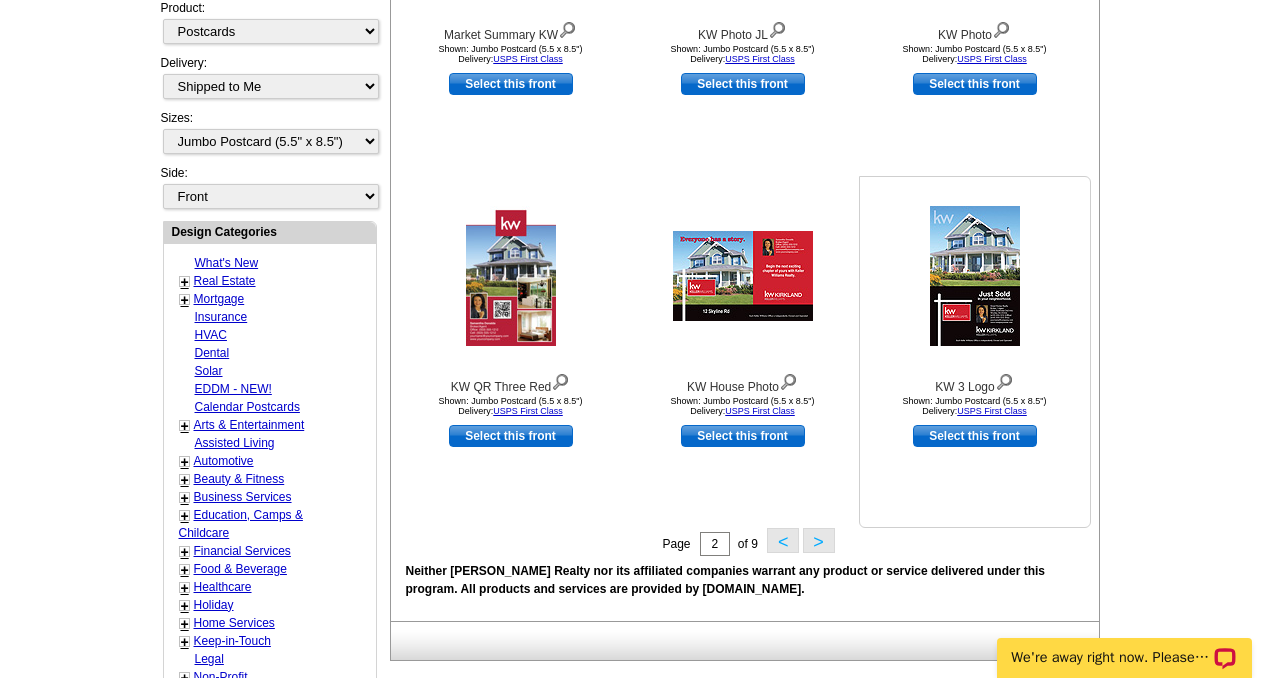 click at bounding box center (975, 276) 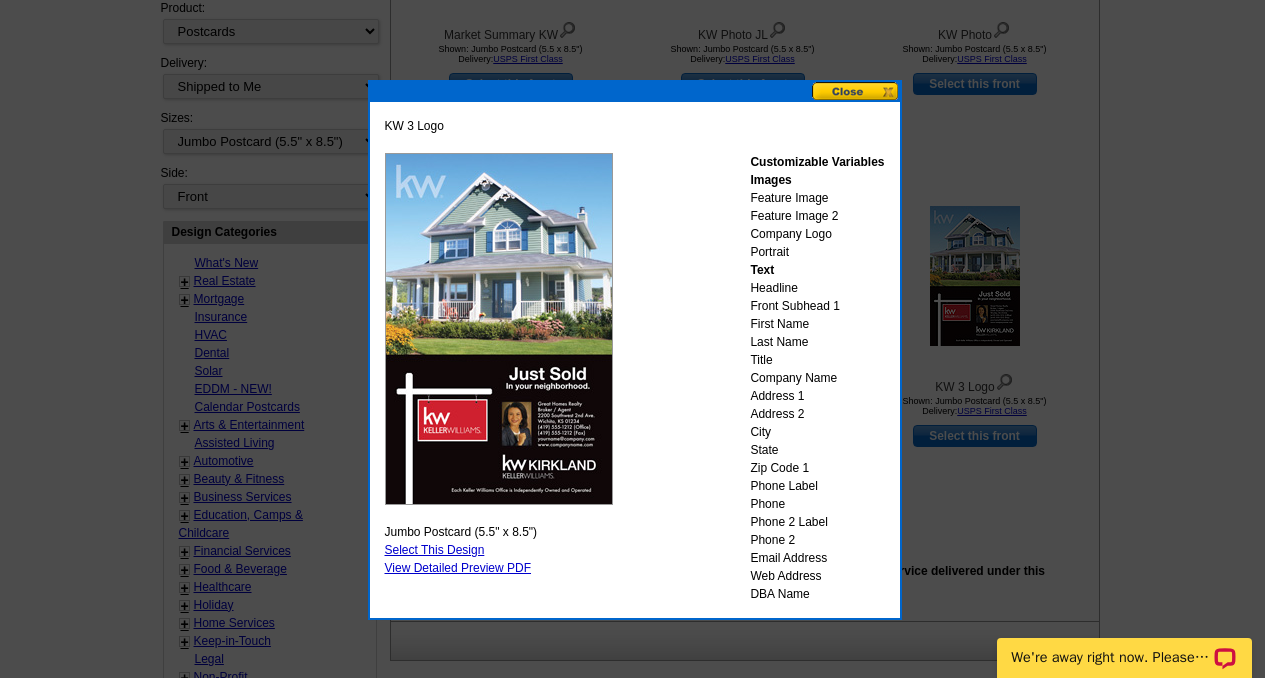 click at bounding box center (856, 91) 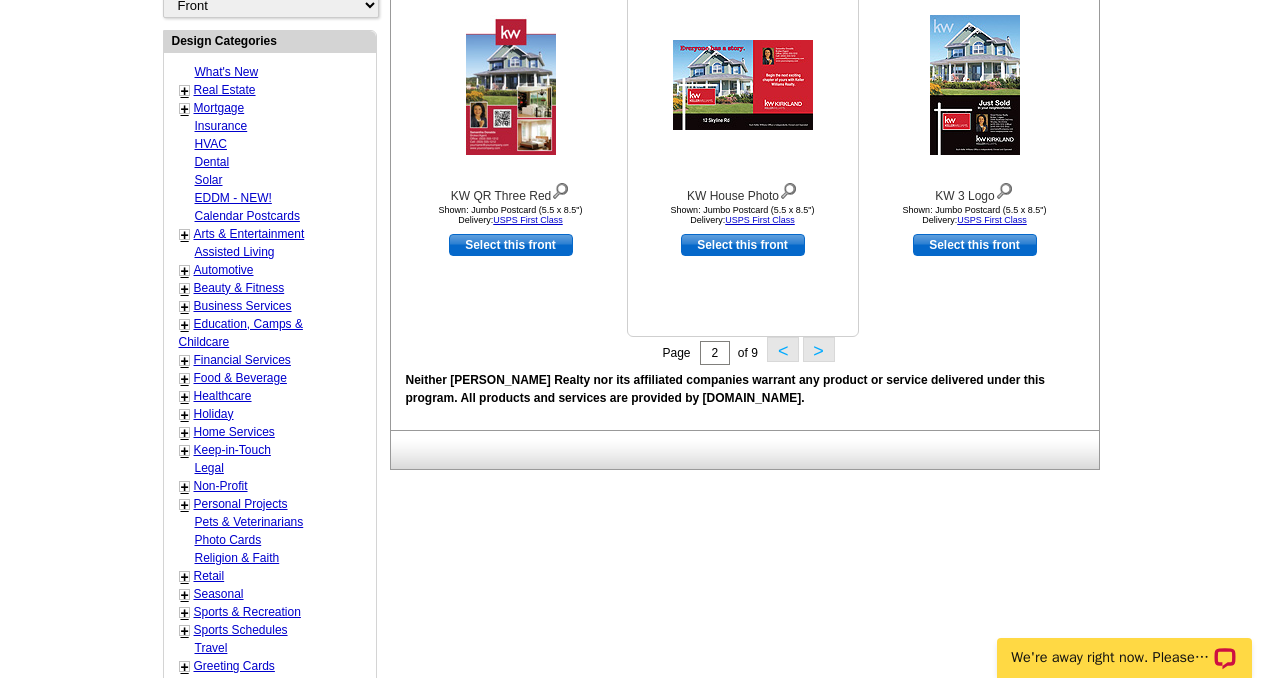 scroll, scrollTop: 789, scrollLeft: 0, axis: vertical 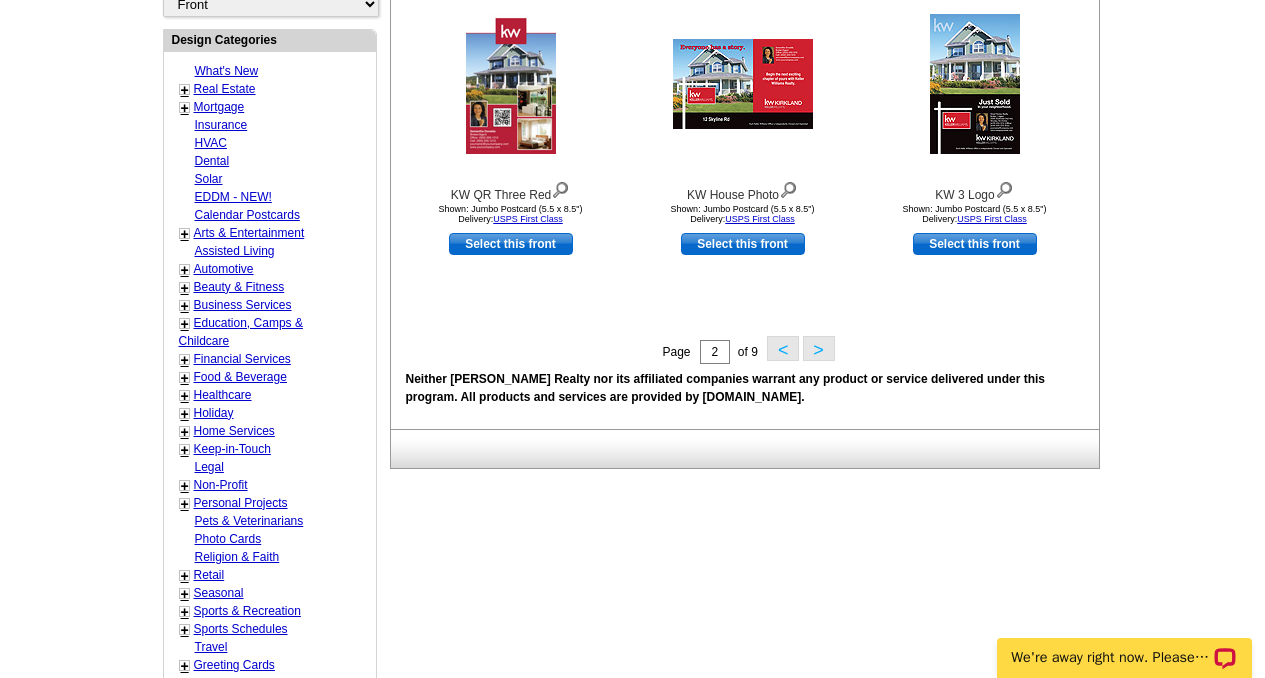 click on ">" at bounding box center [819, 348] 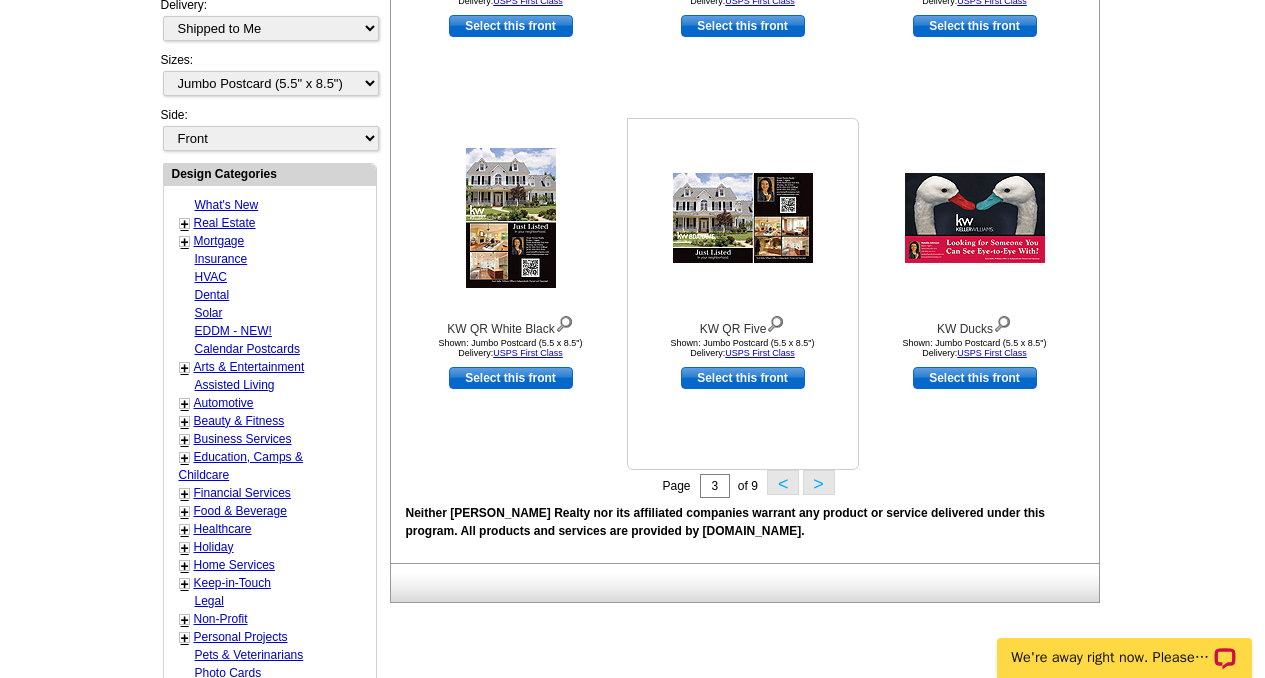 scroll, scrollTop: 665, scrollLeft: 0, axis: vertical 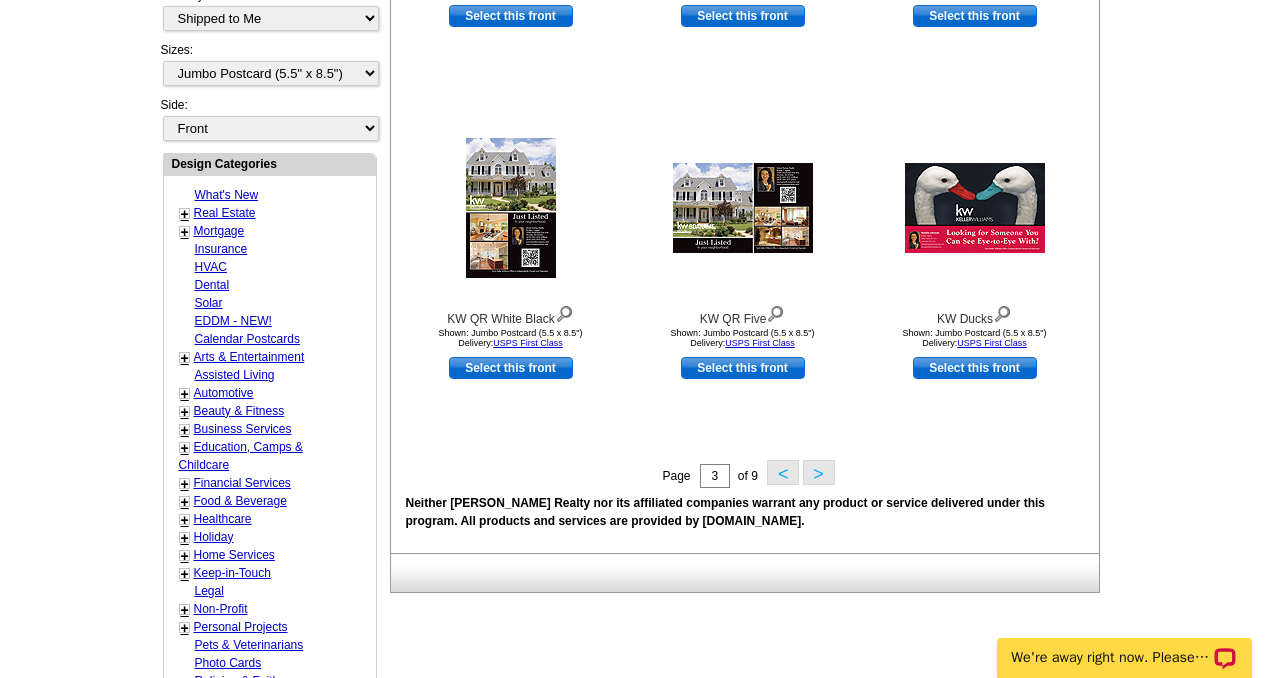 click on ">" at bounding box center (819, 472) 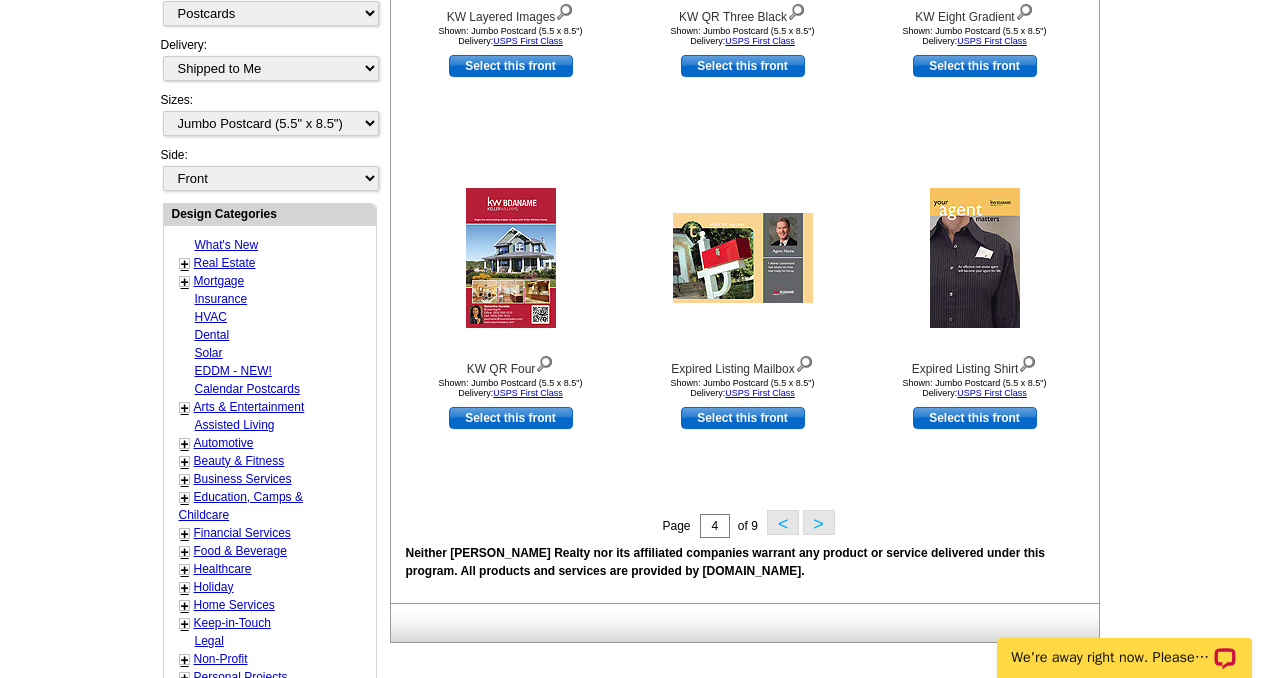 scroll, scrollTop: 621, scrollLeft: 0, axis: vertical 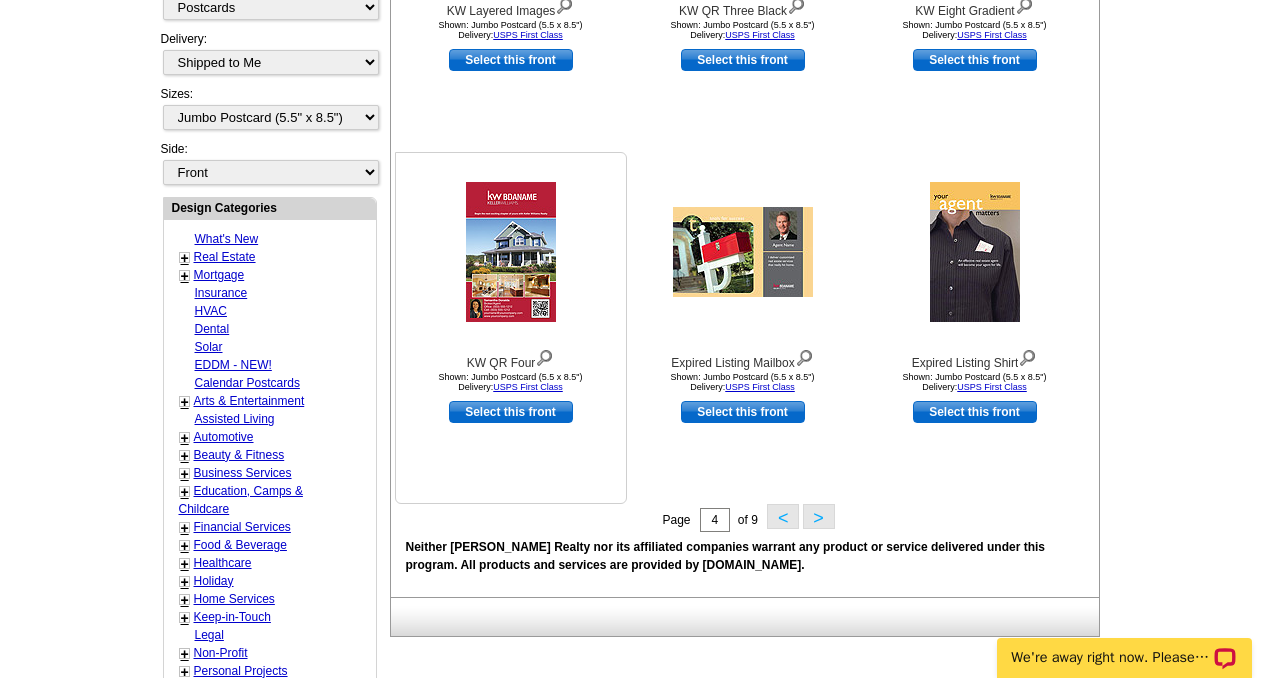 click at bounding box center (511, 252) 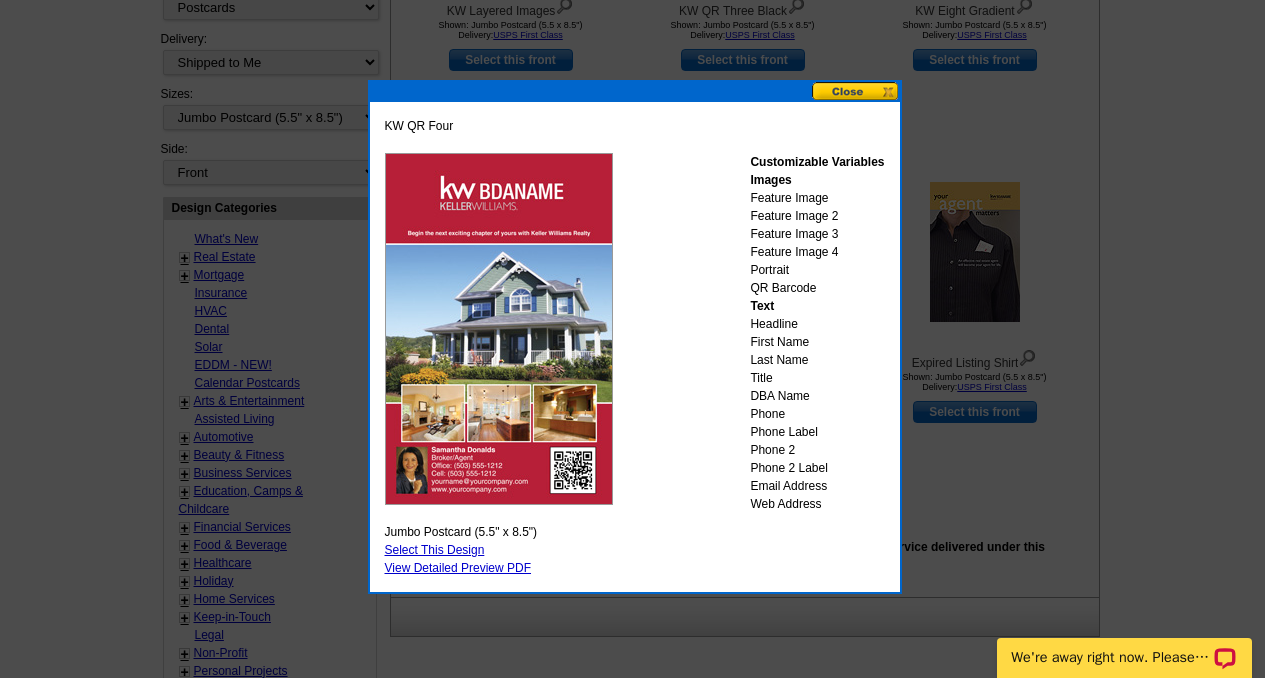 click on "Select This Design" at bounding box center (435, 550) 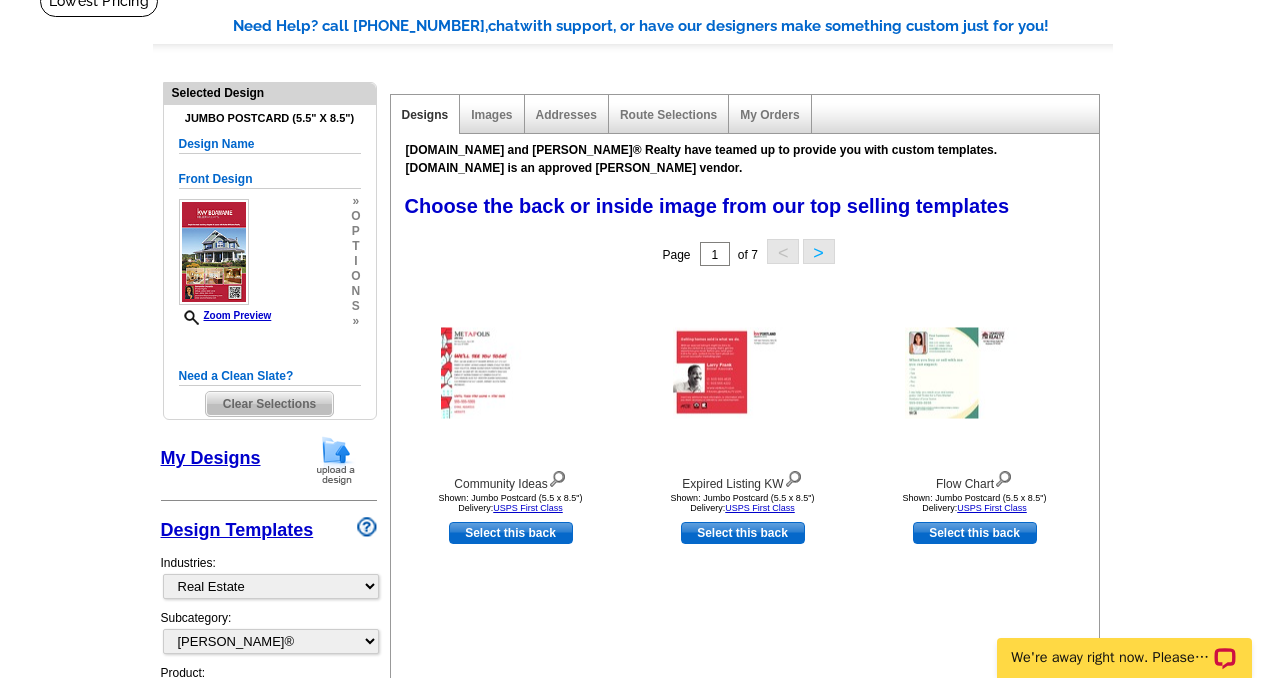 scroll, scrollTop: 135, scrollLeft: 0, axis: vertical 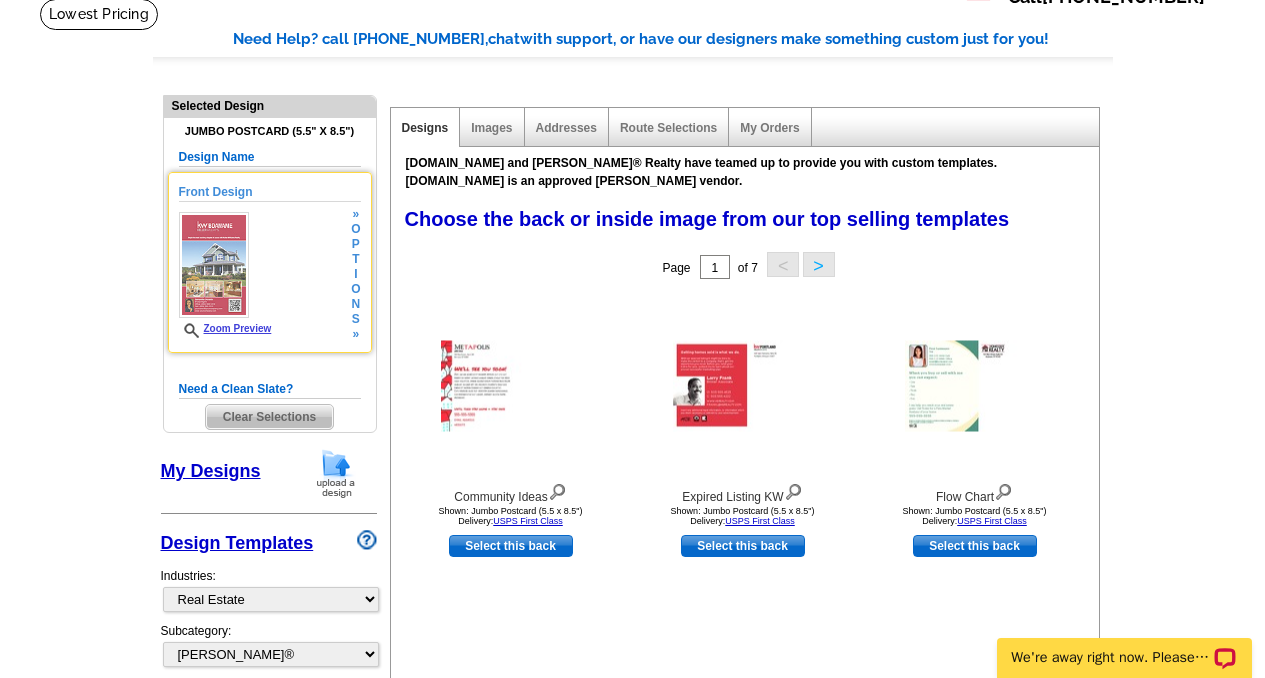 click at bounding box center (214, 265) 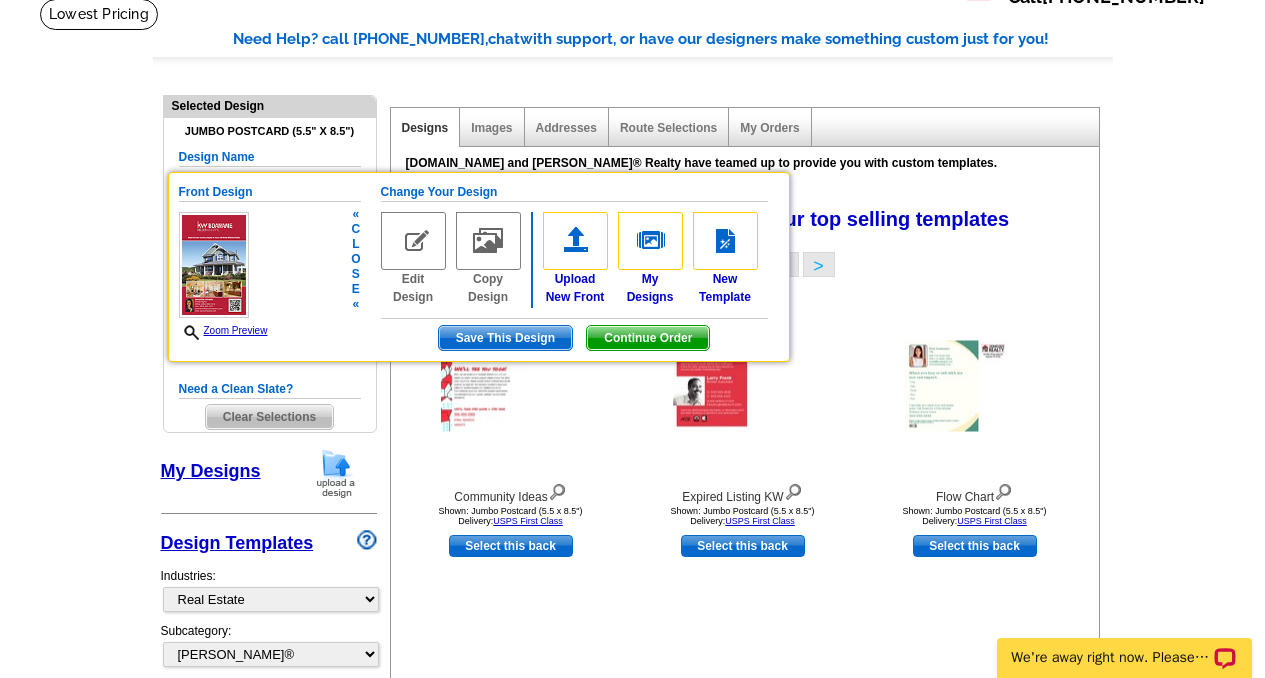 click at bounding box center [413, 241] 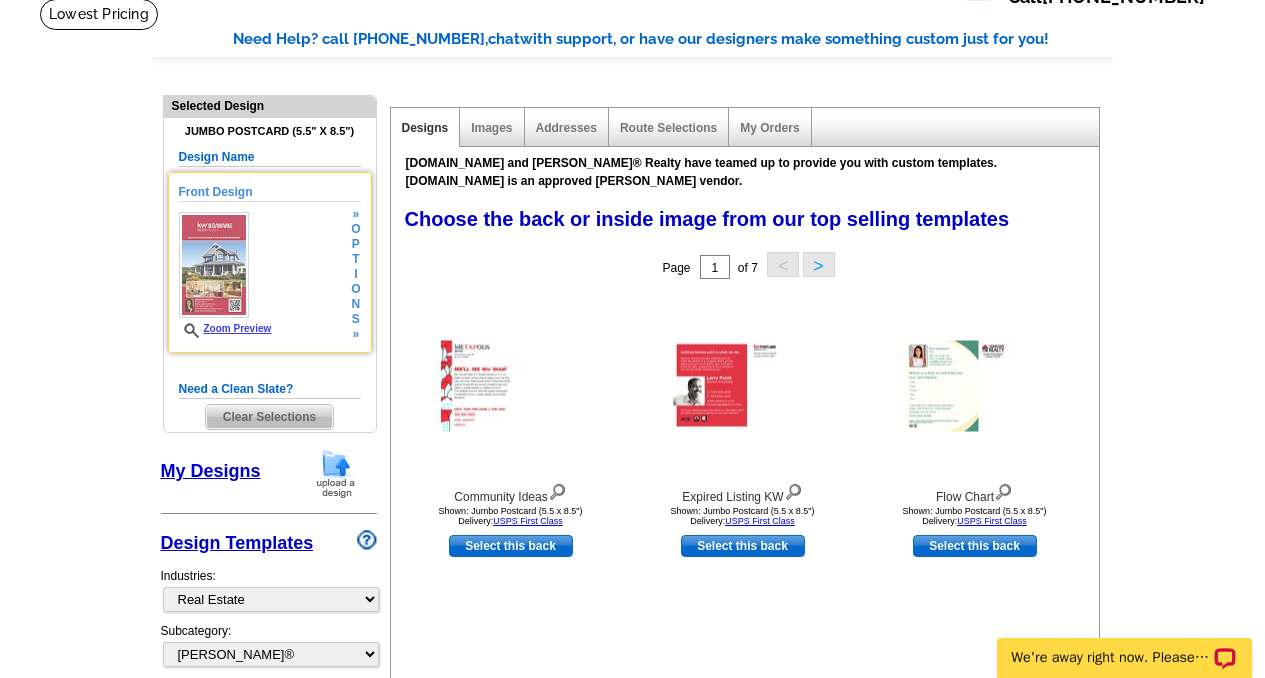 click at bounding box center (214, 265) 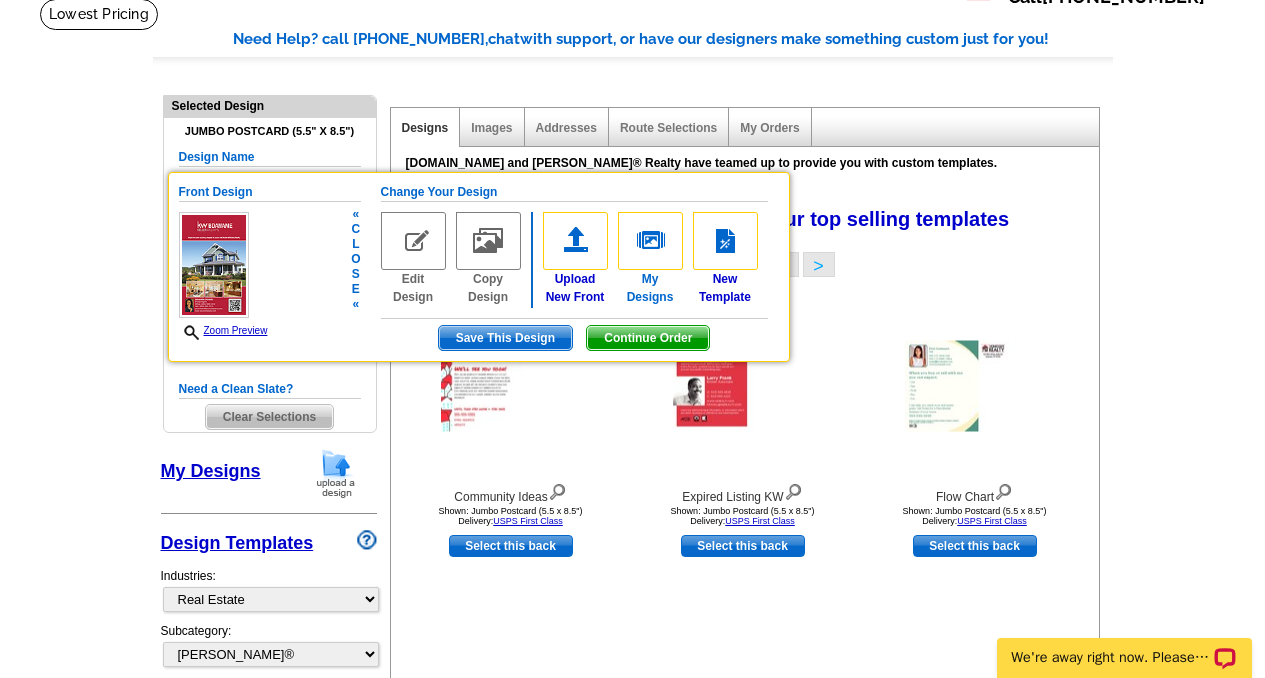 click at bounding box center [650, 241] 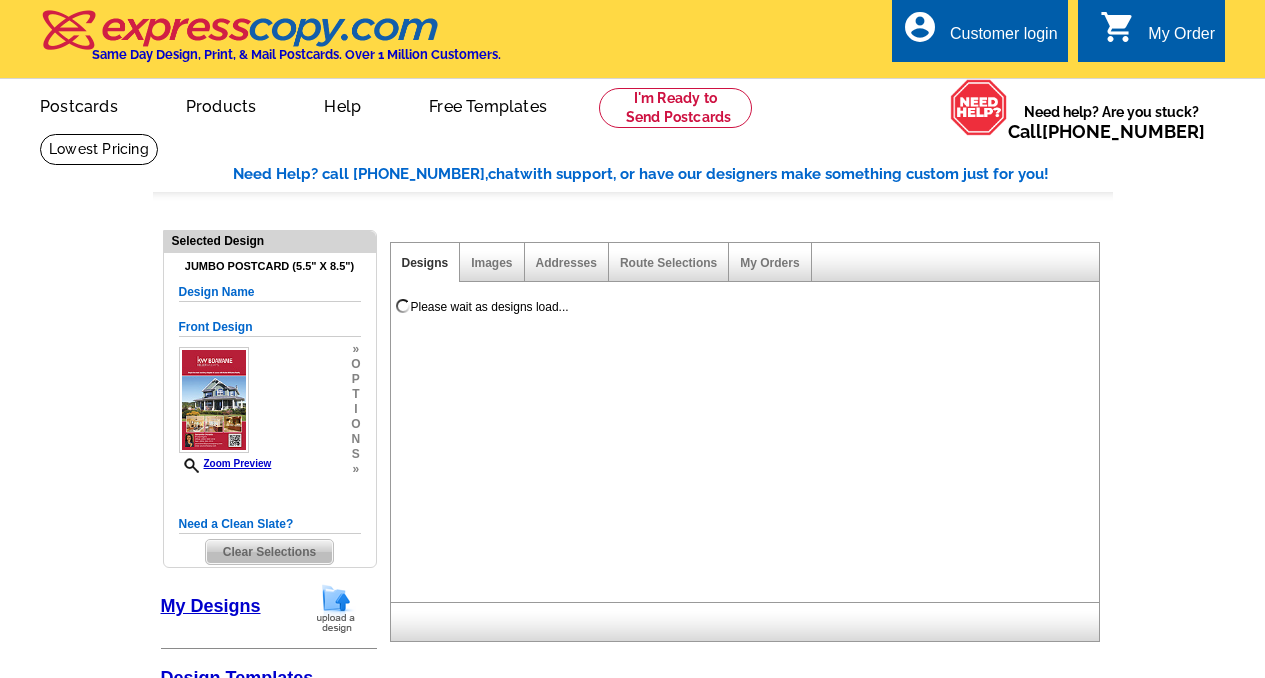 select on "1" 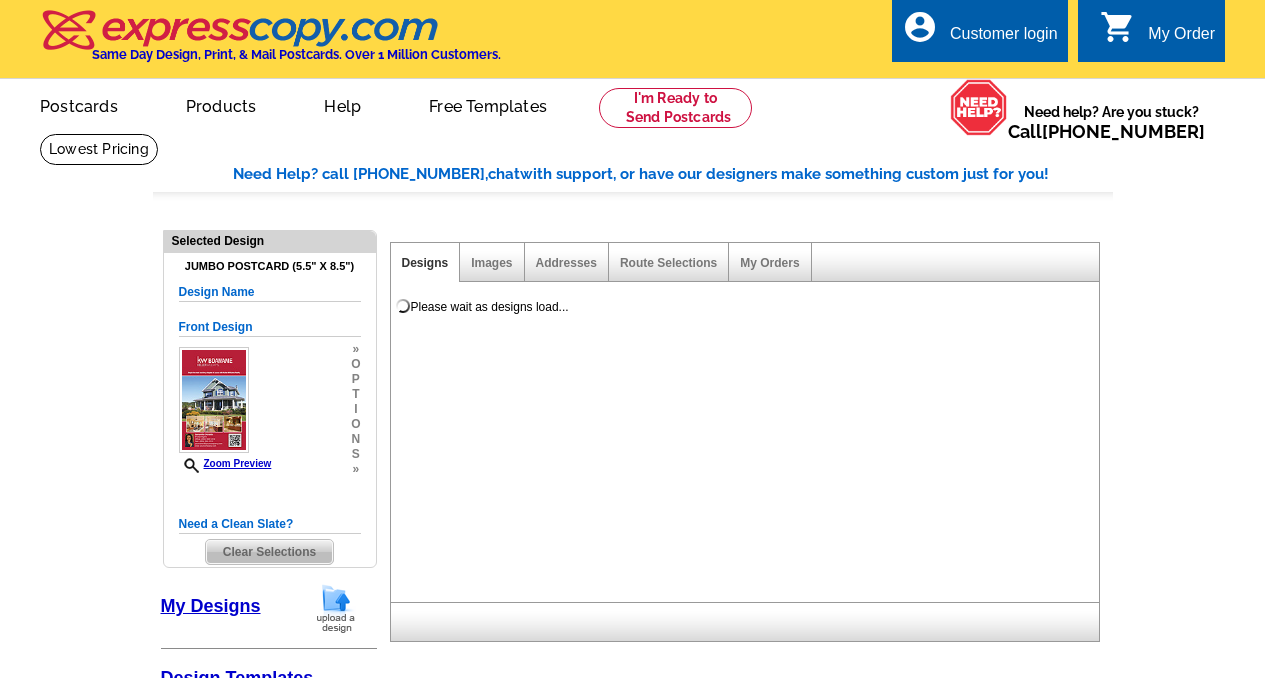 select on "2" 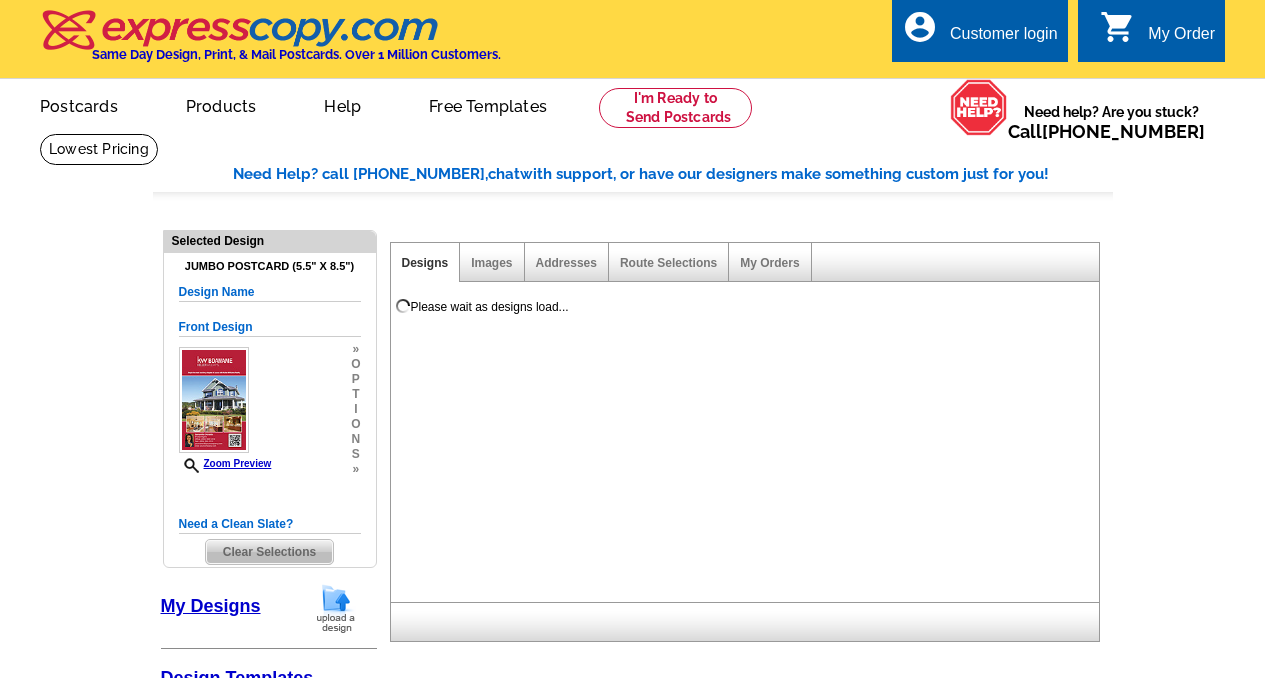 scroll, scrollTop: 0, scrollLeft: 0, axis: both 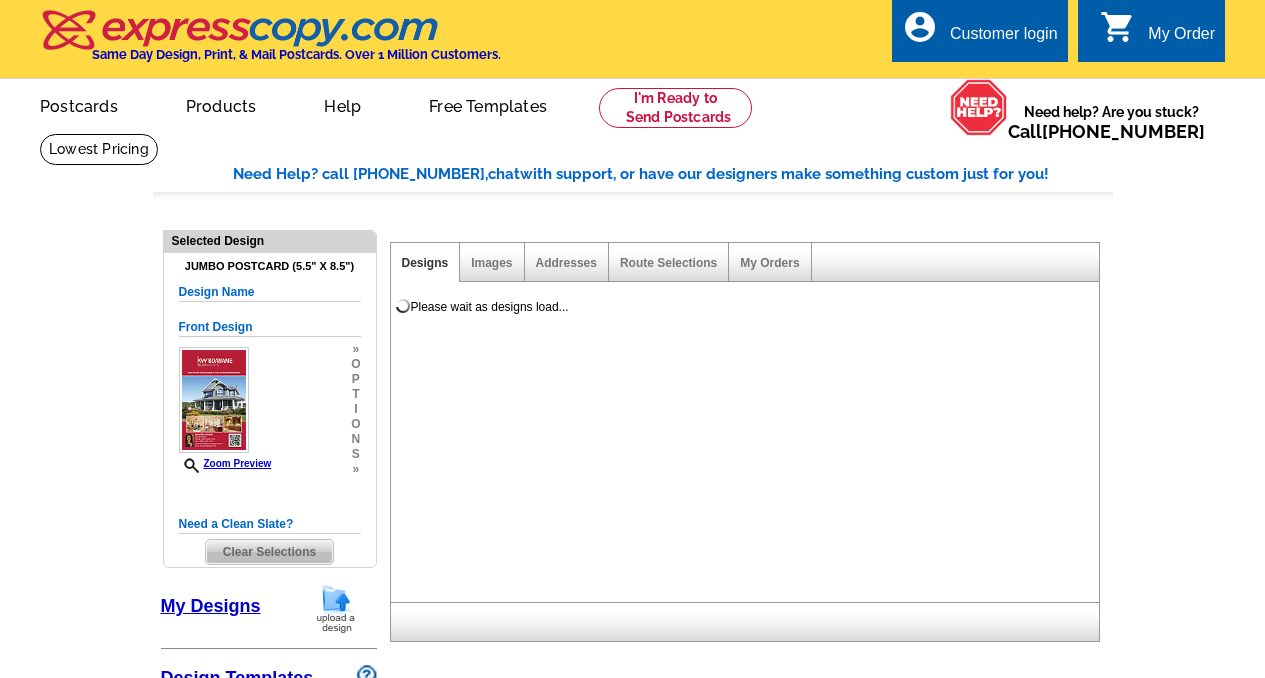 select 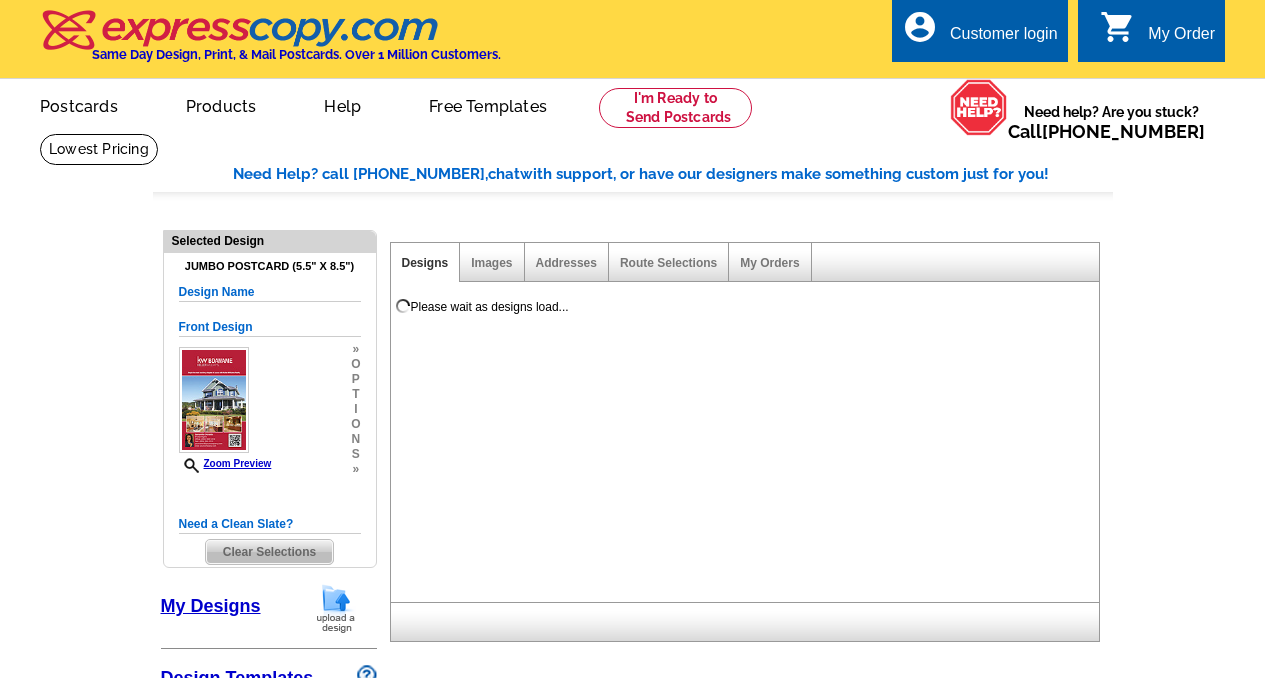 select on "1" 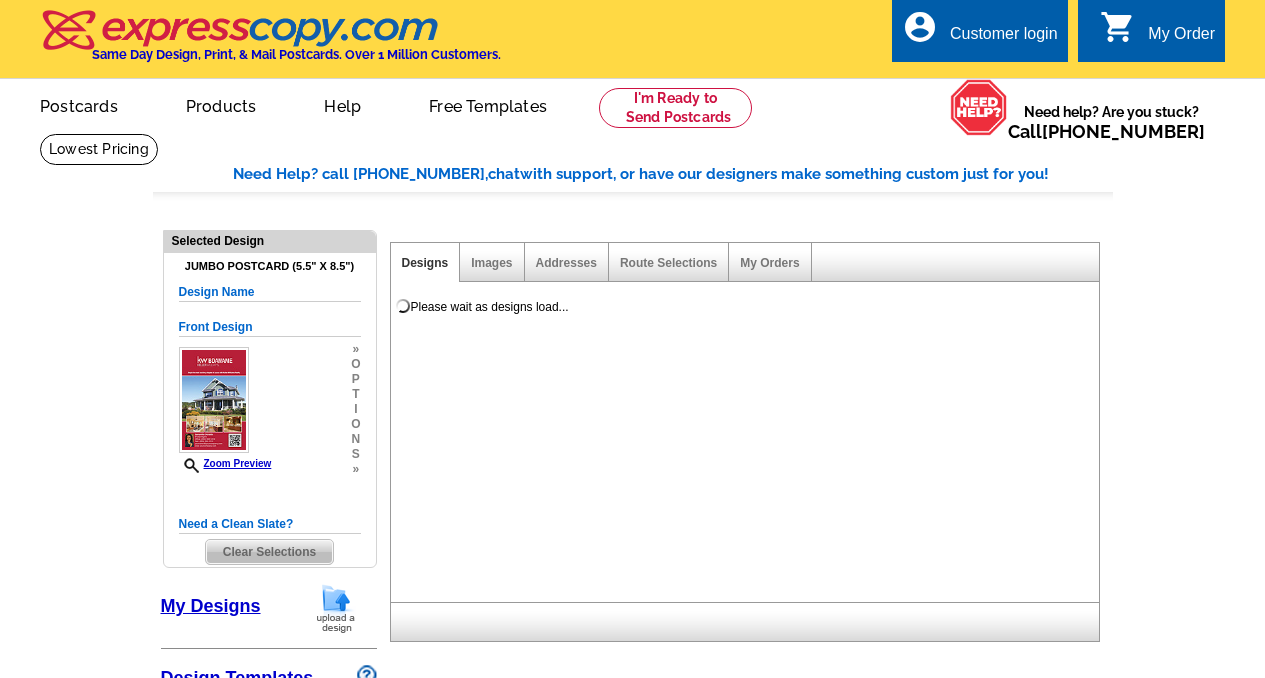 select on "3" 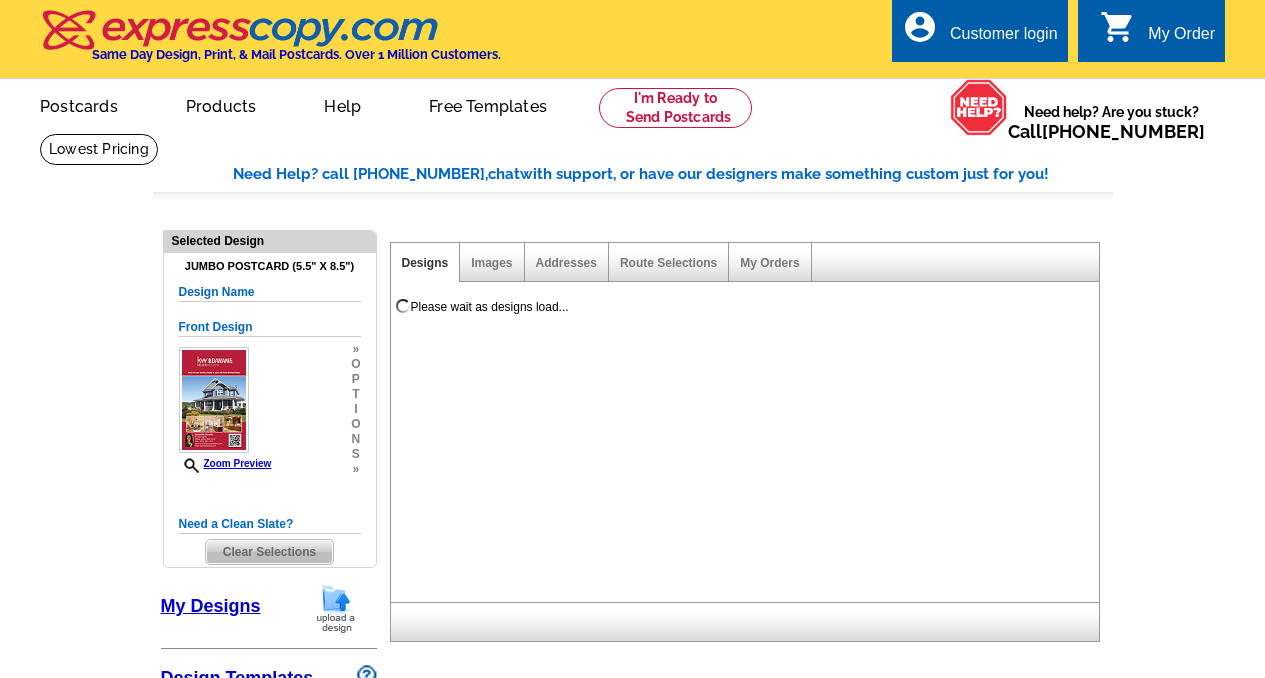 select on "2" 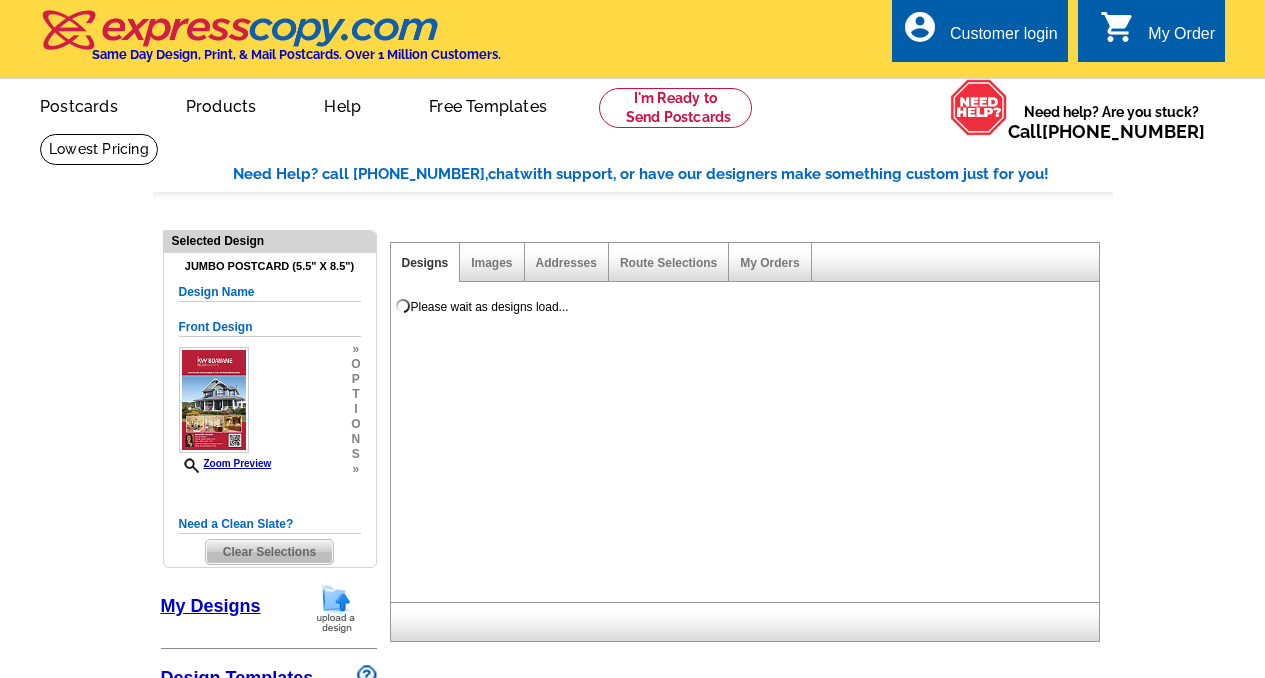 select on "back" 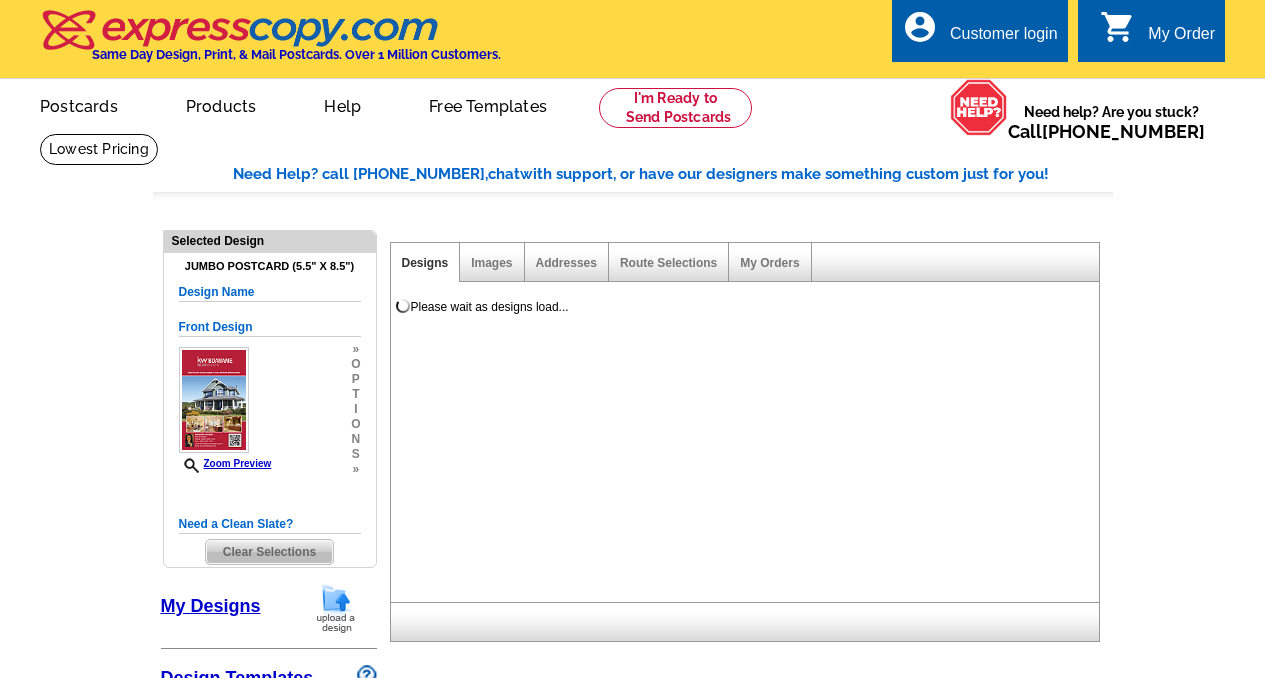 scroll, scrollTop: 135, scrollLeft: 0, axis: vertical 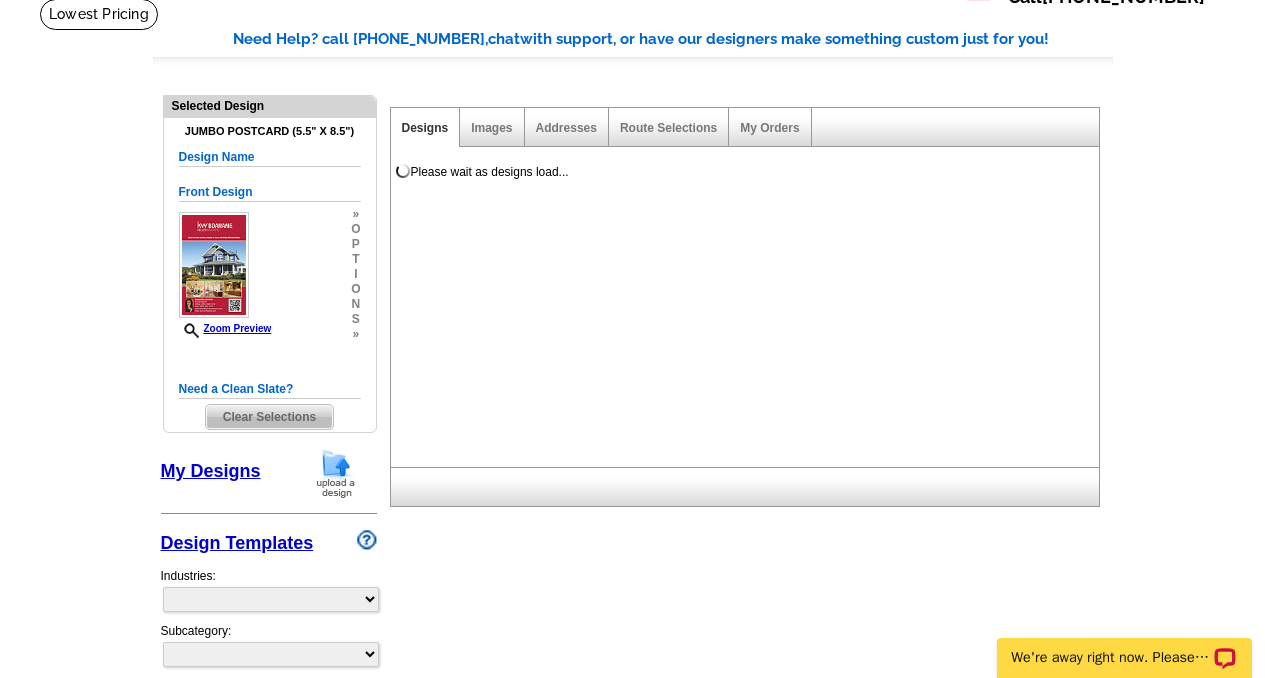 select on "785" 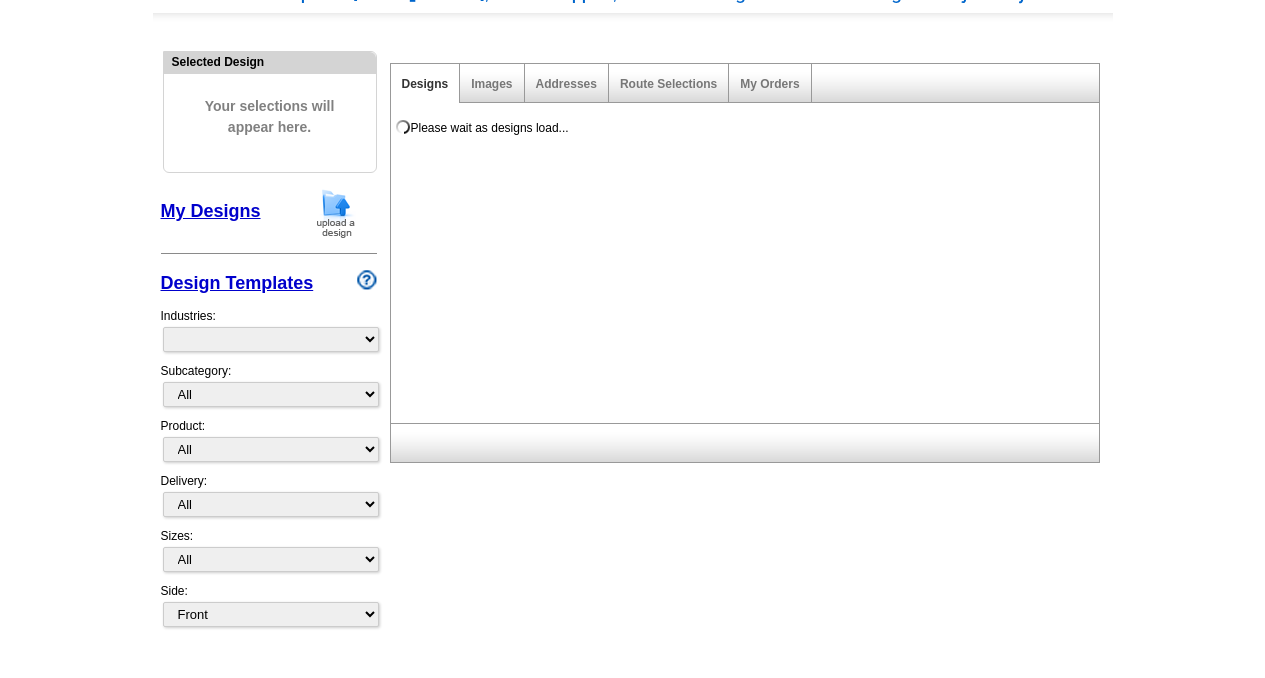 scroll, scrollTop: 179, scrollLeft: 0, axis: vertical 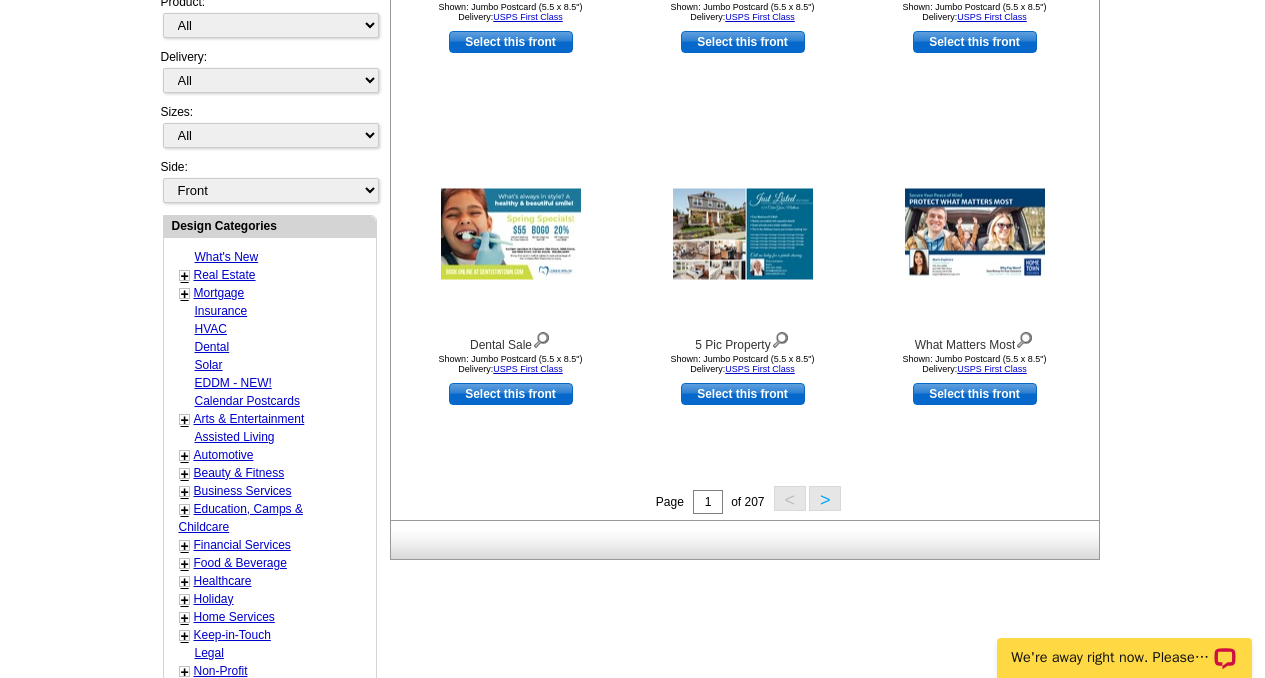 click on "Real Estate" at bounding box center (225, 275) 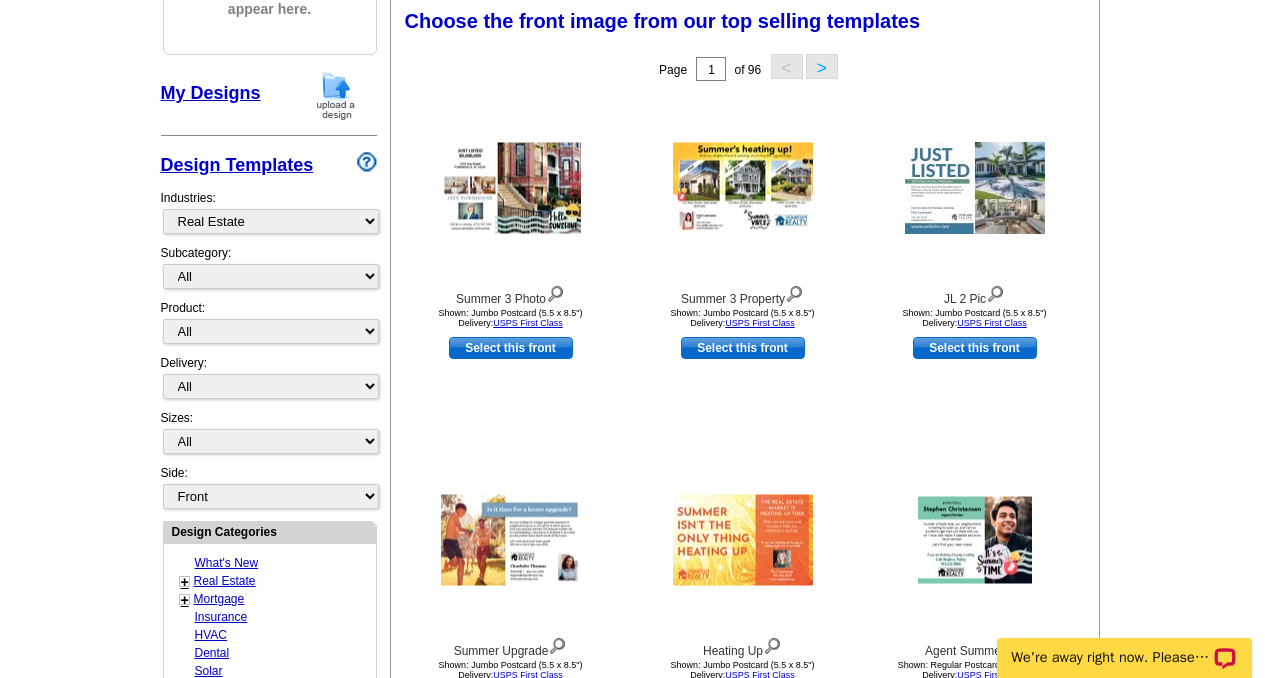 scroll, scrollTop: 294, scrollLeft: 0, axis: vertical 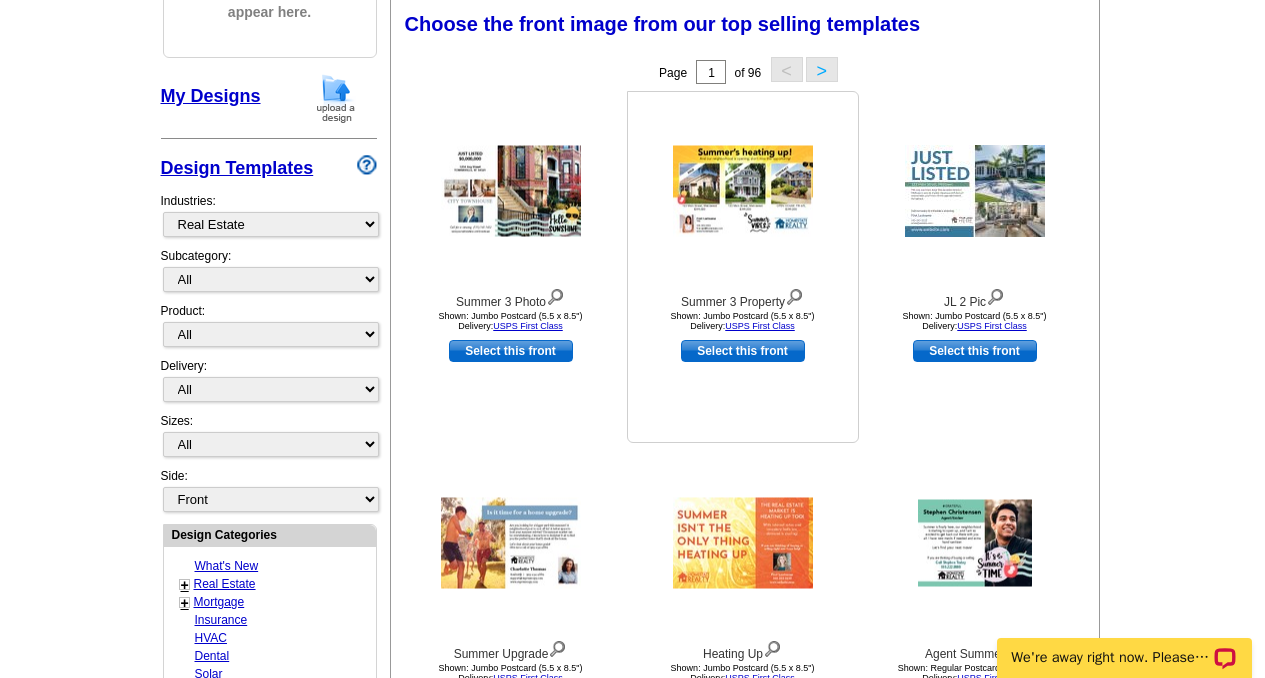 click at bounding box center [743, 191] 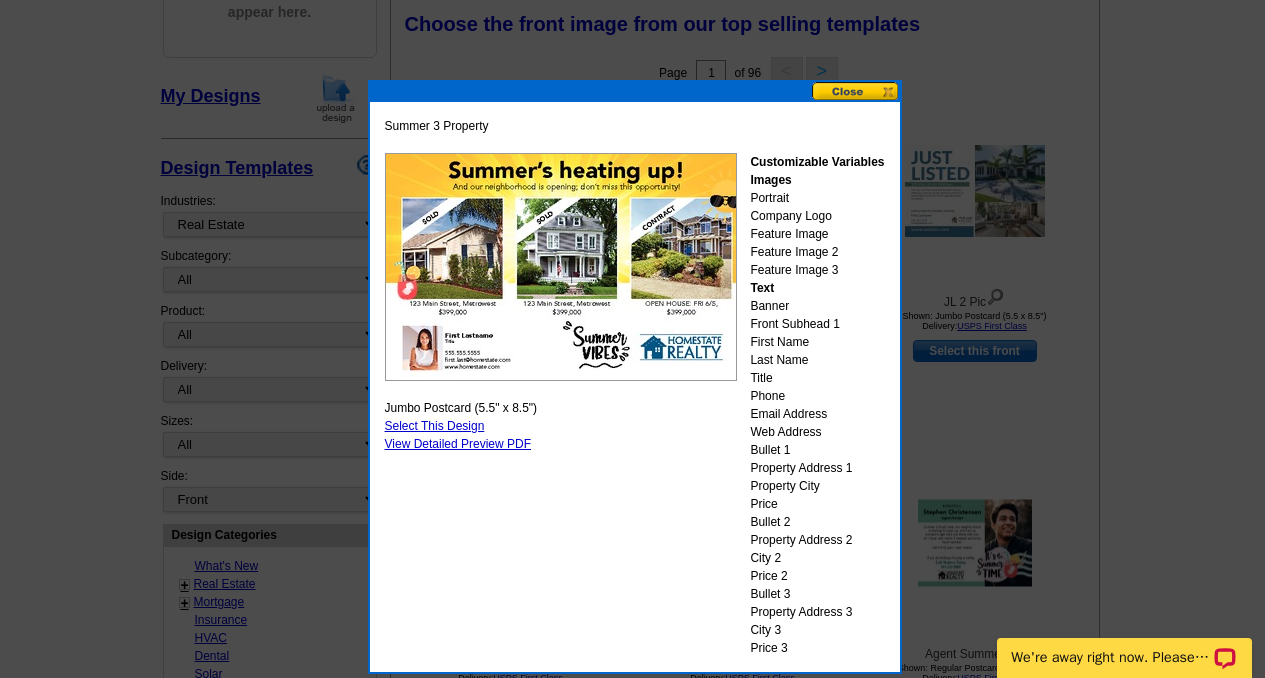 click at bounding box center (856, 91) 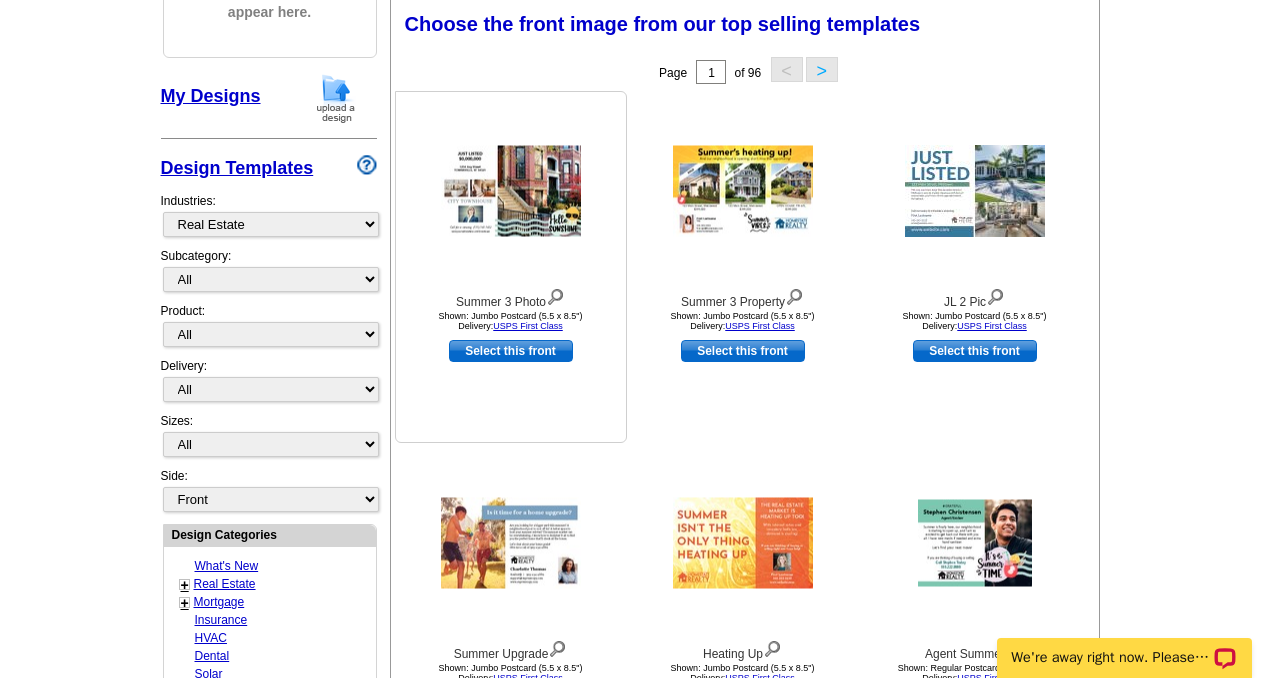 click at bounding box center [511, 191] 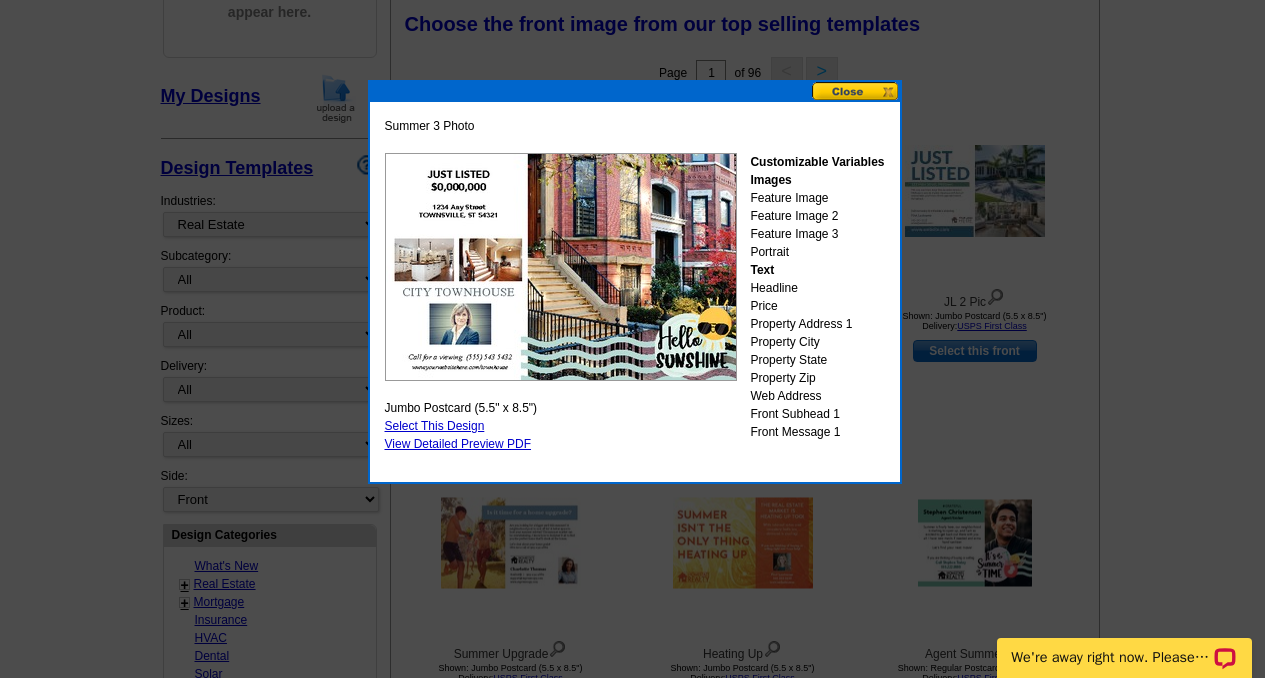 click at bounding box center [856, 91] 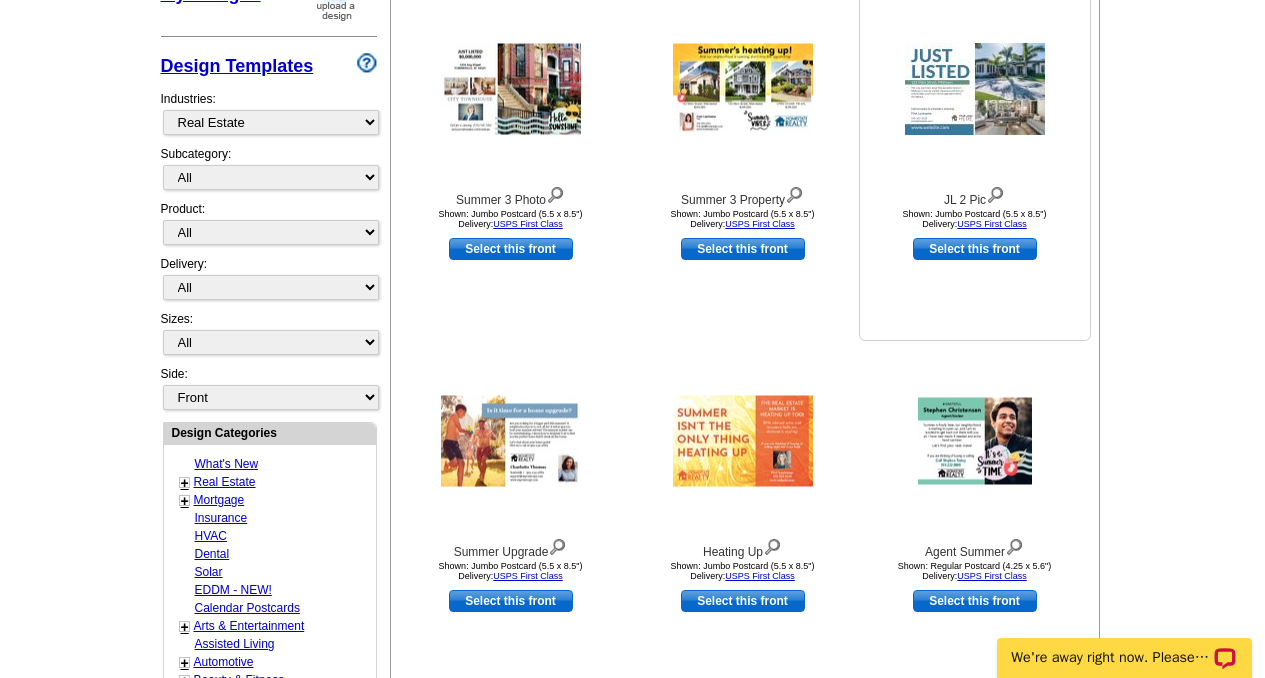 scroll, scrollTop: 403, scrollLeft: 0, axis: vertical 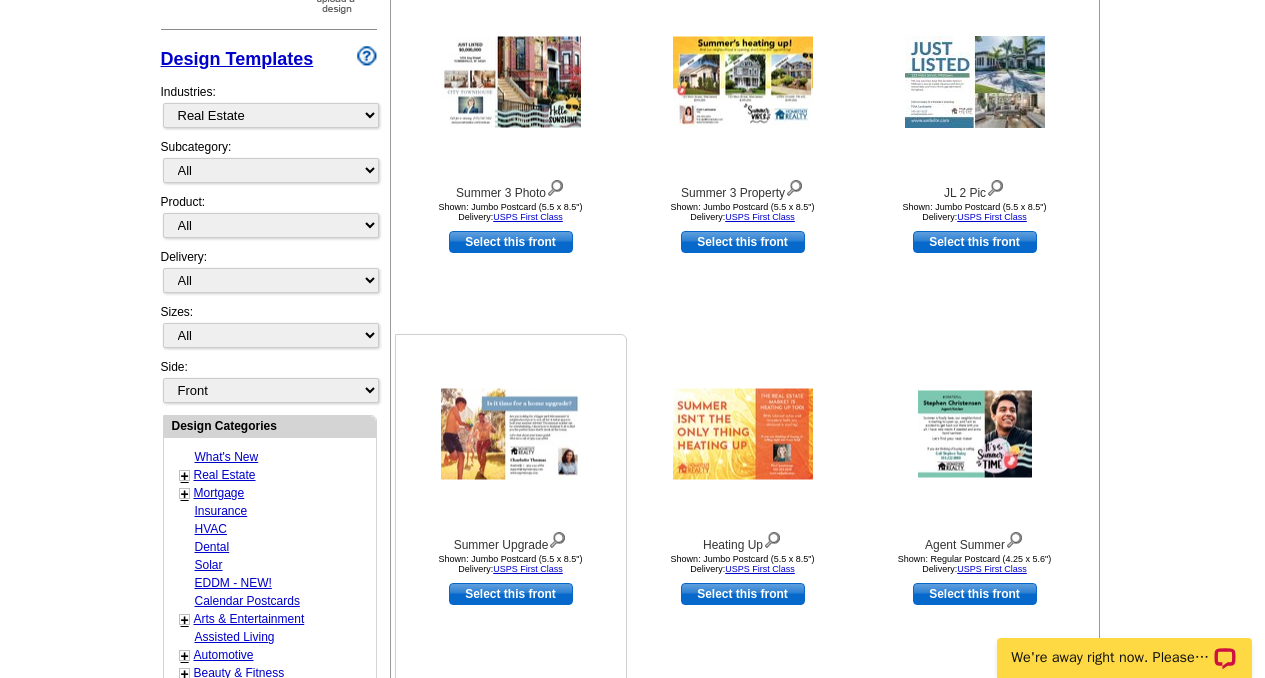 click at bounding box center (511, 434) 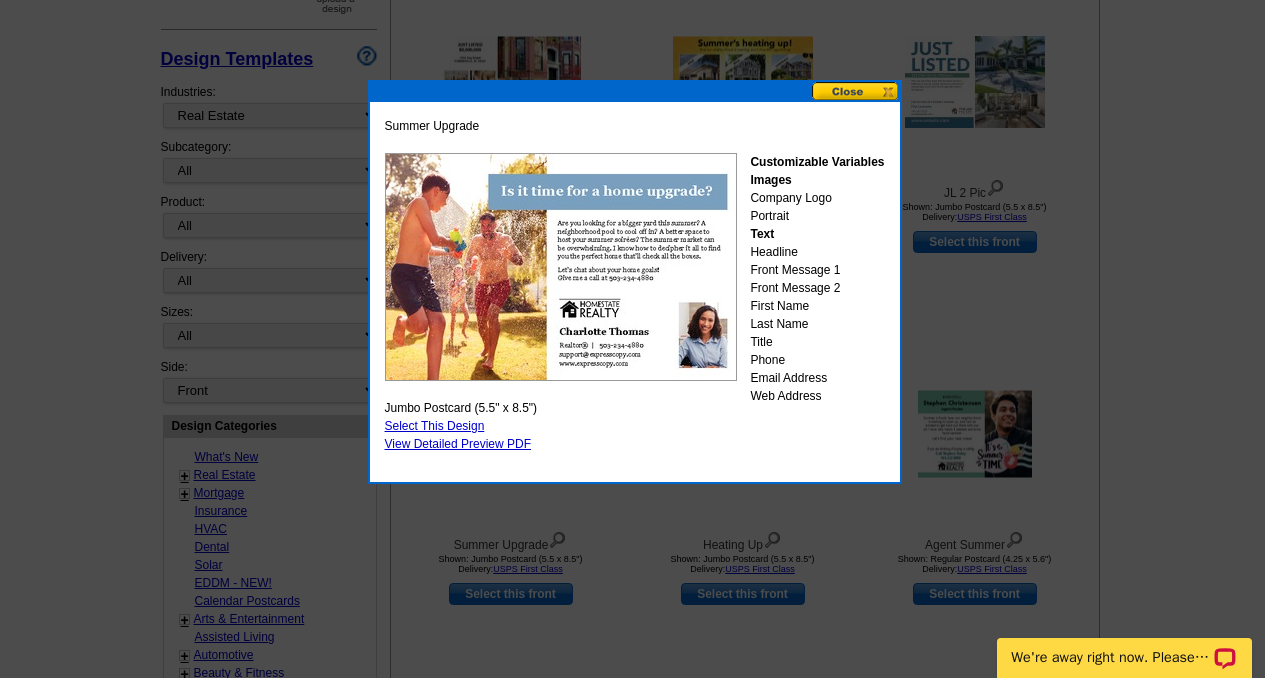 click at bounding box center [856, 91] 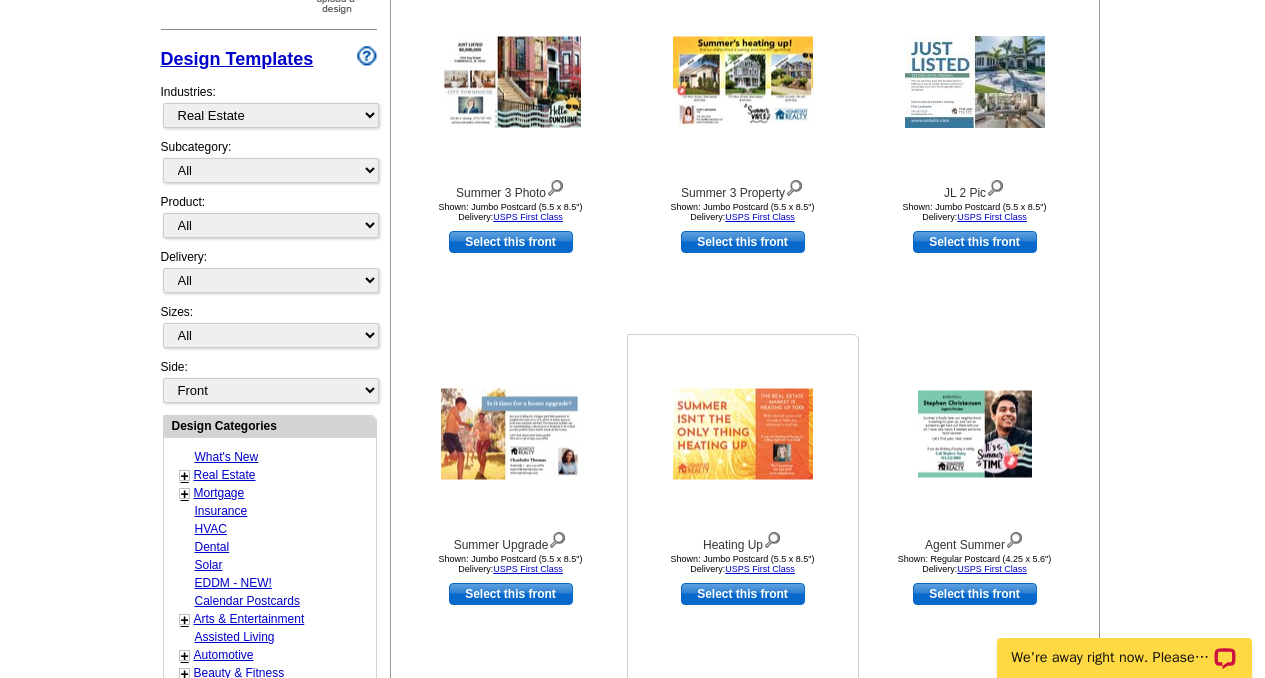 click at bounding box center [743, 434] 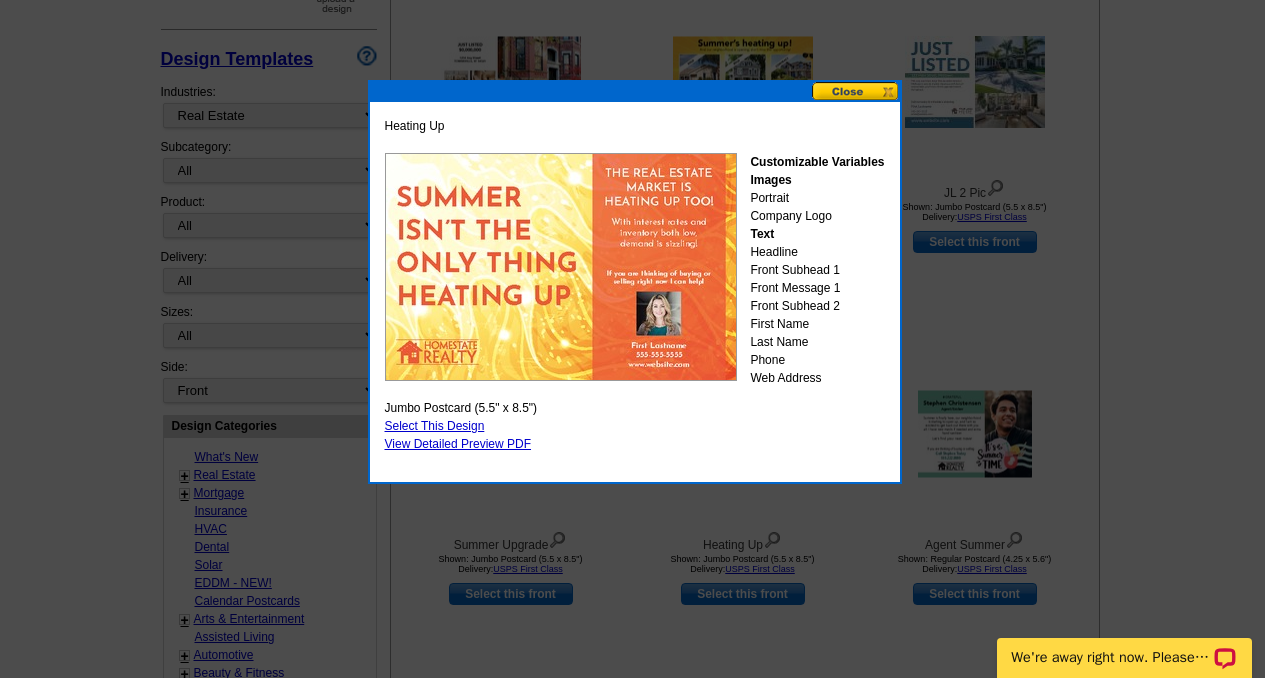 click at bounding box center (856, 91) 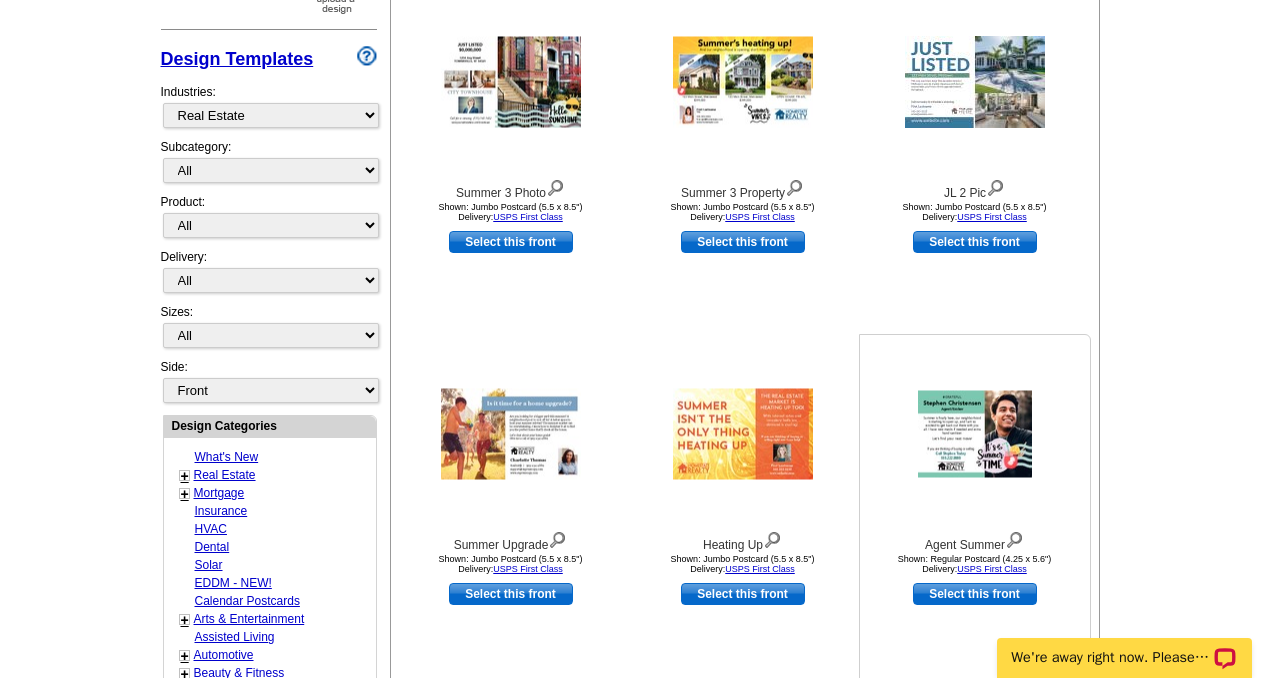 click at bounding box center [975, 434] 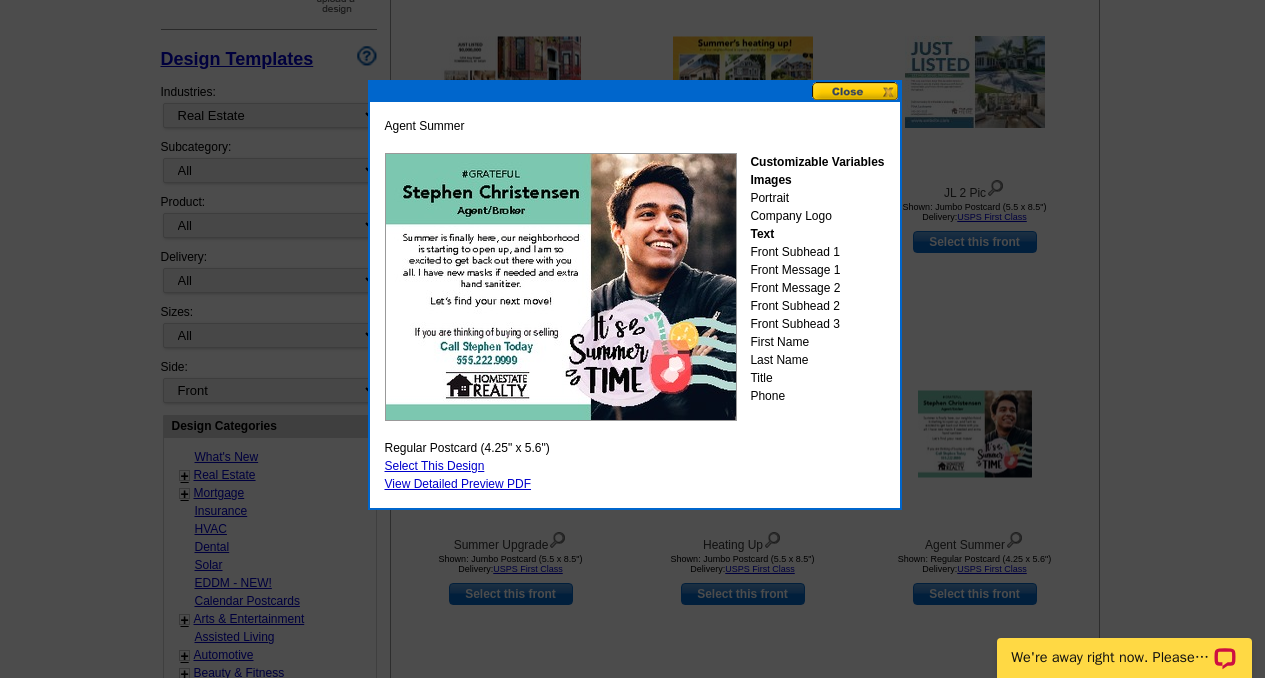 click at bounding box center [856, 91] 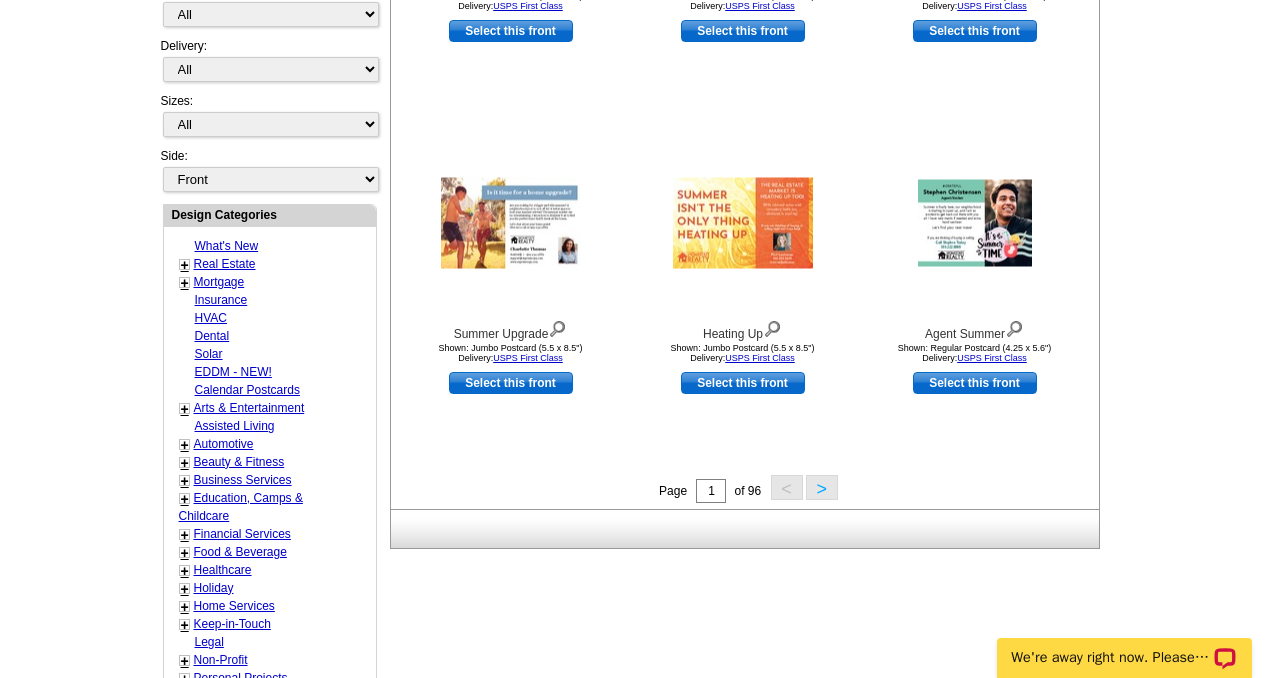 scroll, scrollTop: 613, scrollLeft: 0, axis: vertical 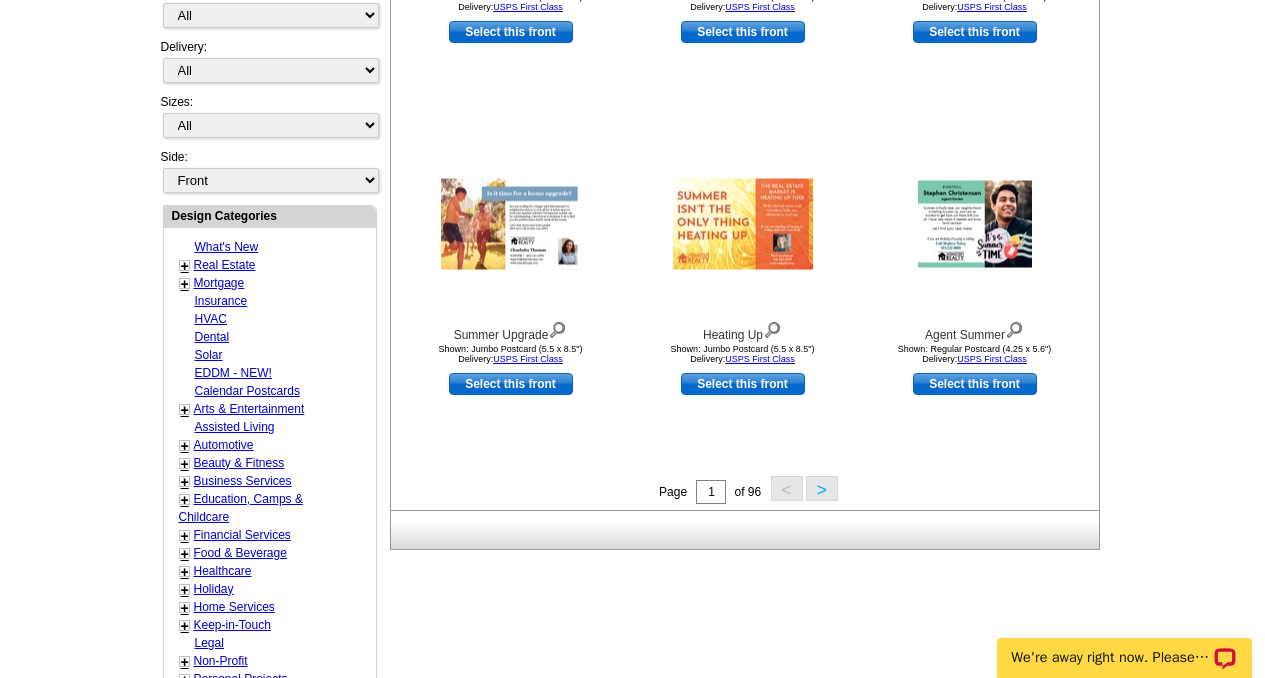 click on ">" at bounding box center (822, 488) 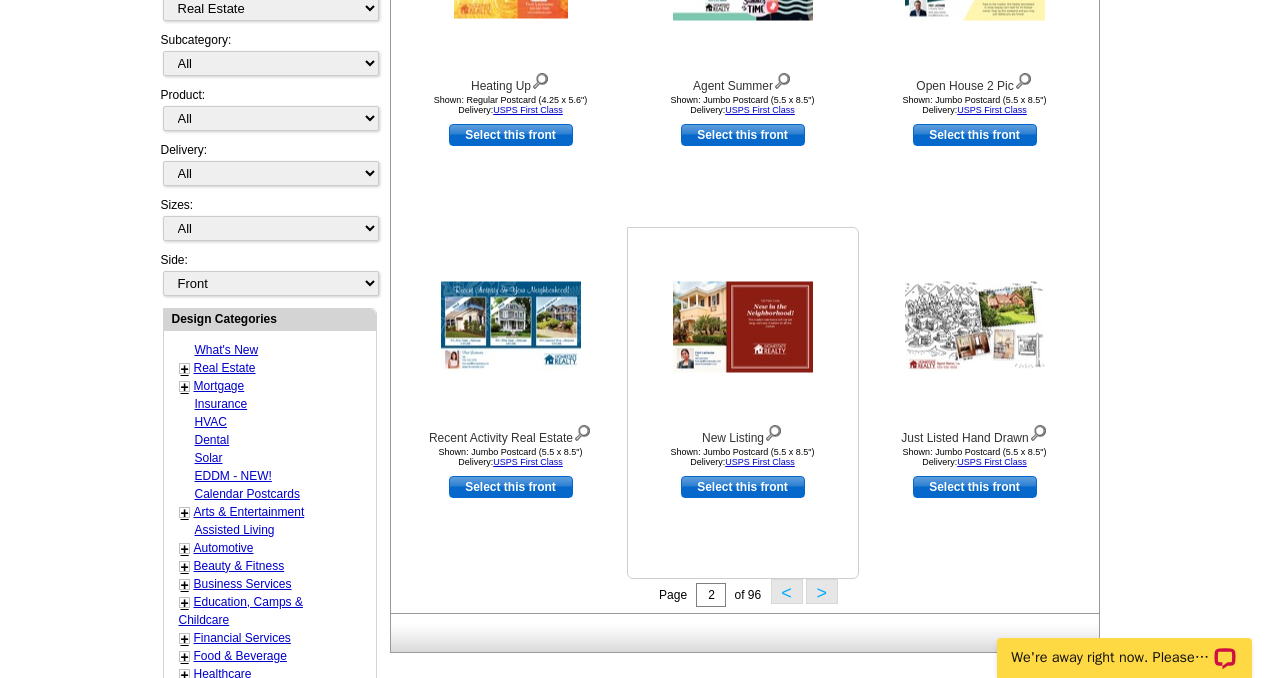 scroll, scrollTop: 591, scrollLeft: 0, axis: vertical 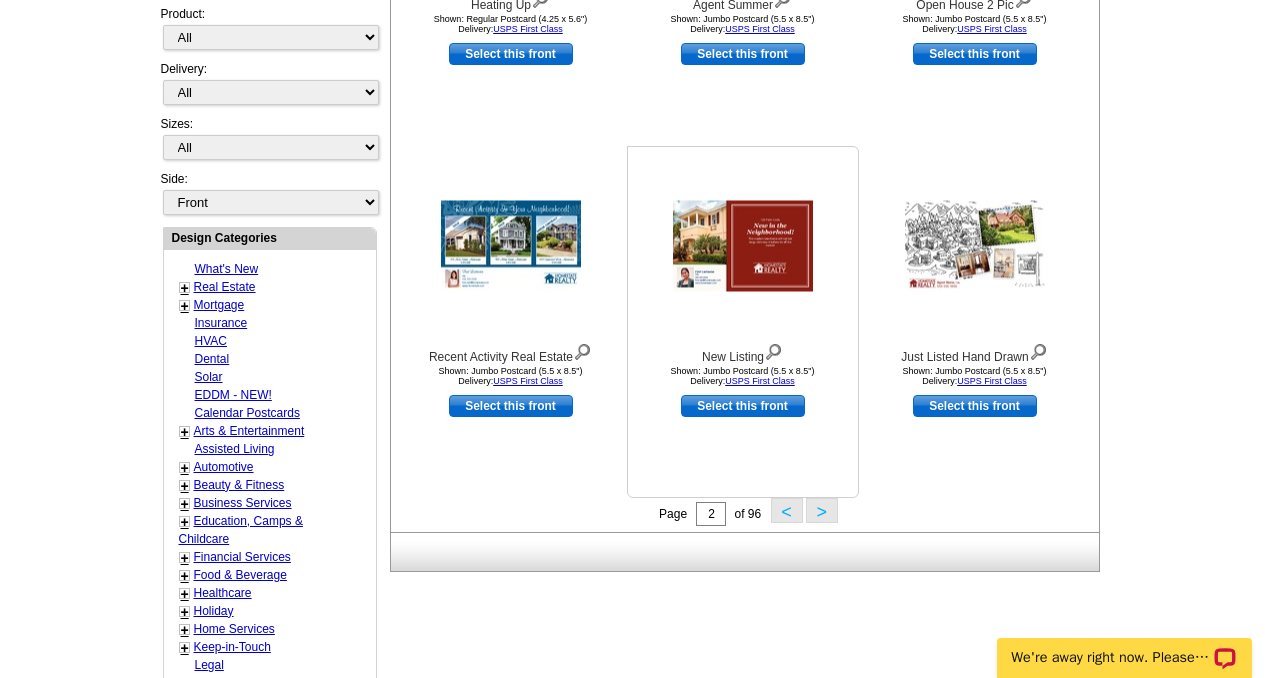 click on "New Listing
Shown: Jumbo Postcard (5.5 x 8.5")
Delivery:  USPS First Class
Select this front" at bounding box center (743, 322) 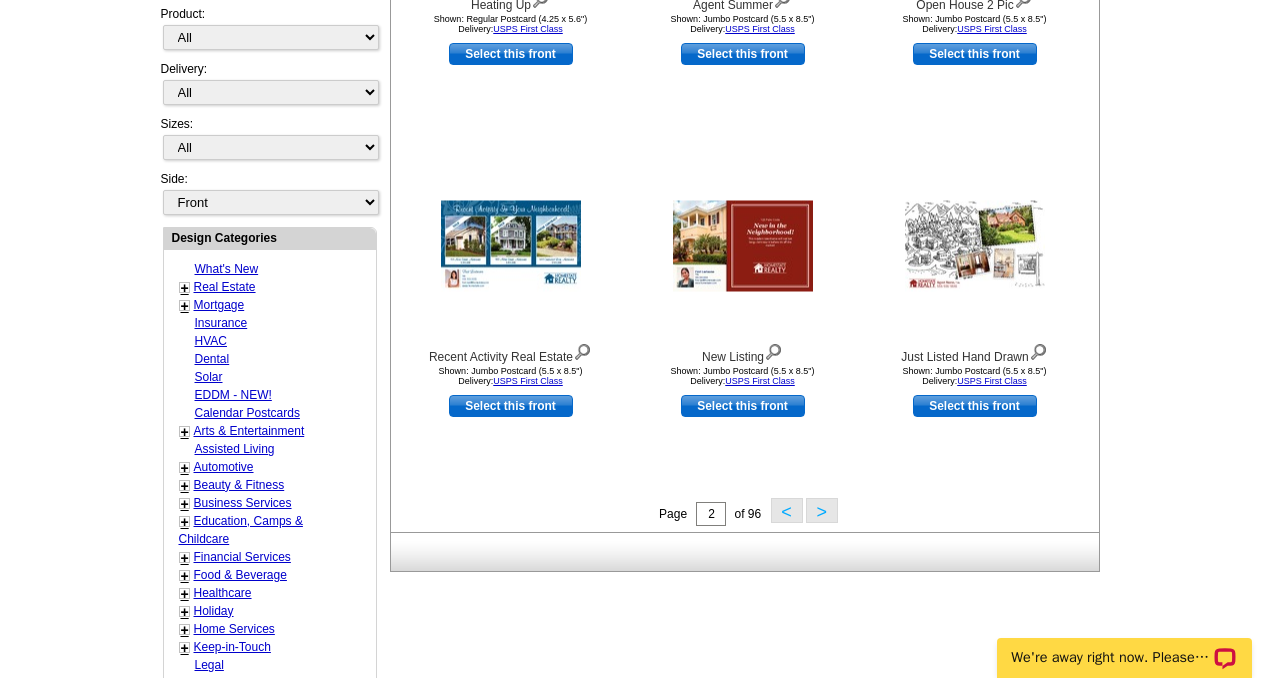 click on ">" at bounding box center [822, 510] 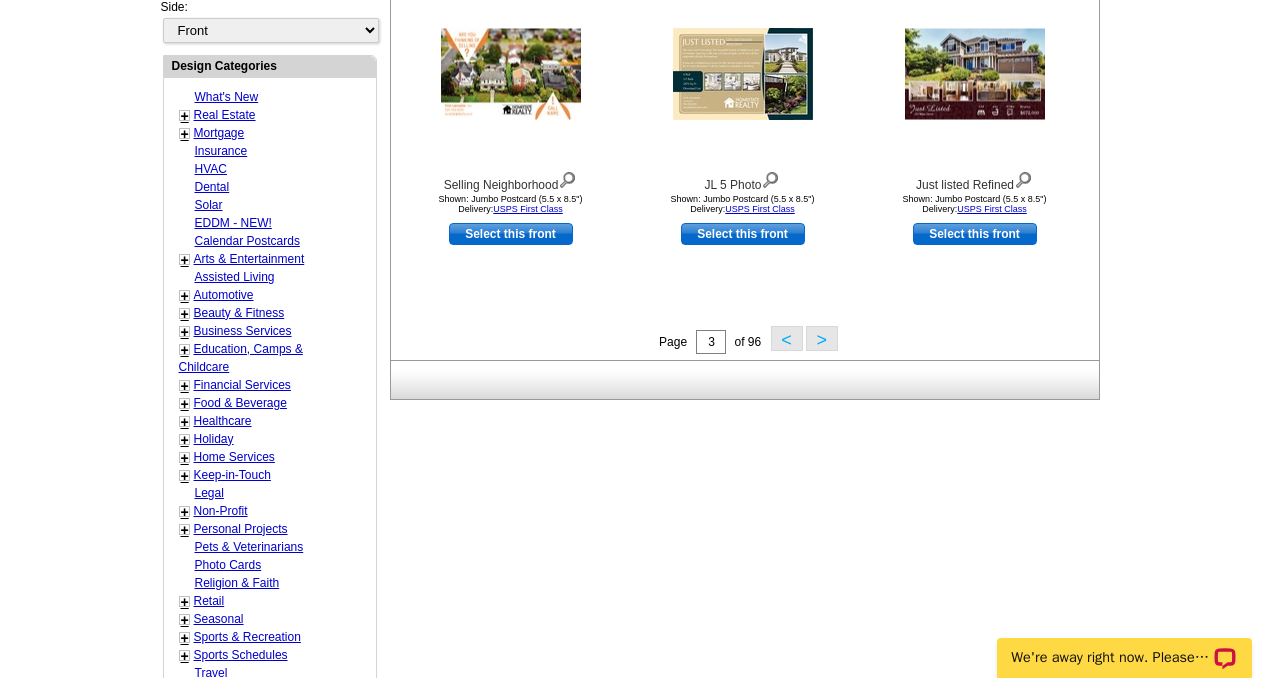 scroll, scrollTop: 766, scrollLeft: 0, axis: vertical 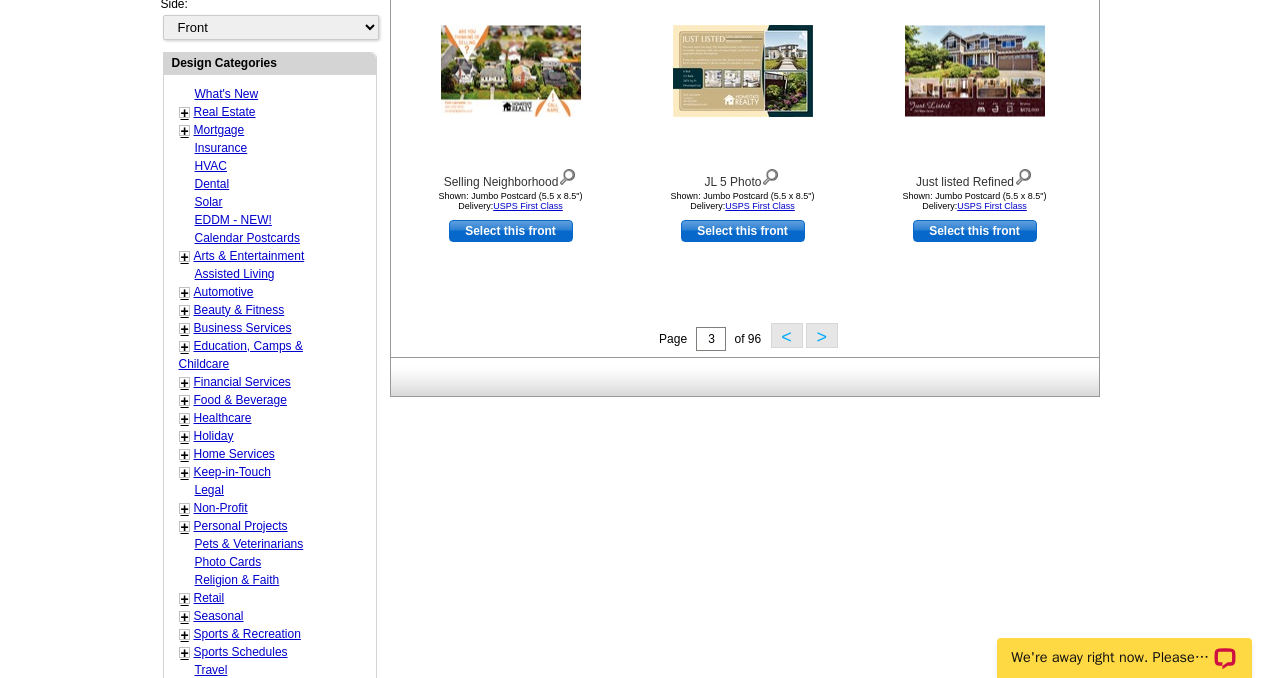 click on ">" at bounding box center (822, 335) 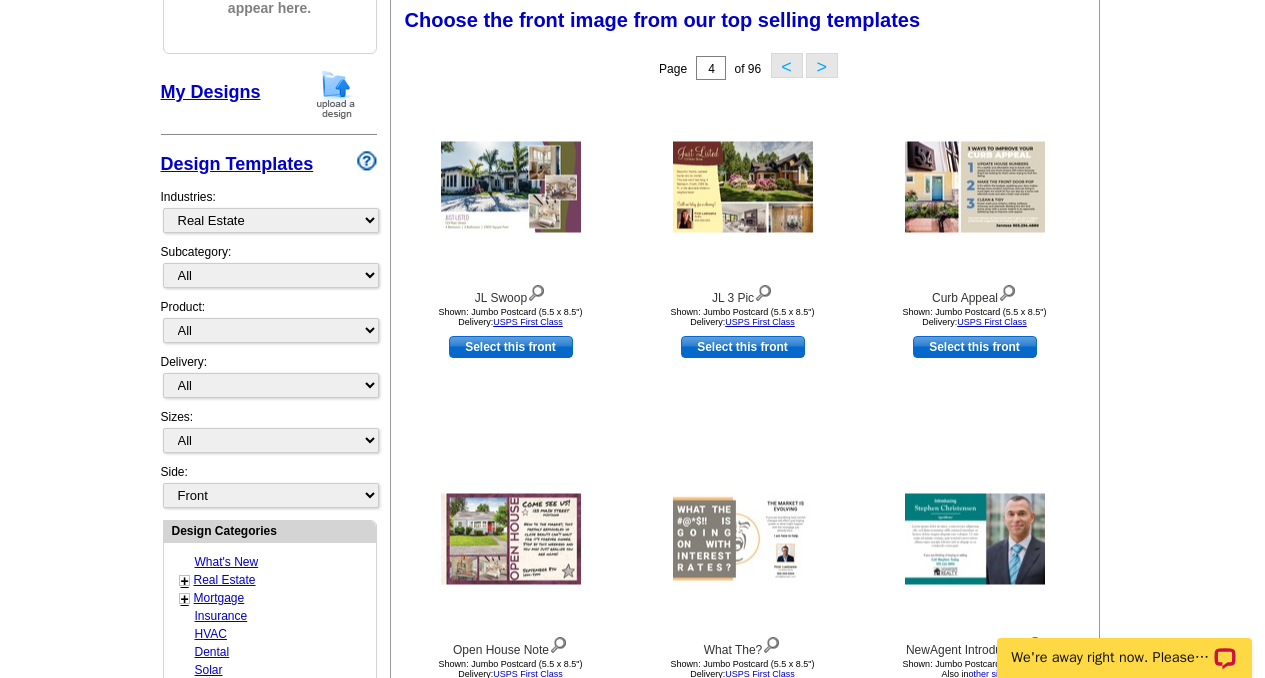 scroll, scrollTop: 294, scrollLeft: 0, axis: vertical 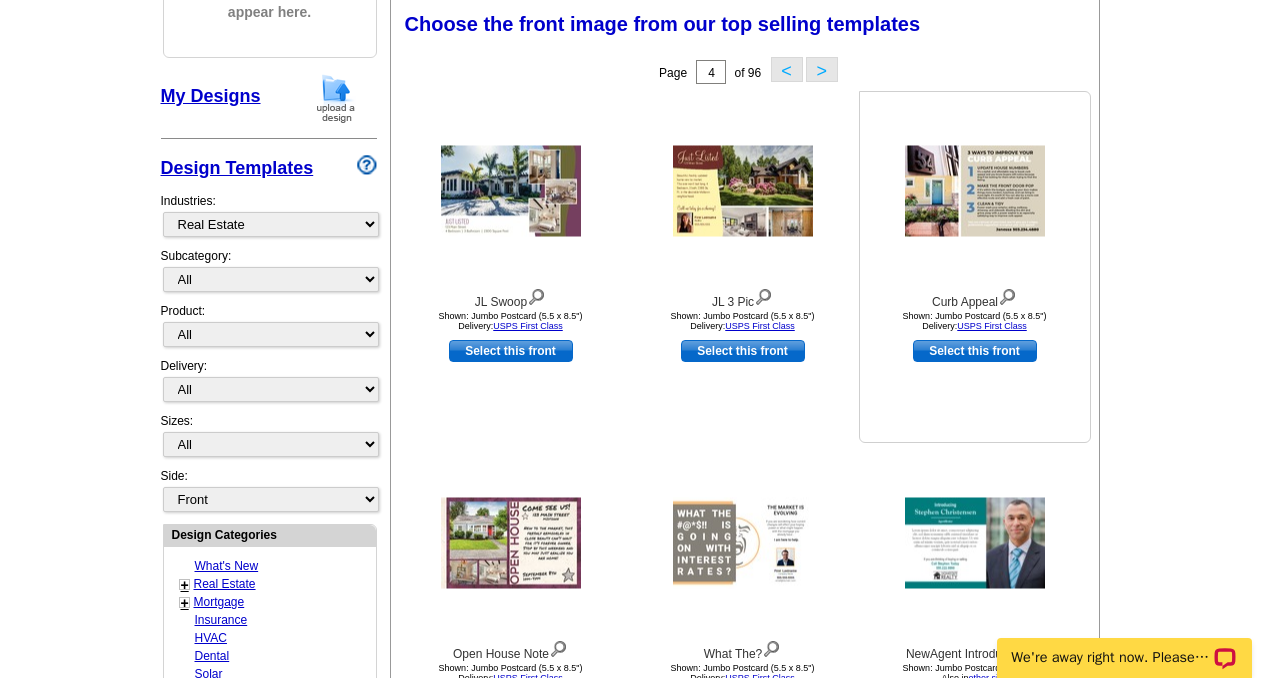 click at bounding box center [975, 191] 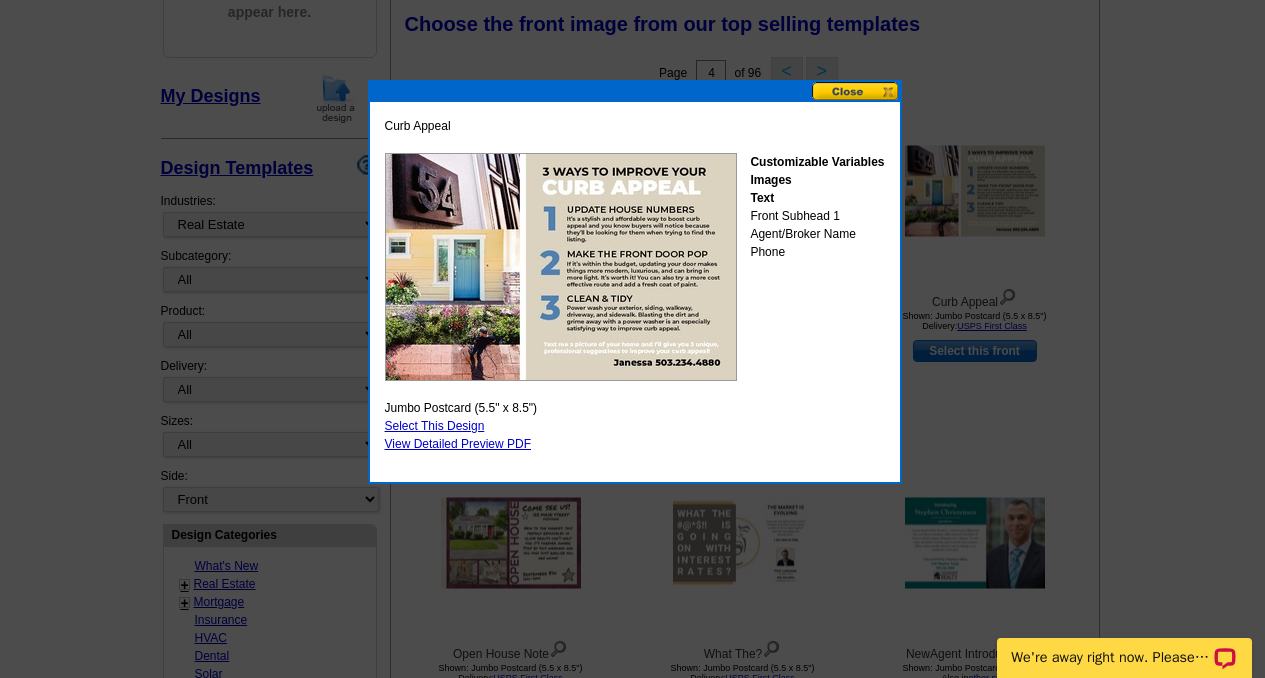 click at bounding box center [856, 91] 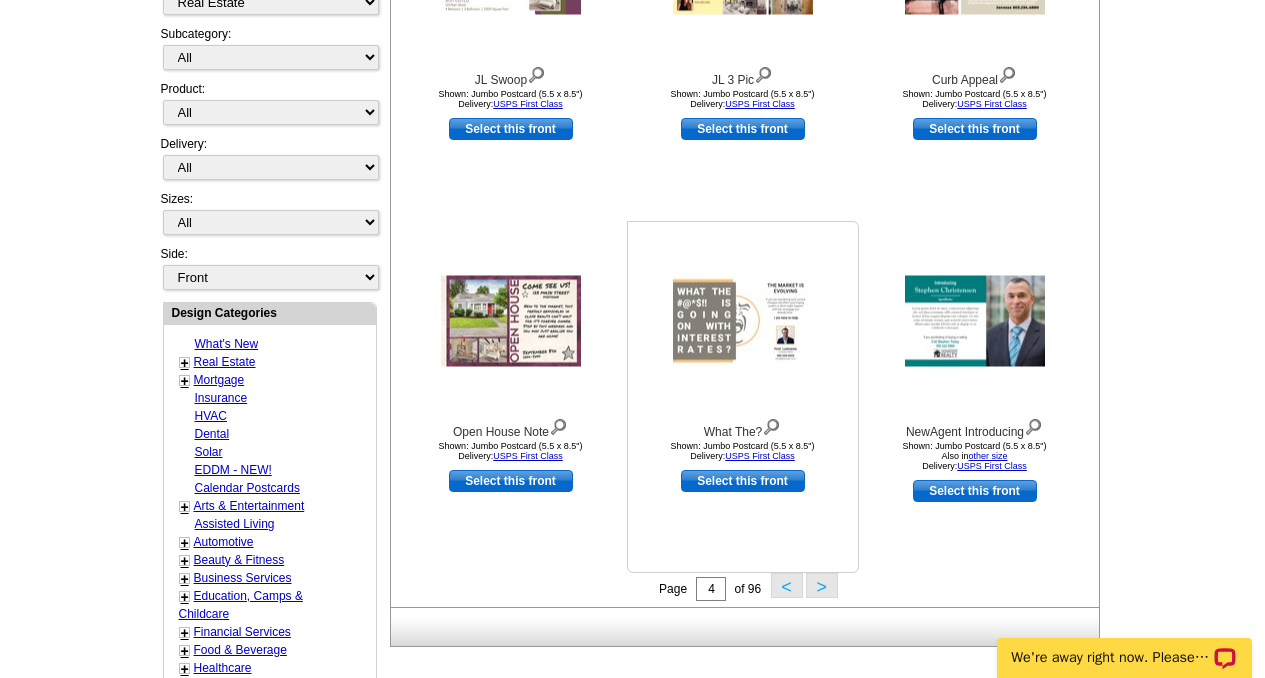 scroll, scrollTop: 535, scrollLeft: 0, axis: vertical 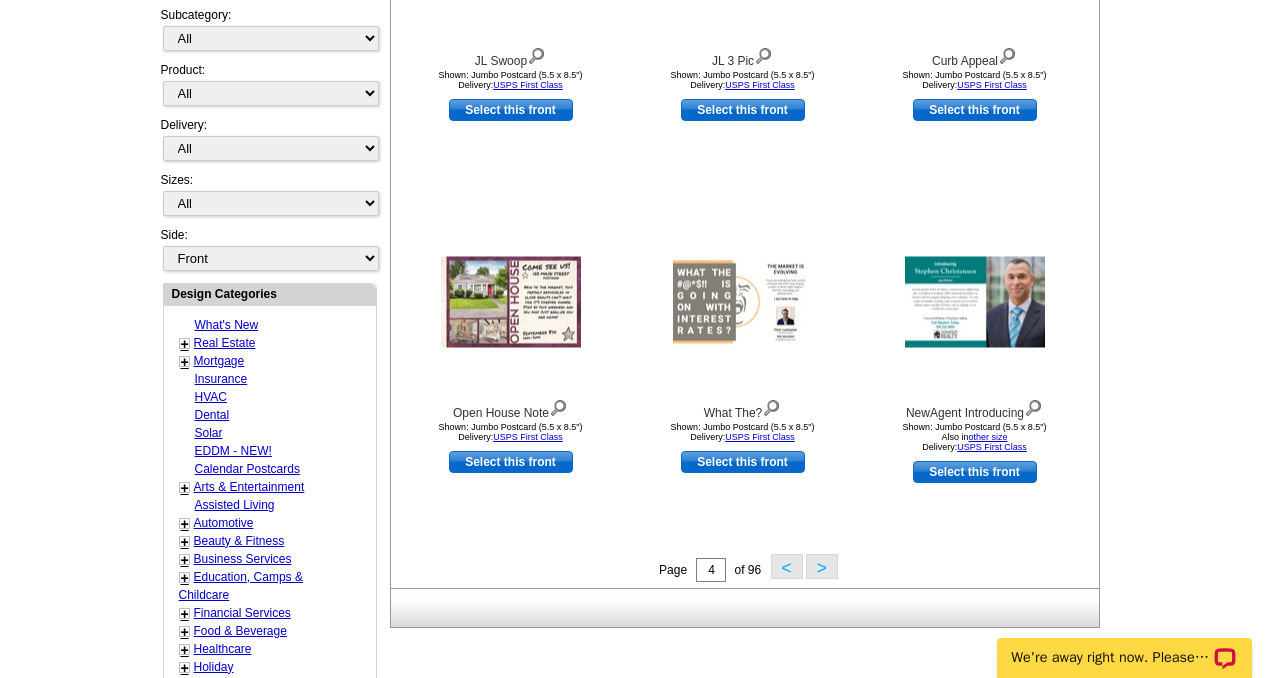 click on ">" at bounding box center (822, 566) 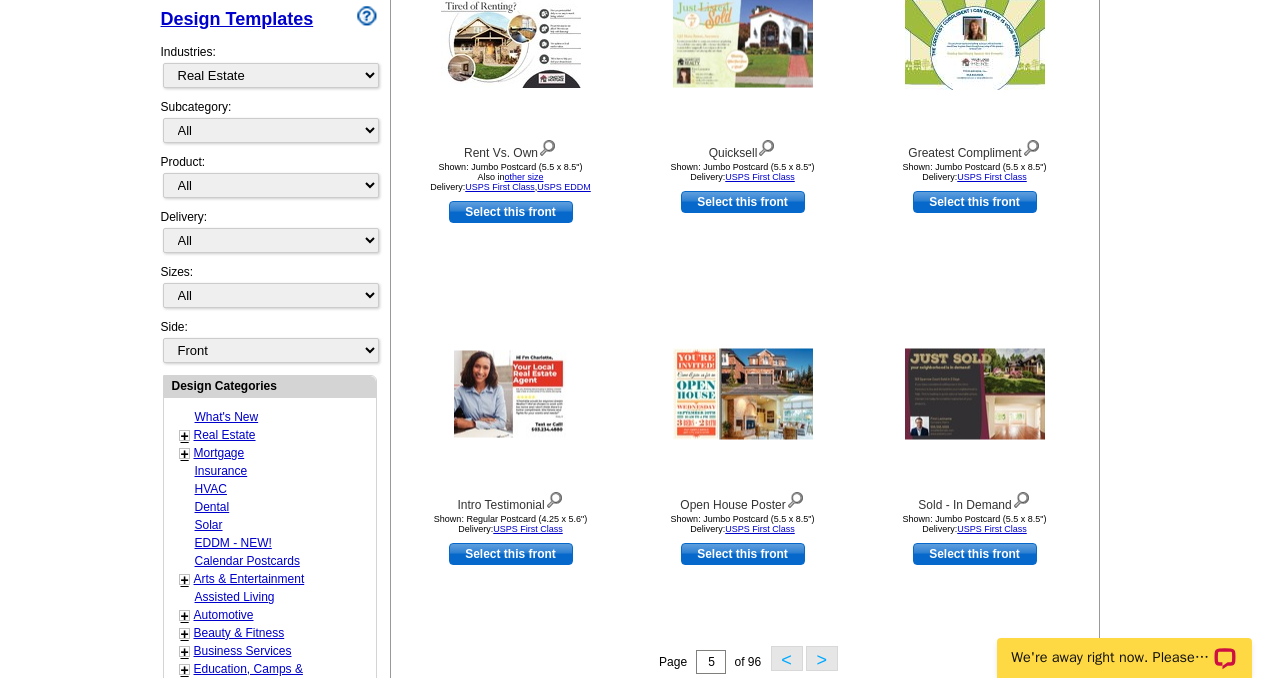 scroll, scrollTop: 444, scrollLeft: 0, axis: vertical 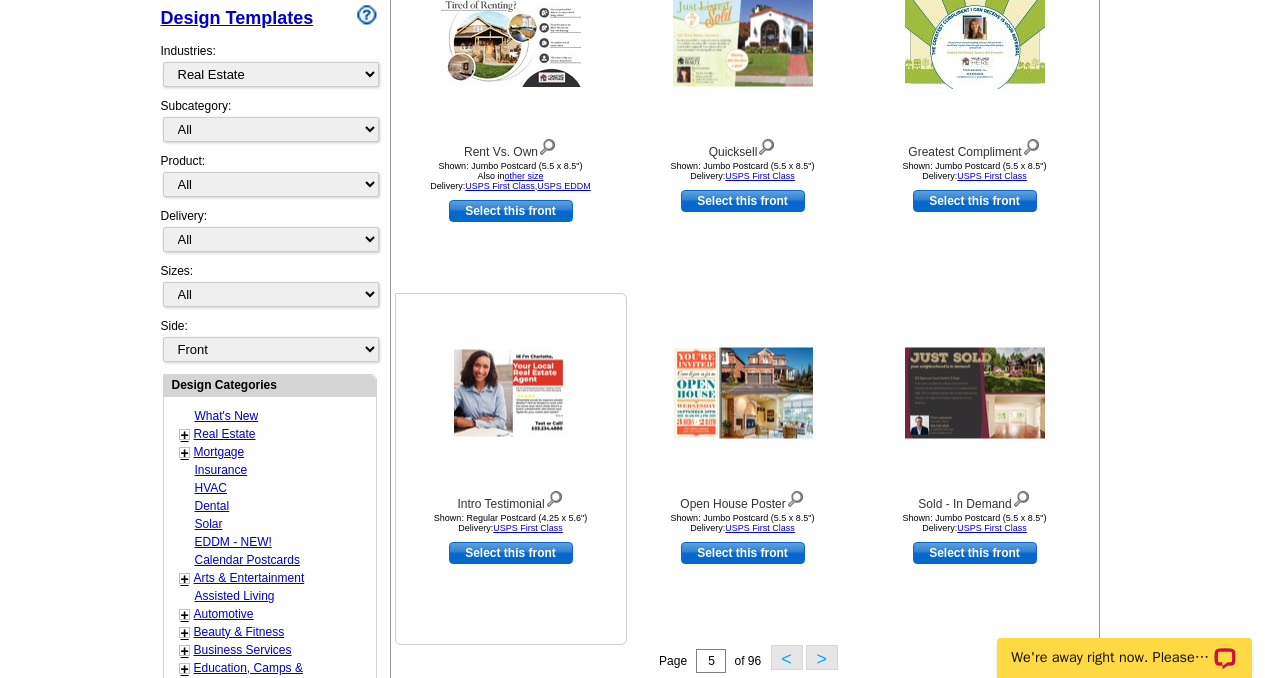click at bounding box center [511, 393] 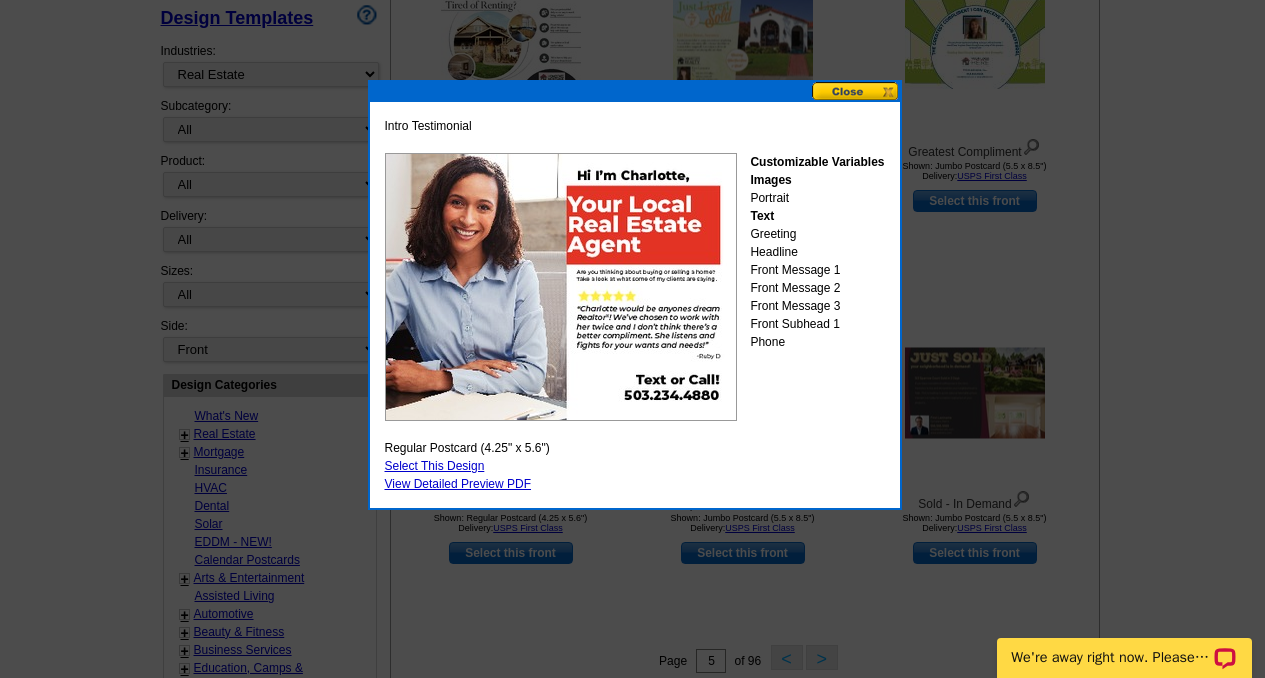 click at bounding box center [856, 91] 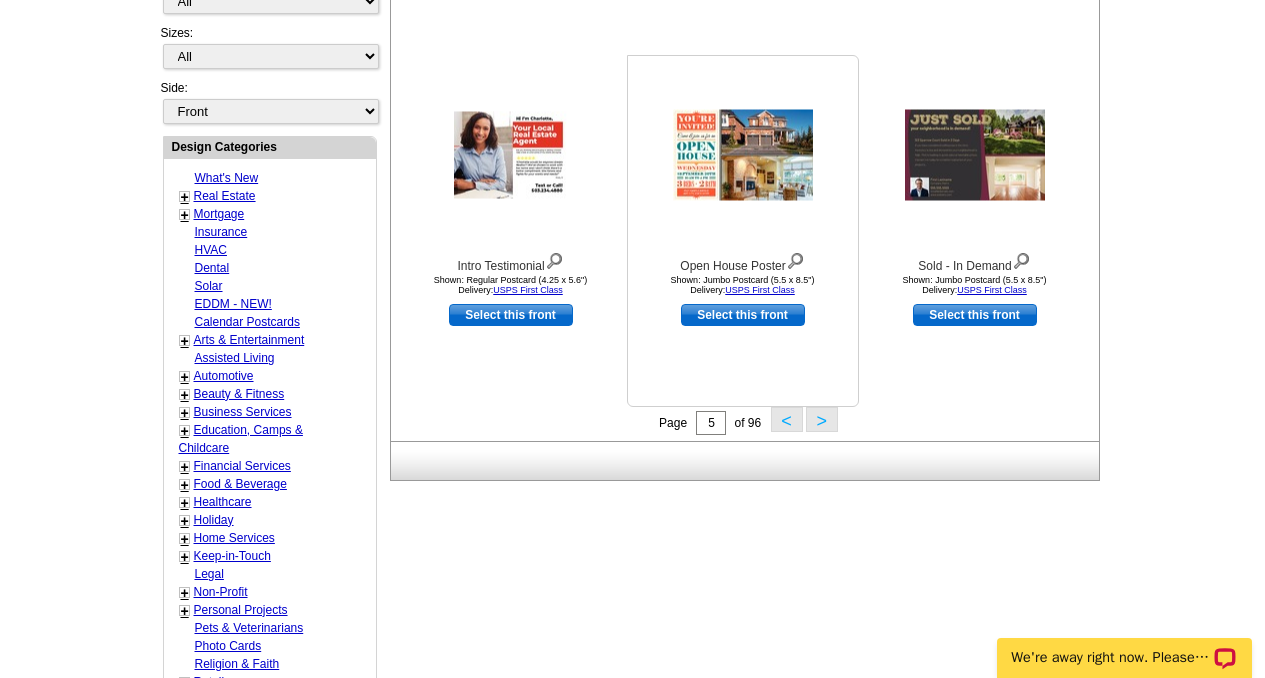 scroll, scrollTop: 686, scrollLeft: 0, axis: vertical 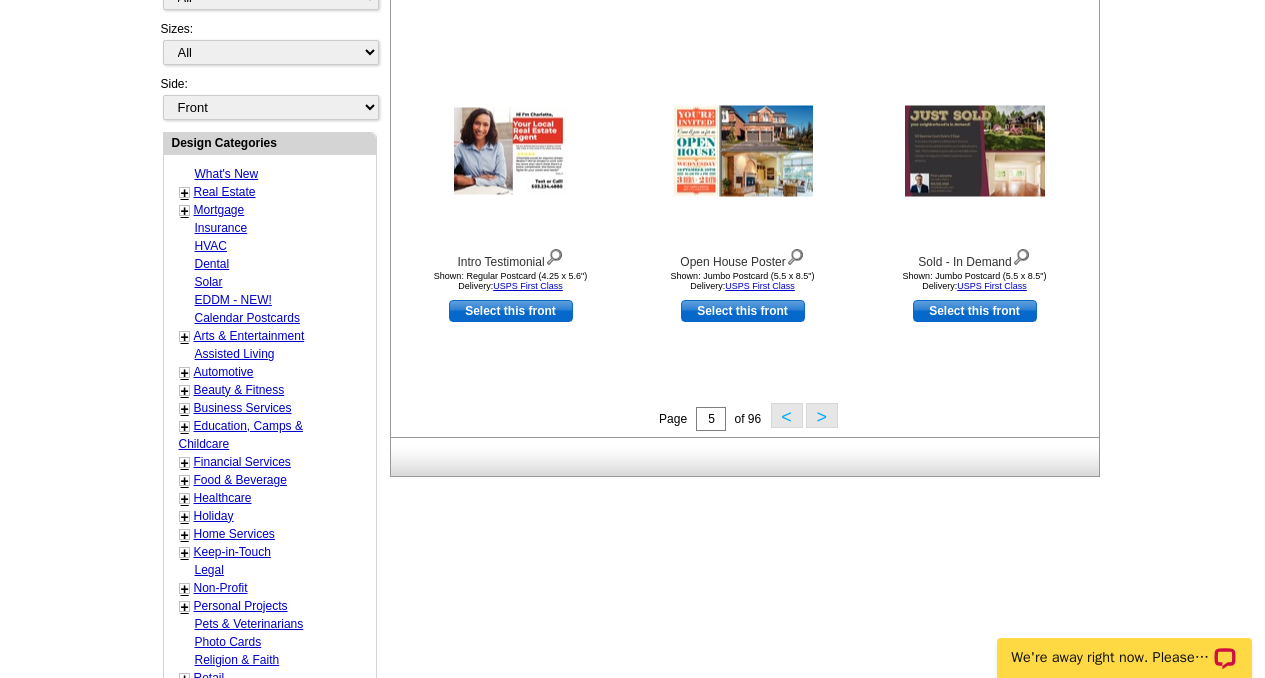 click on ">" at bounding box center [822, 415] 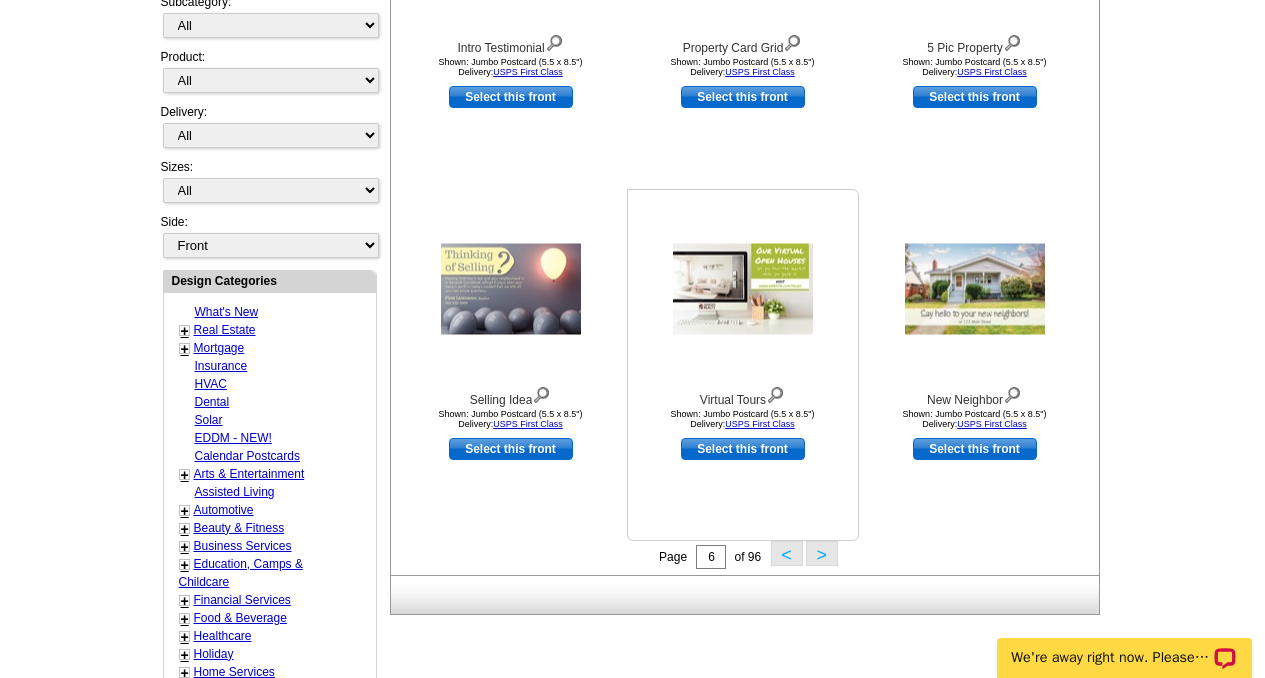 scroll, scrollTop: 550, scrollLeft: 0, axis: vertical 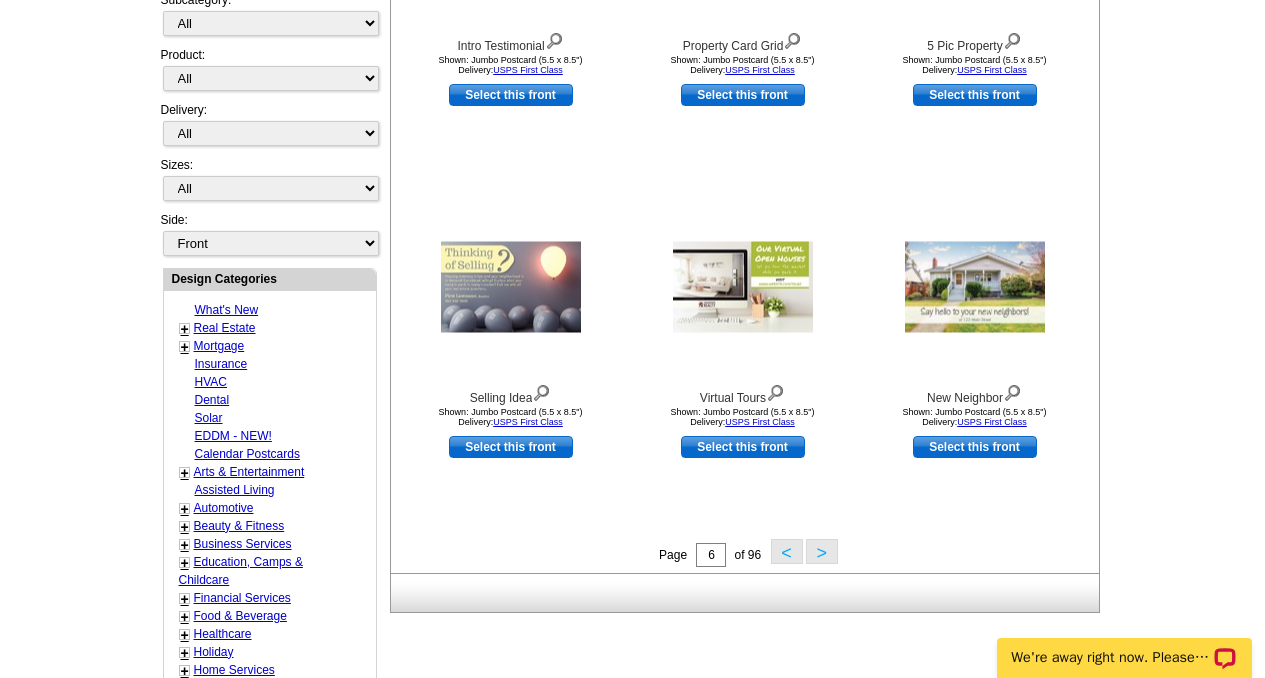 click on ">" at bounding box center (822, 551) 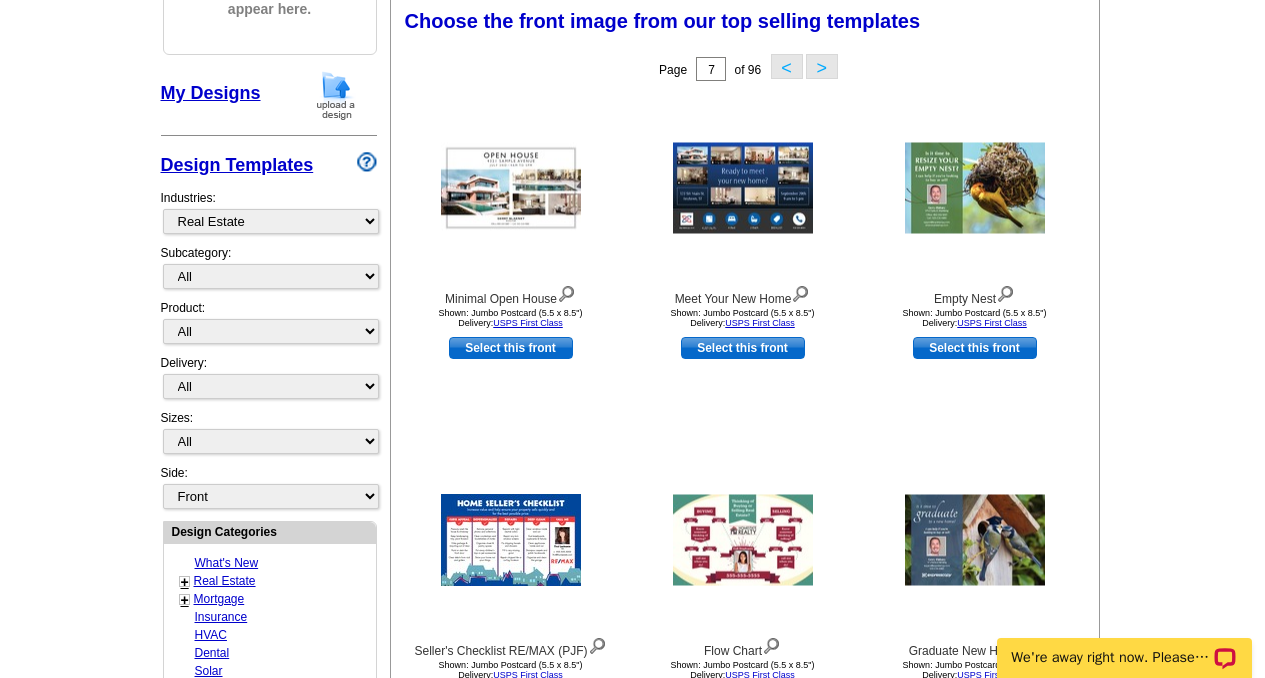 scroll, scrollTop: 294, scrollLeft: 0, axis: vertical 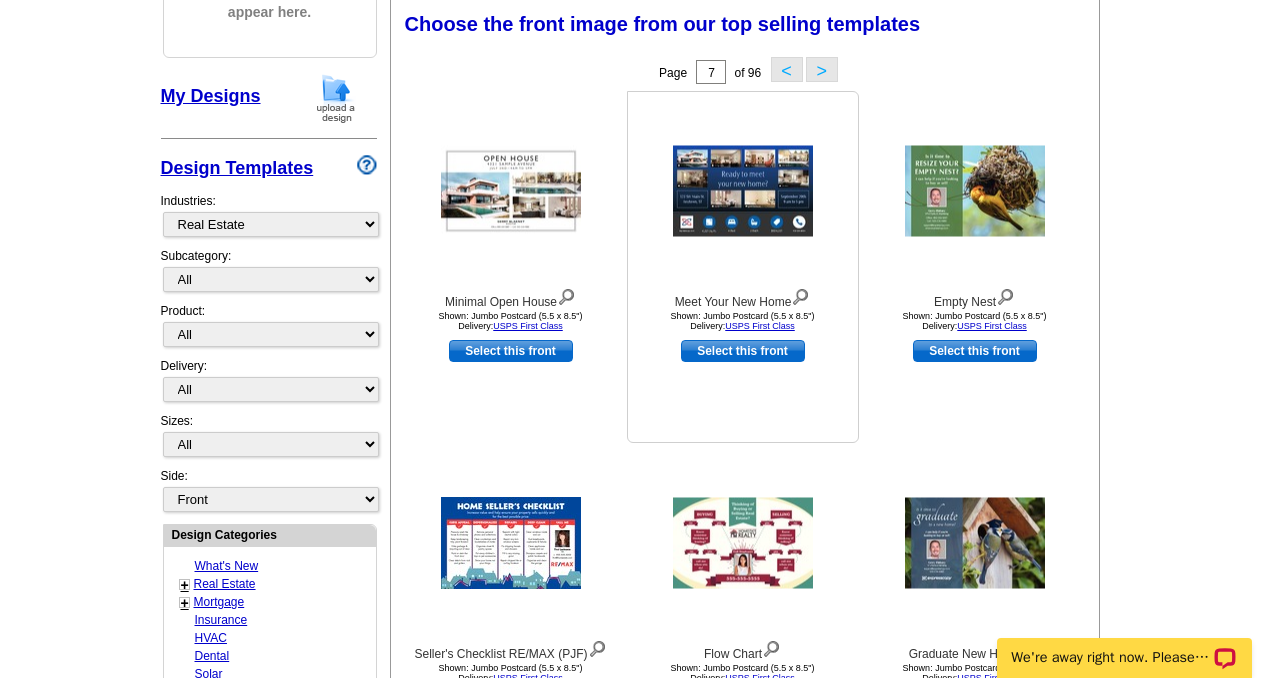 click at bounding box center [743, 191] 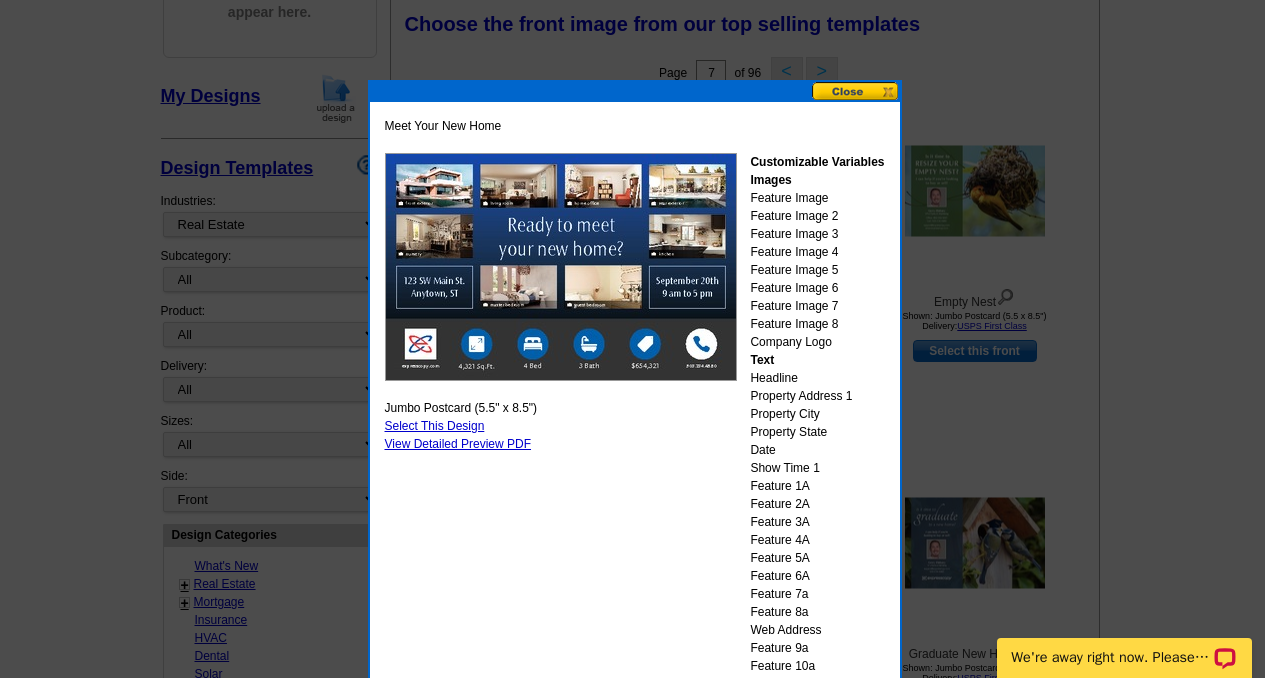click at bounding box center [856, 91] 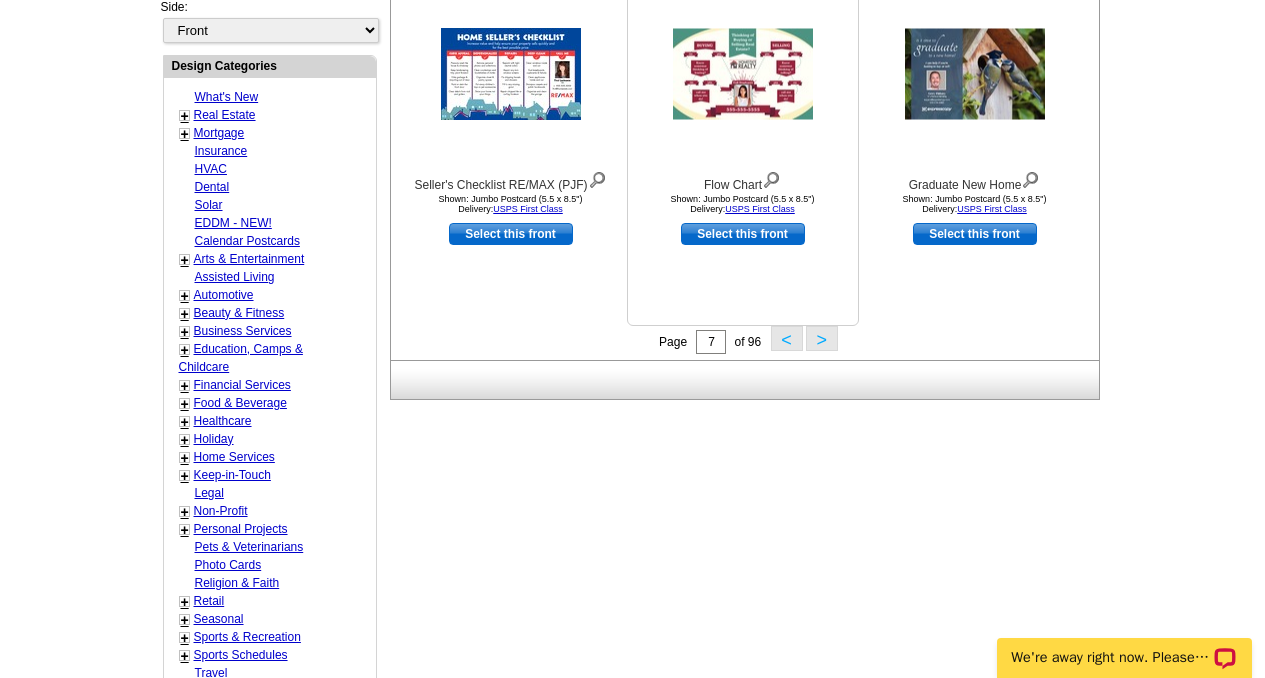 scroll, scrollTop: 772, scrollLeft: 0, axis: vertical 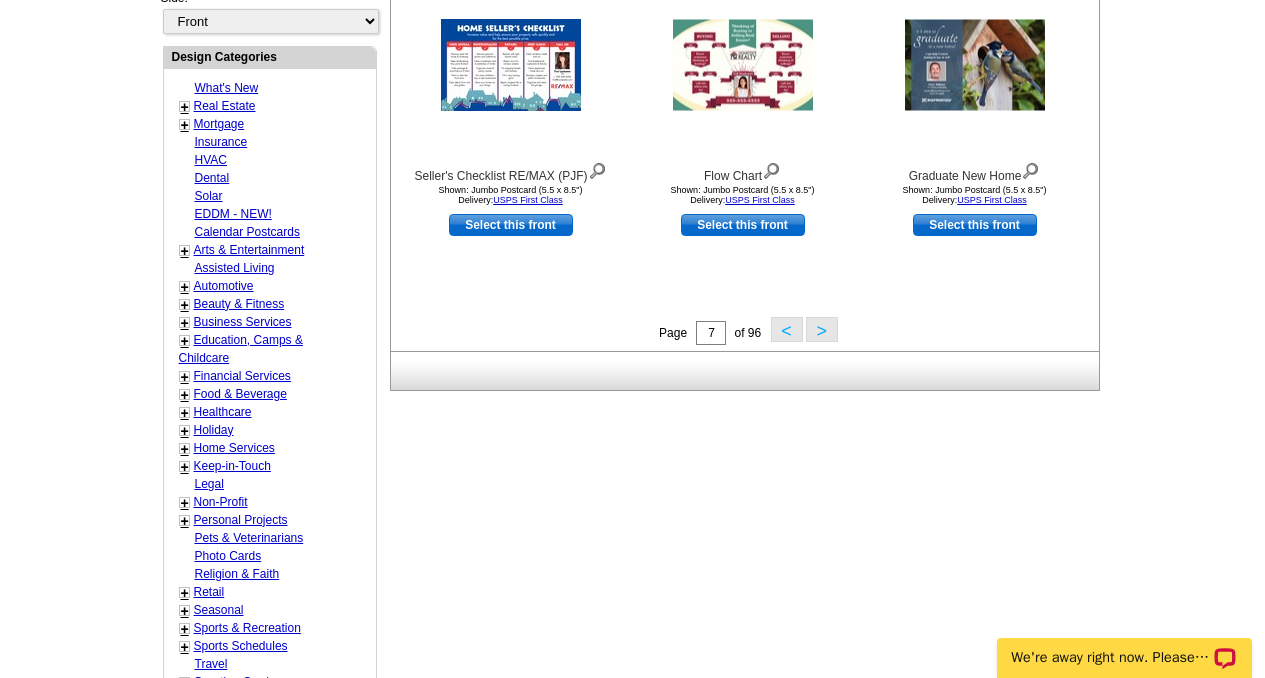click on ">" at bounding box center (822, 329) 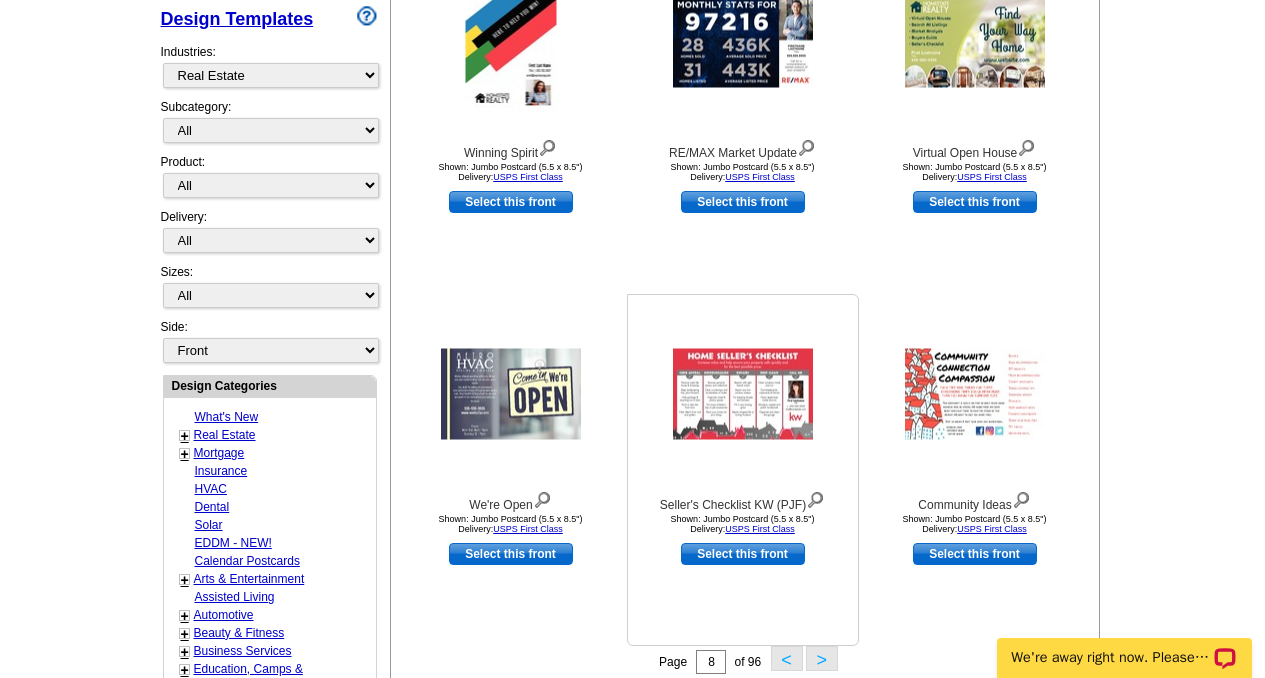 scroll, scrollTop: 452, scrollLeft: 0, axis: vertical 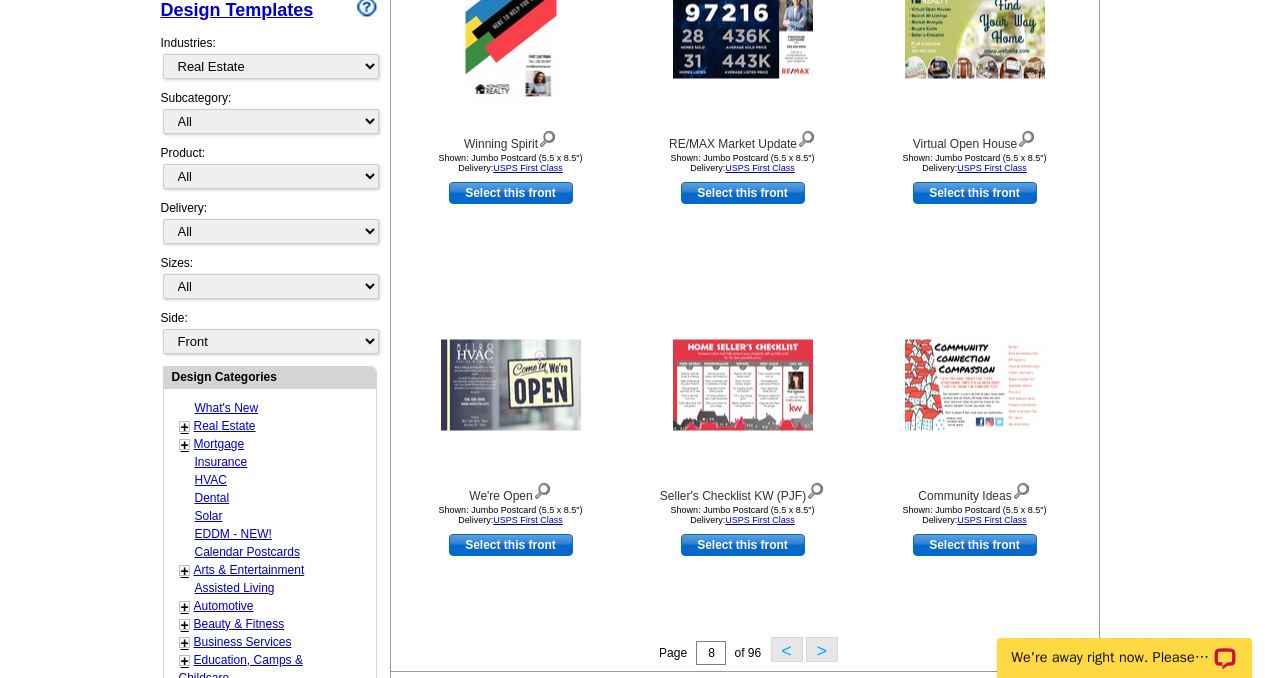 click on ">" at bounding box center [822, 649] 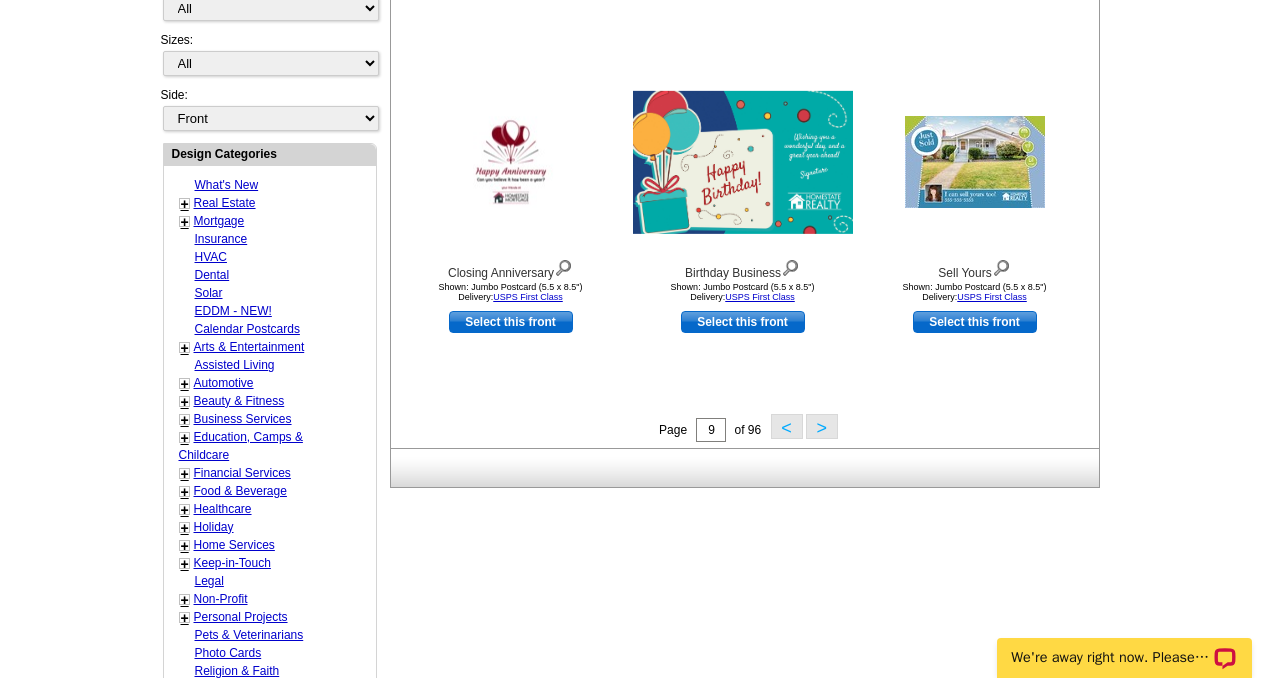 scroll, scrollTop: 679, scrollLeft: 0, axis: vertical 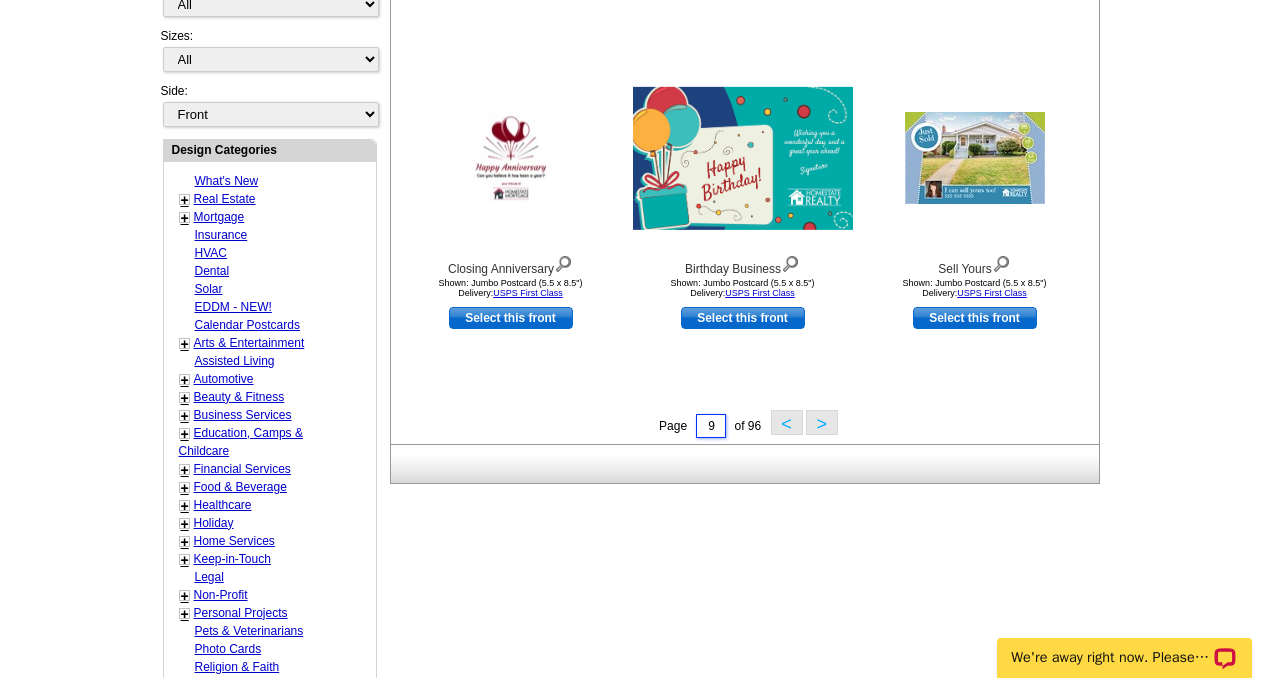 click on "9" at bounding box center [711, 426] 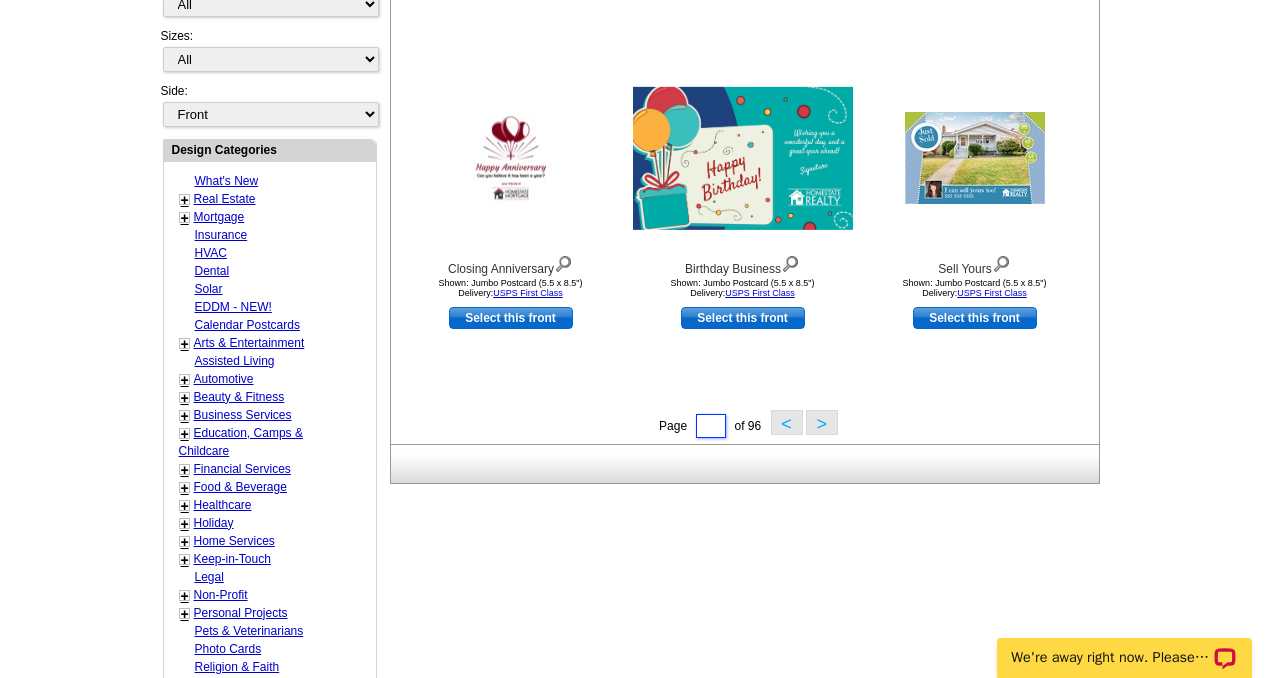 type on "2" 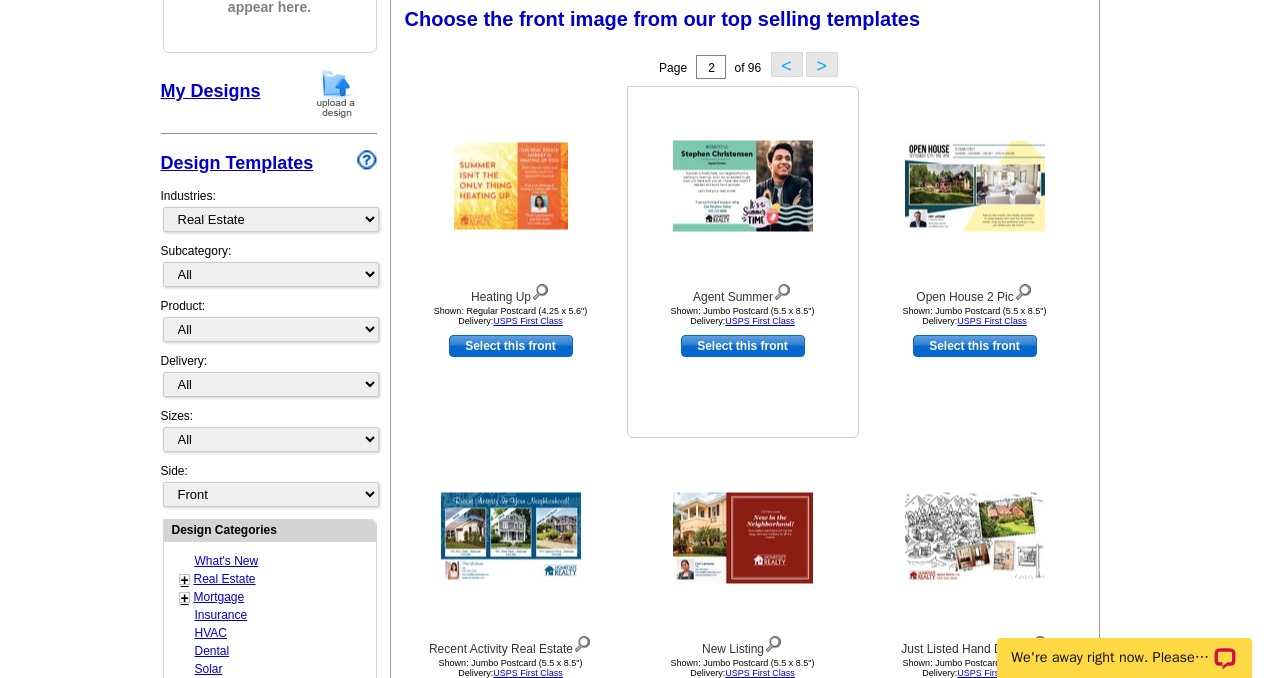 scroll, scrollTop: 294, scrollLeft: 0, axis: vertical 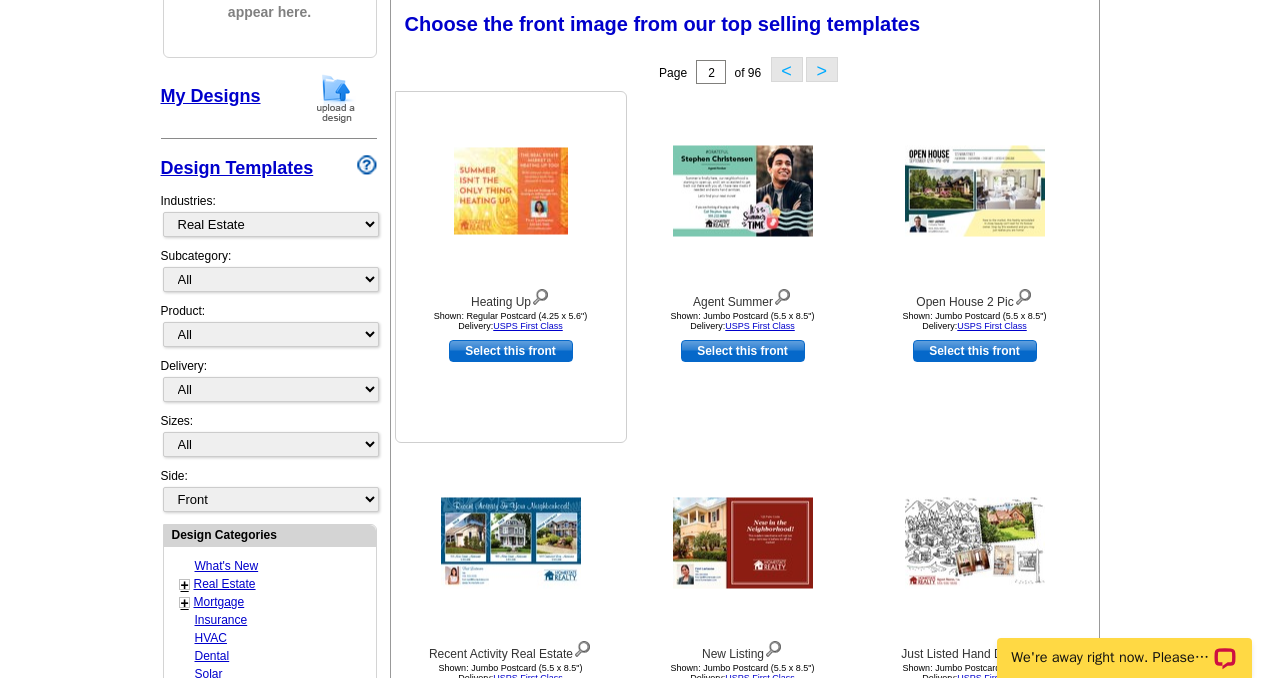 click at bounding box center (511, 191) 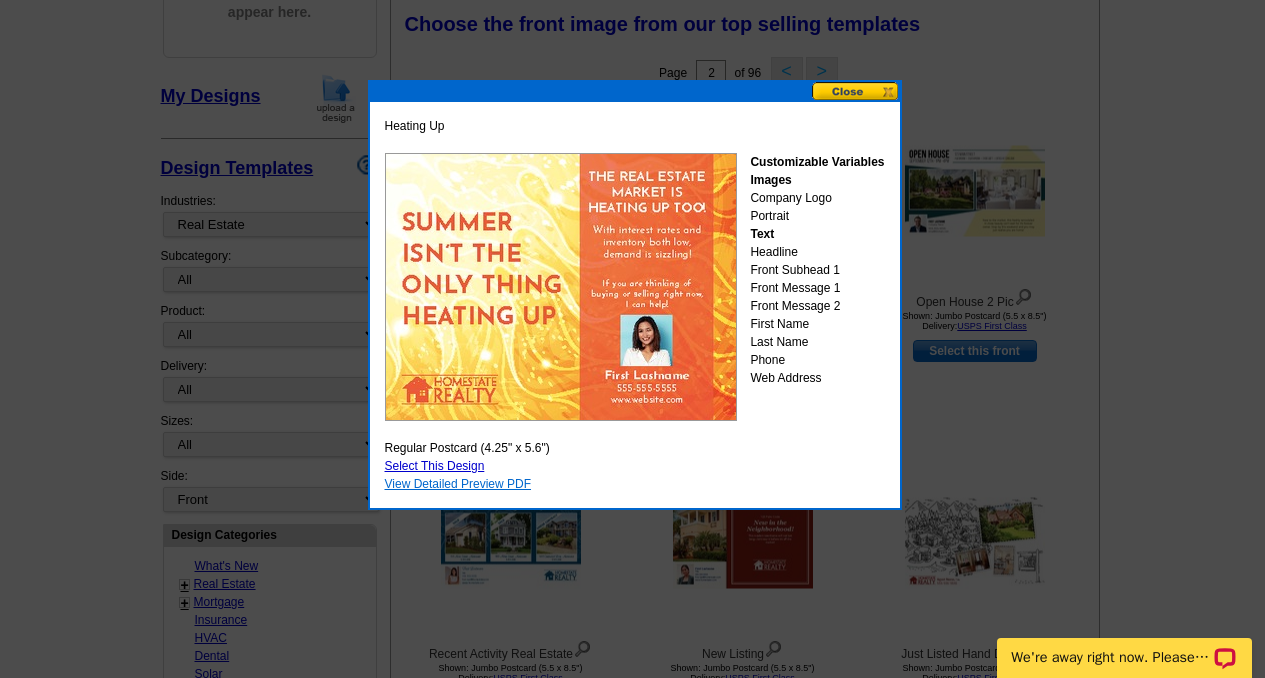 click on "View Detailed Preview PDF" at bounding box center (458, 484) 